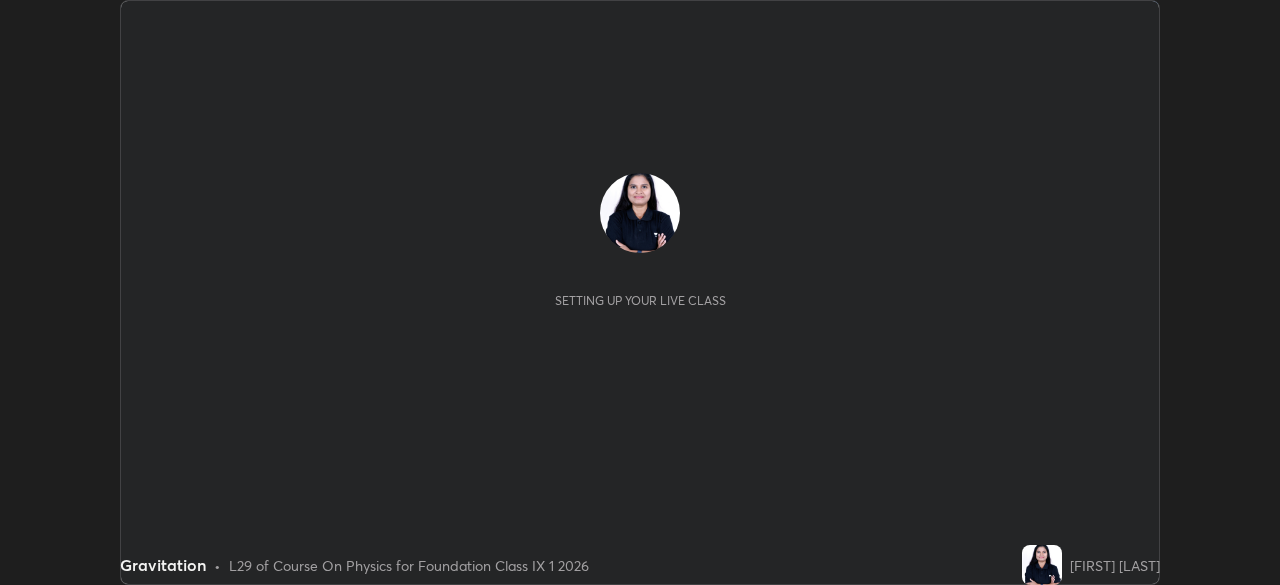 scroll, scrollTop: 0, scrollLeft: 0, axis: both 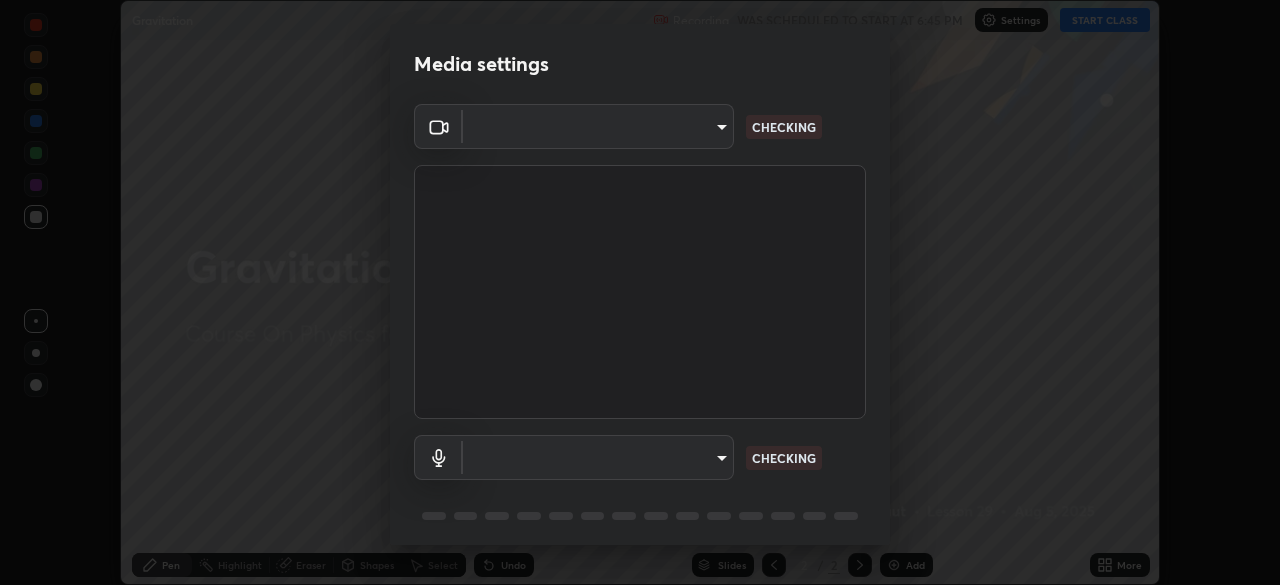 type on "5050cddac95c67769b367d69e6c908435fee2ef398a233ed88f2bdbb55b0a279" 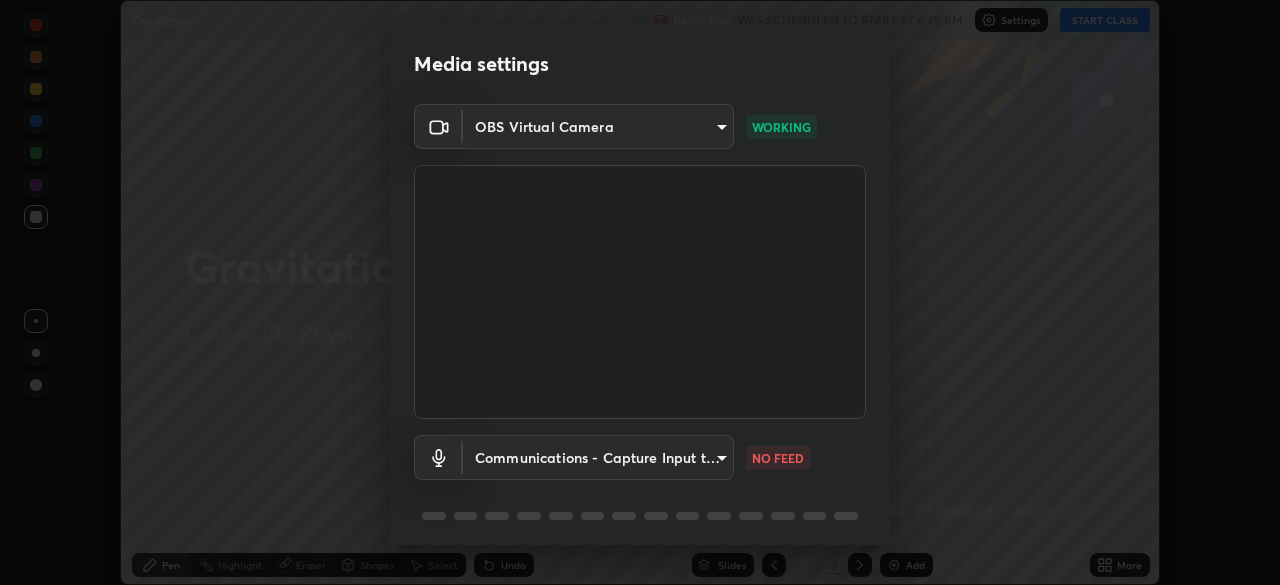 click on "Erase all Gravitation Recording WAS SCHEDULED TO START AT  6:45 PM Settings START CLASS Setting up your live class Gravitation • L29 of Course On Physics for Foundation Class IX 1 2026 [FIRST] [LAST] Pen Highlight Eraser Shapes Select Undo Slides 2 / 2 Add More No doubts shared Encourage your learners to ask a doubt for better clarity Report an issue Reason for reporting Buffering Chat not working Audio - Video sync issue Educator video quality low ​ Attach an image Report Media settings OBS Virtual Camera 5050cddac95c67769b367d69e6c908435fee2ef398a233ed88f2bdbb55b0a279 WORKING Communications - Capture Input terminal (Digital Array MIC) communications NO FEED 1 / 5 Next" at bounding box center (640, 292) 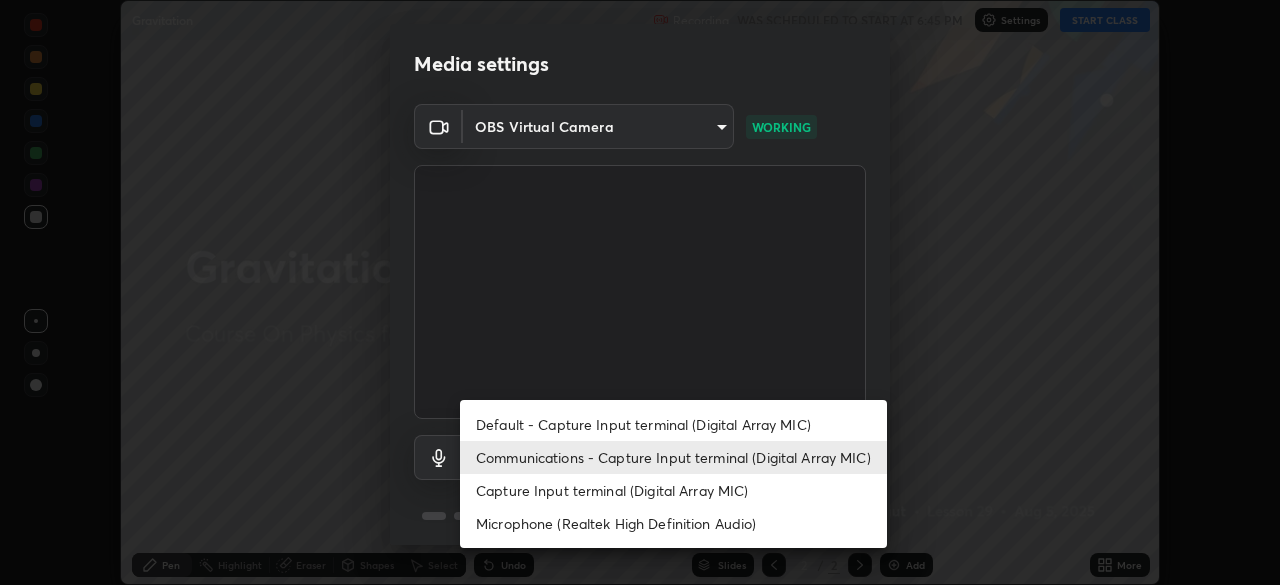 click on "Default - Capture Input terminal (Digital Array MIC)" at bounding box center (673, 424) 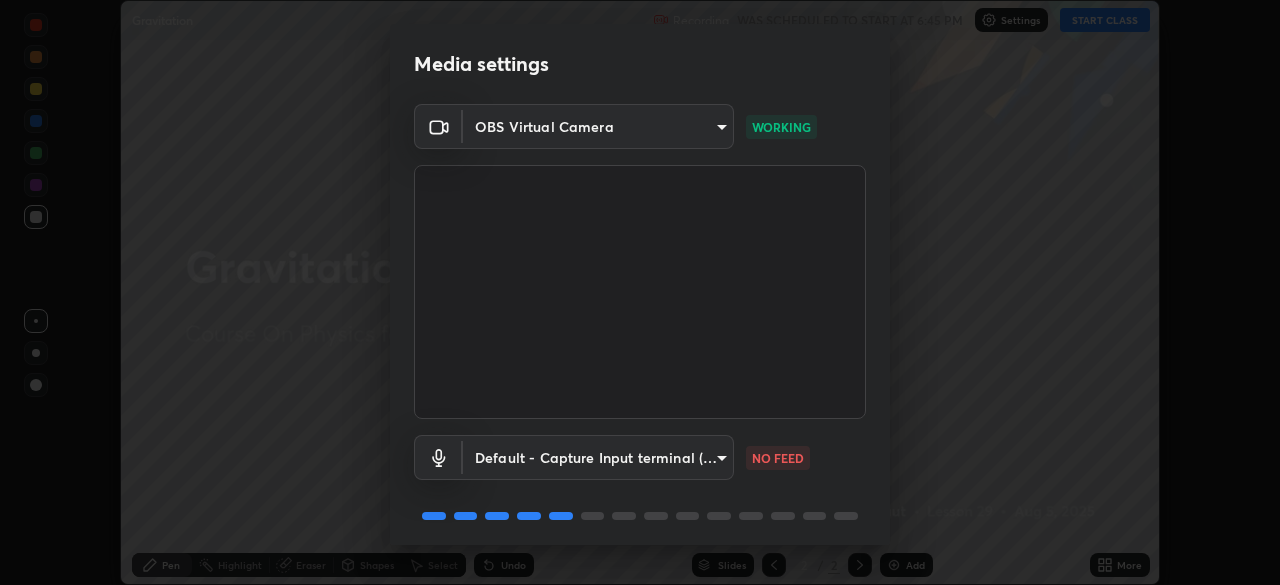 scroll, scrollTop: 71, scrollLeft: 0, axis: vertical 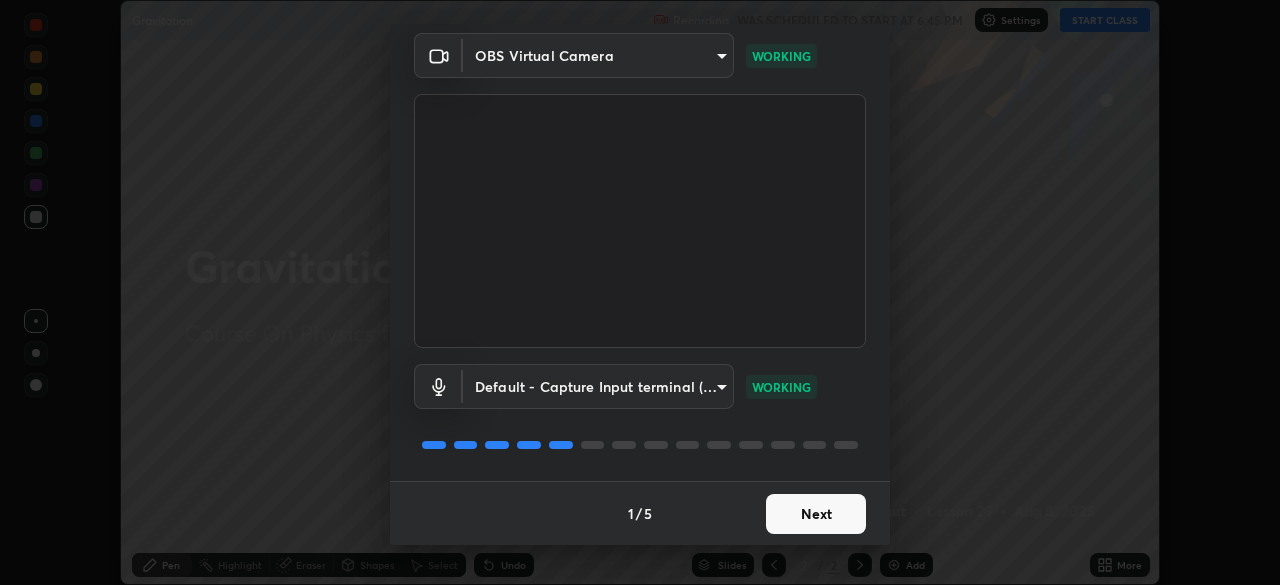 click on "Next" at bounding box center (816, 514) 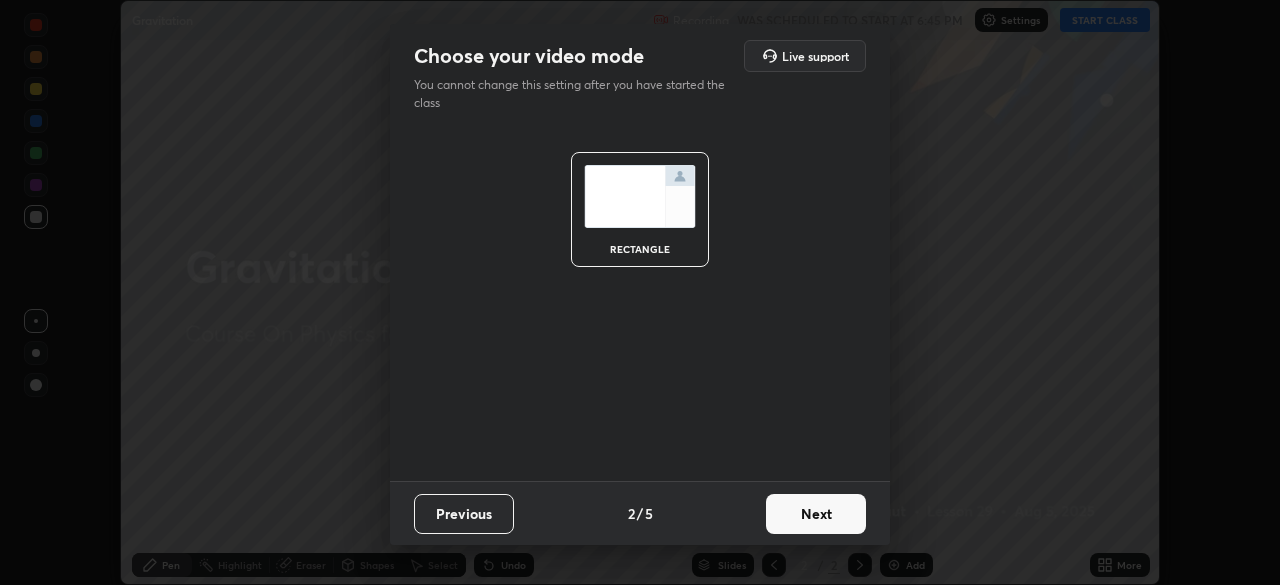scroll, scrollTop: 0, scrollLeft: 0, axis: both 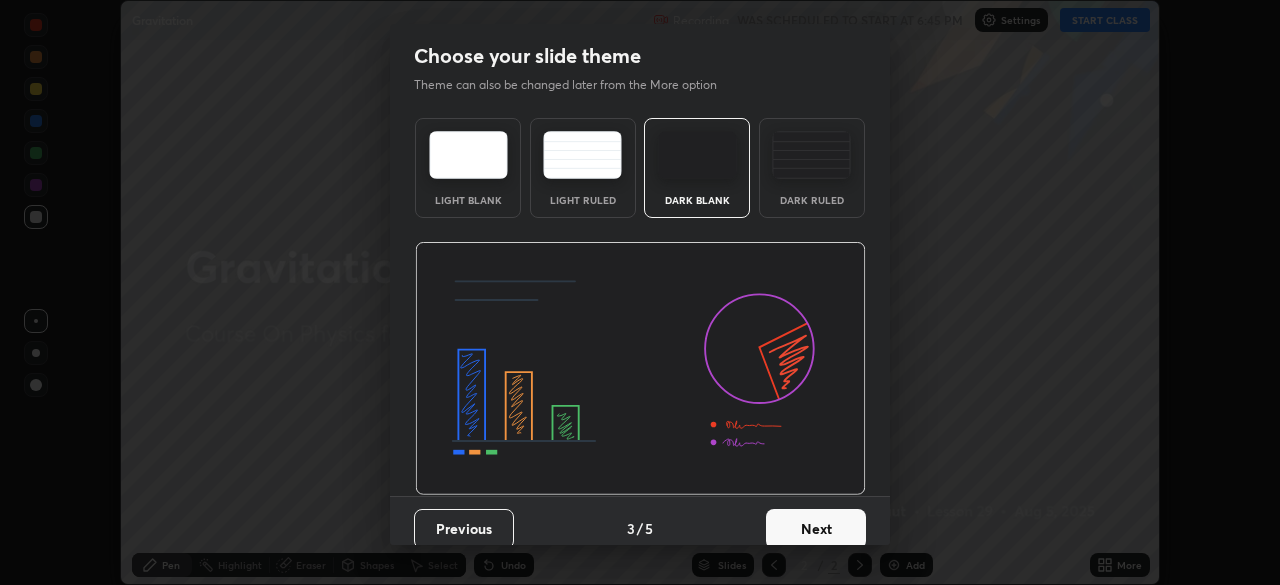 click on "Next" at bounding box center [816, 529] 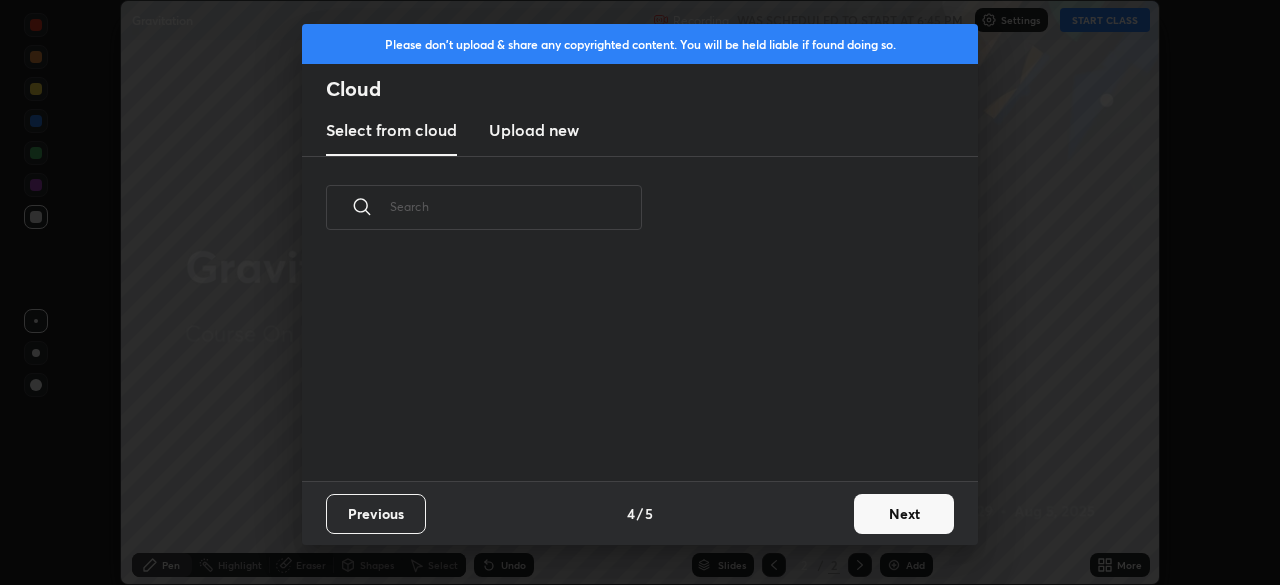 click on "Previous 4 / 5 Next" at bounding box center (640, 513) 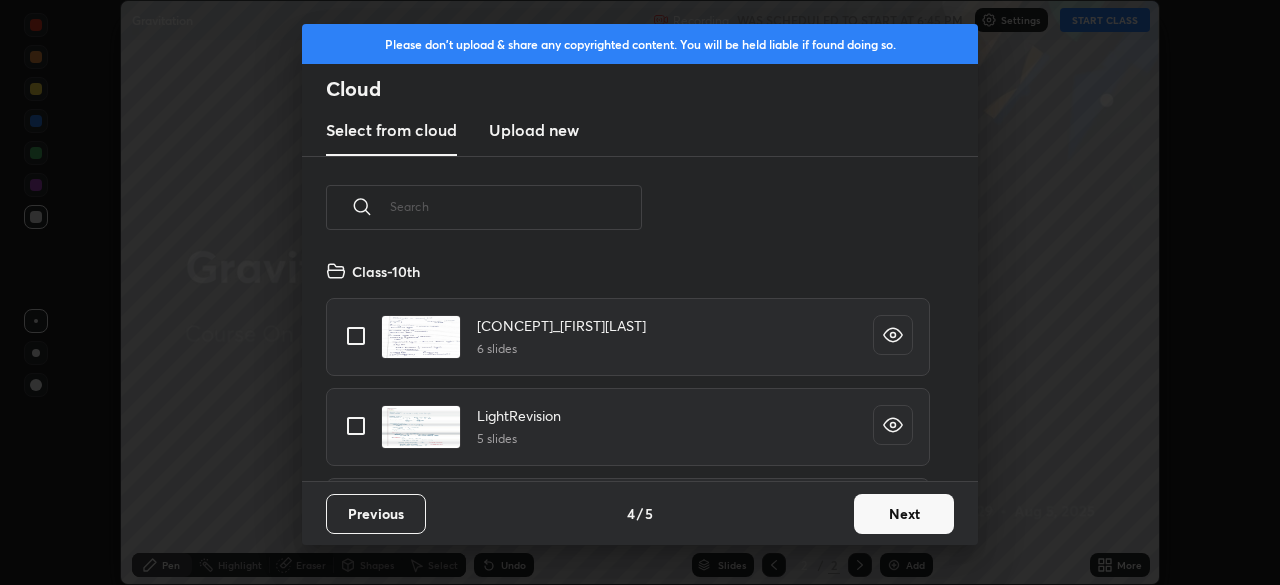 scroll, scrollTop: 7, scrollLeft: 11, axis: both 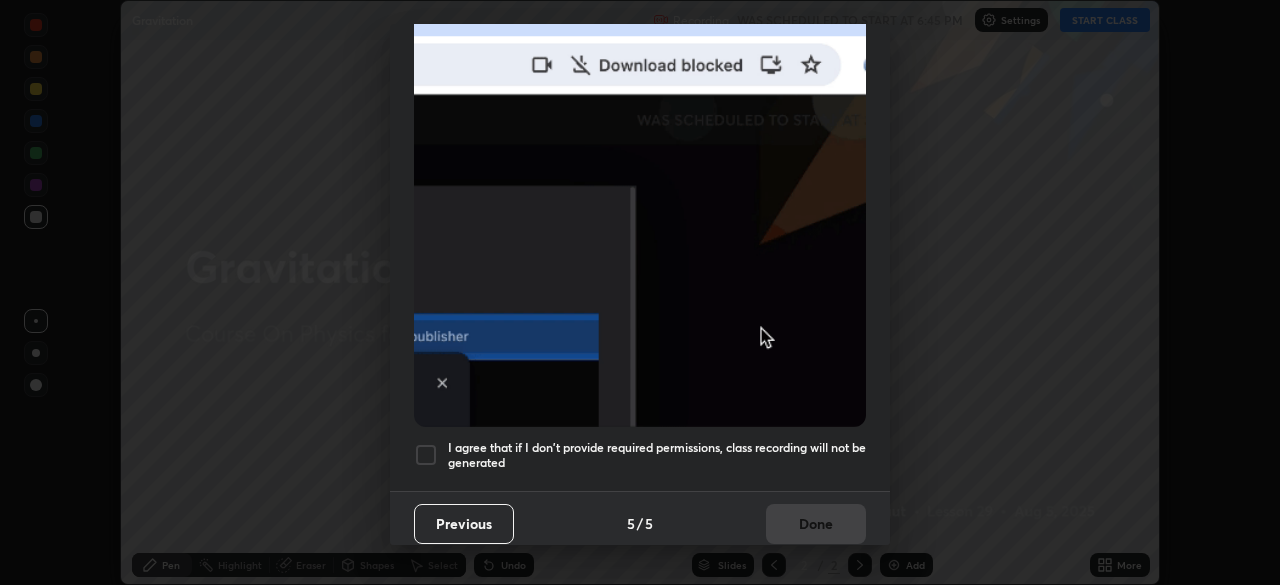 click on "I agree that if I don't provide required permissions, class recording will not be generated" at bounding box center (640, 455) 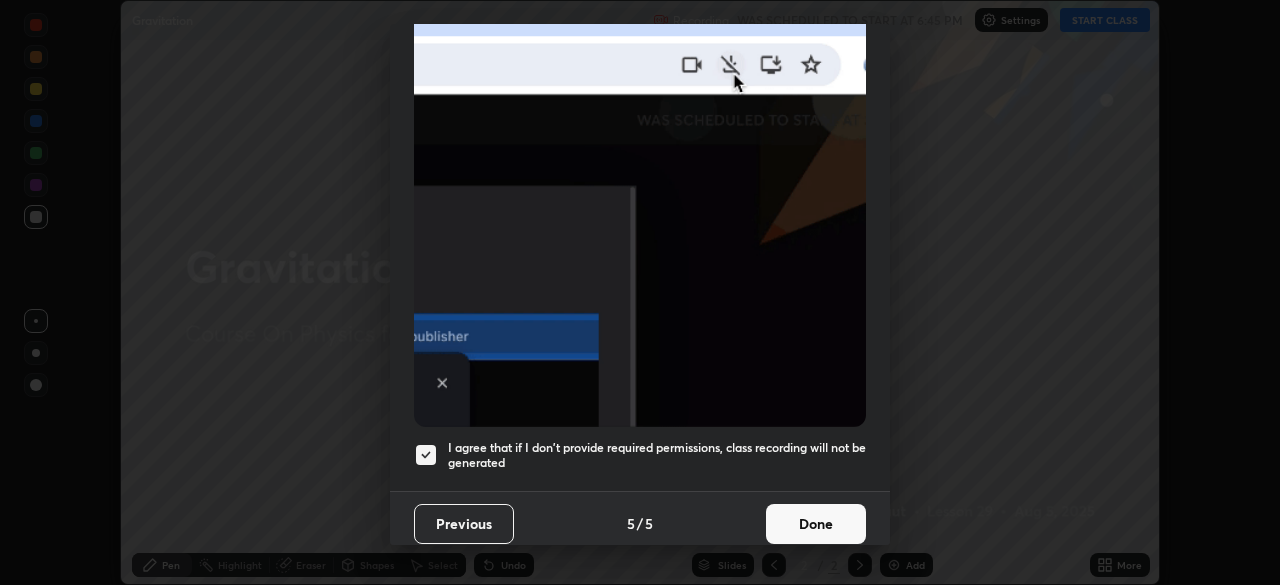 click on "Done" at bounding box center [816, 524] 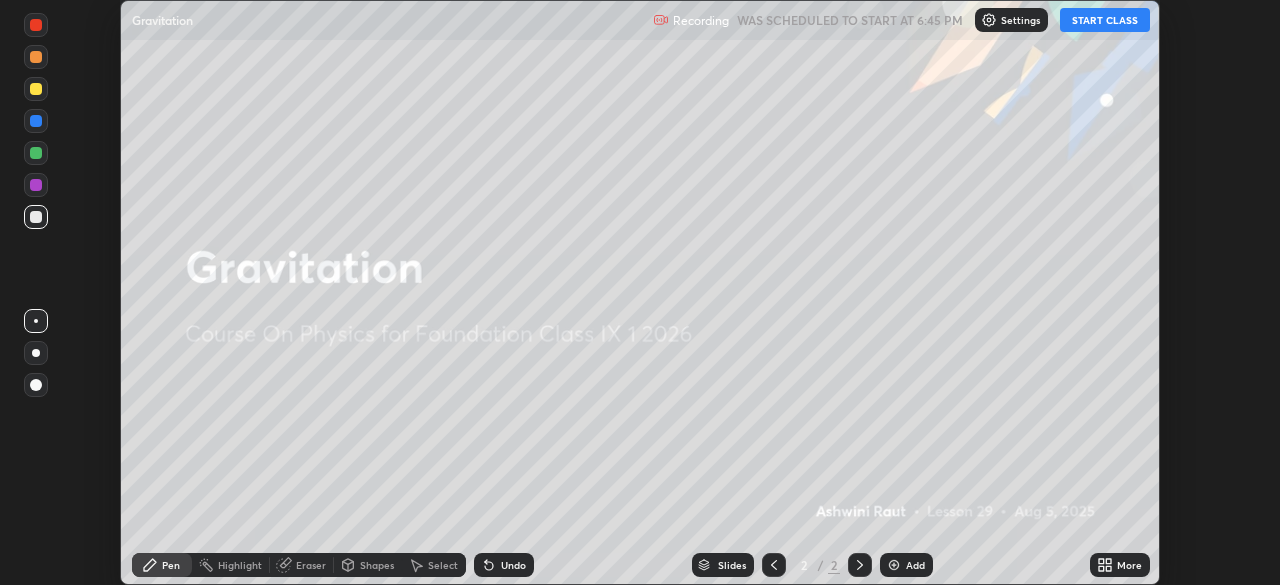 click on "START CLASS" at bounding box center [1105, 20] 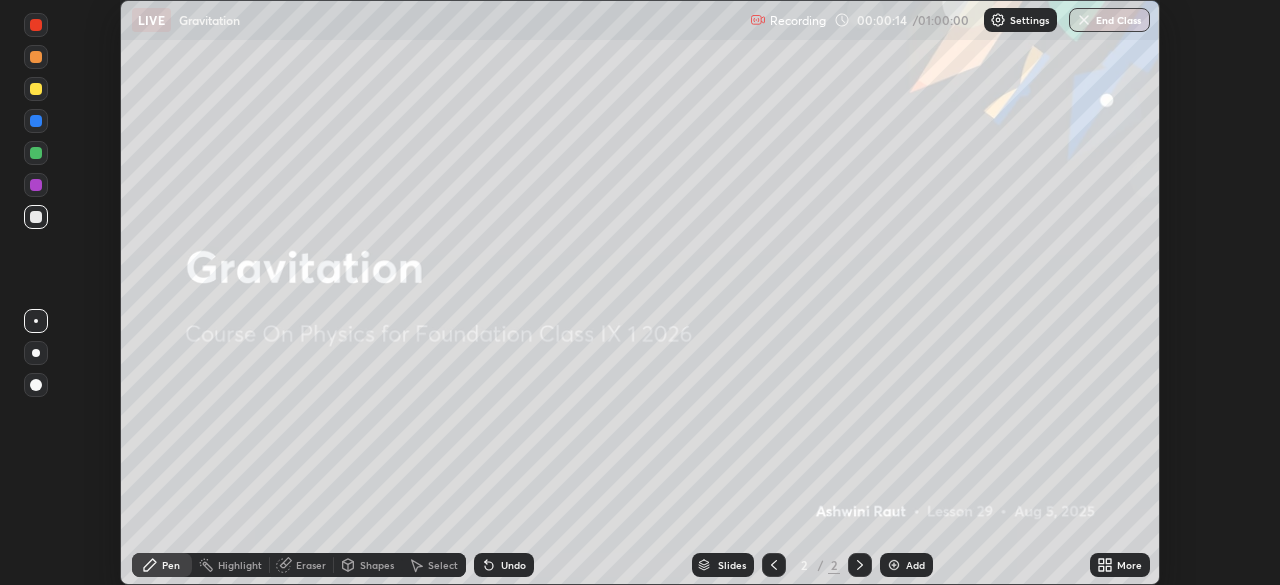 click 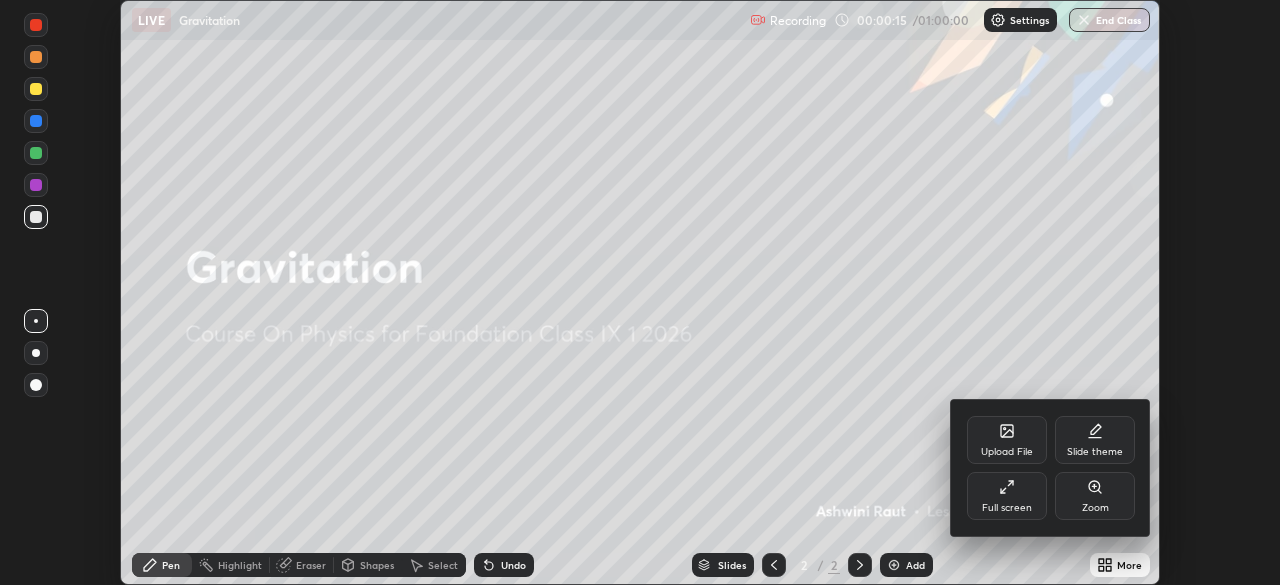 click on "Slide theme" at bounding box center (1095, 440) 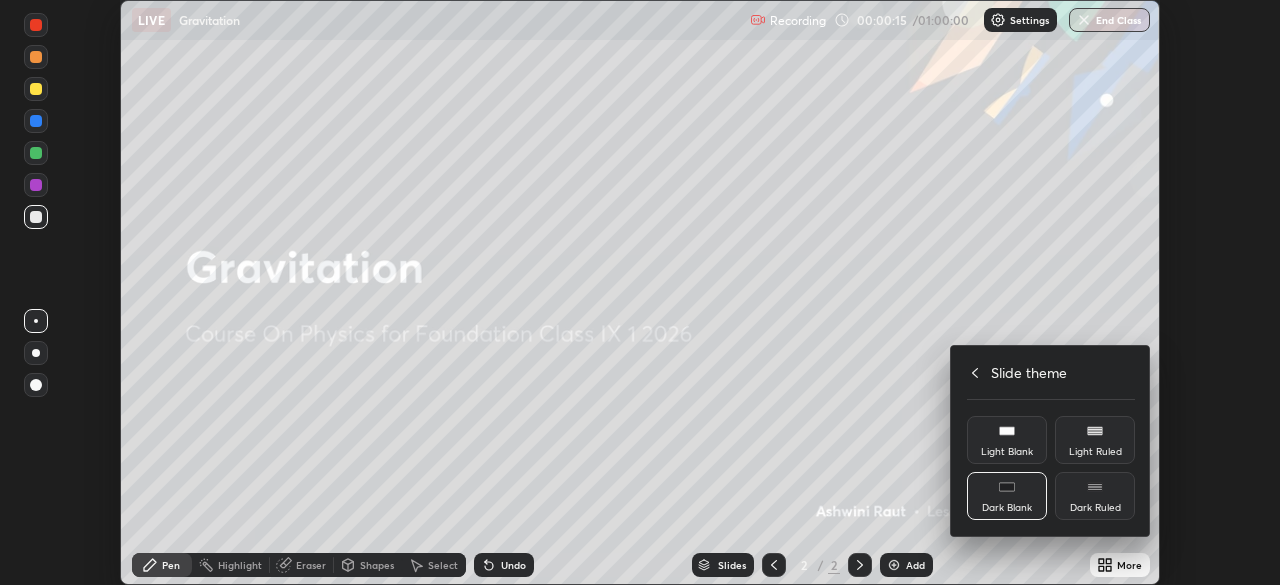 click on "Dark Ruled" at bounding box center (1095, 496) 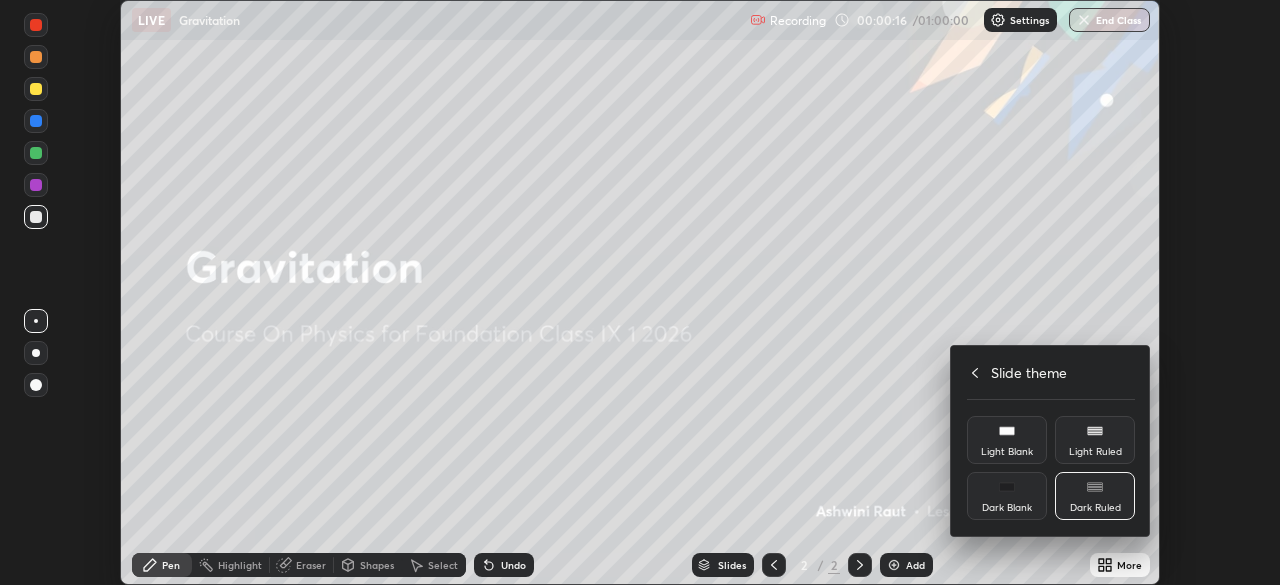 click at bounding box center (640, 292) 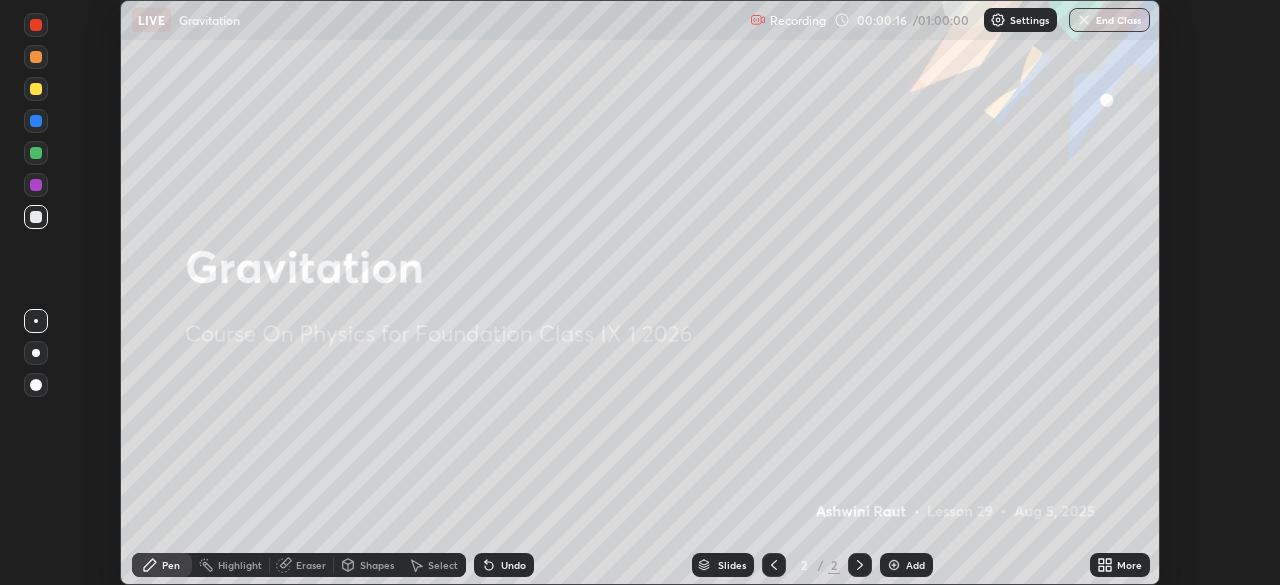 click on "Add" at bounding box center [906, 565] 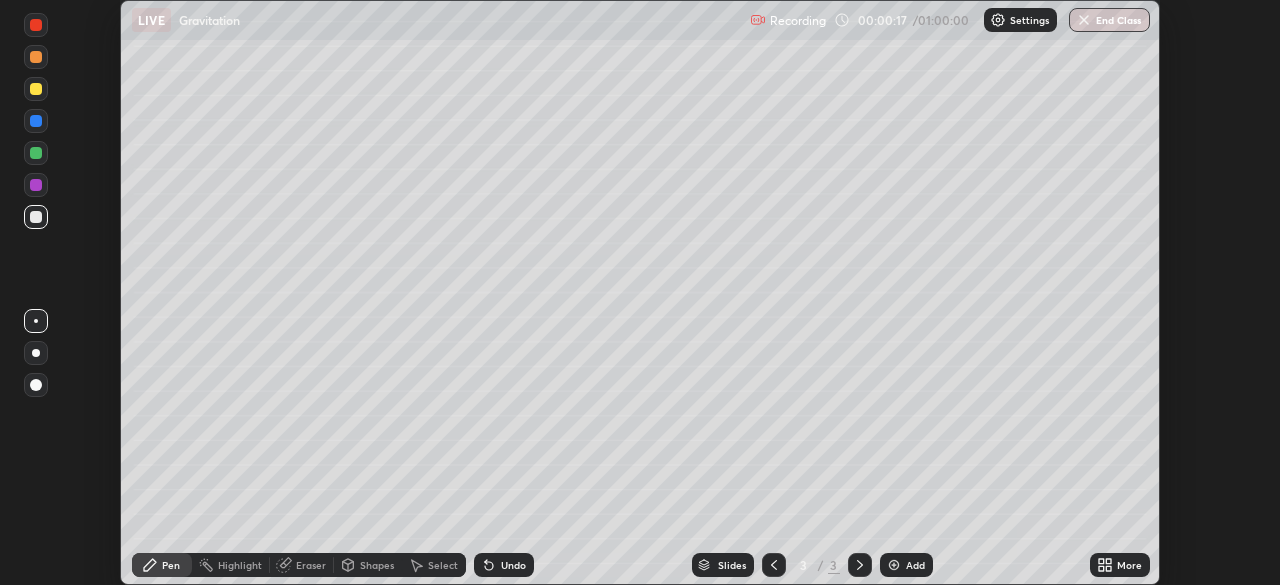 click on "More" at bounding box center [1120, 565] 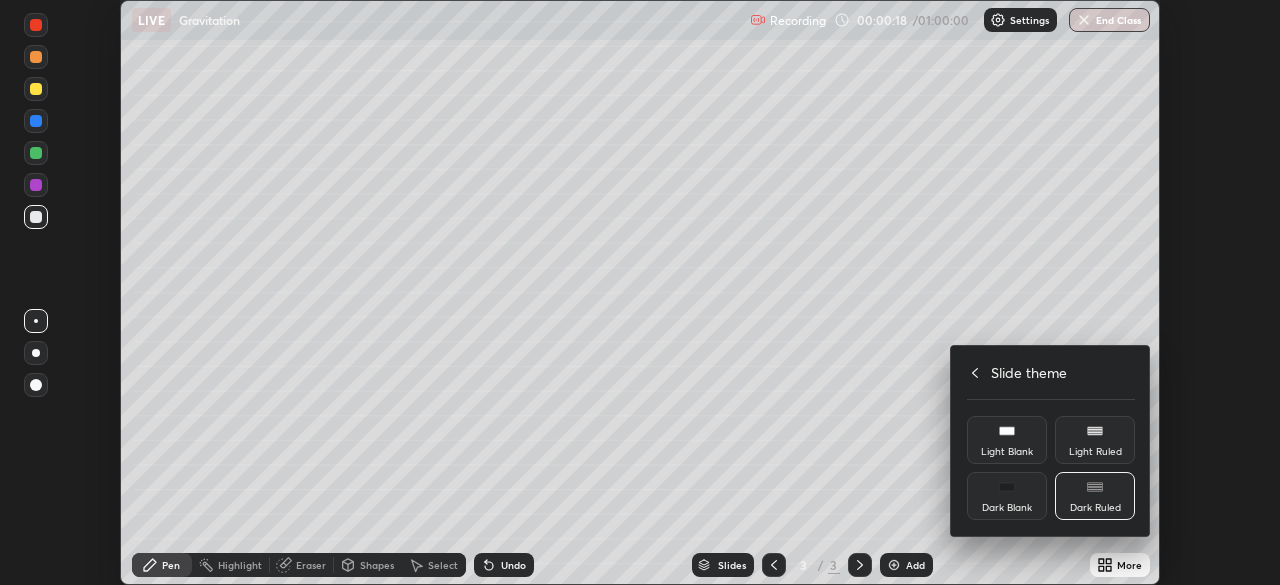 click 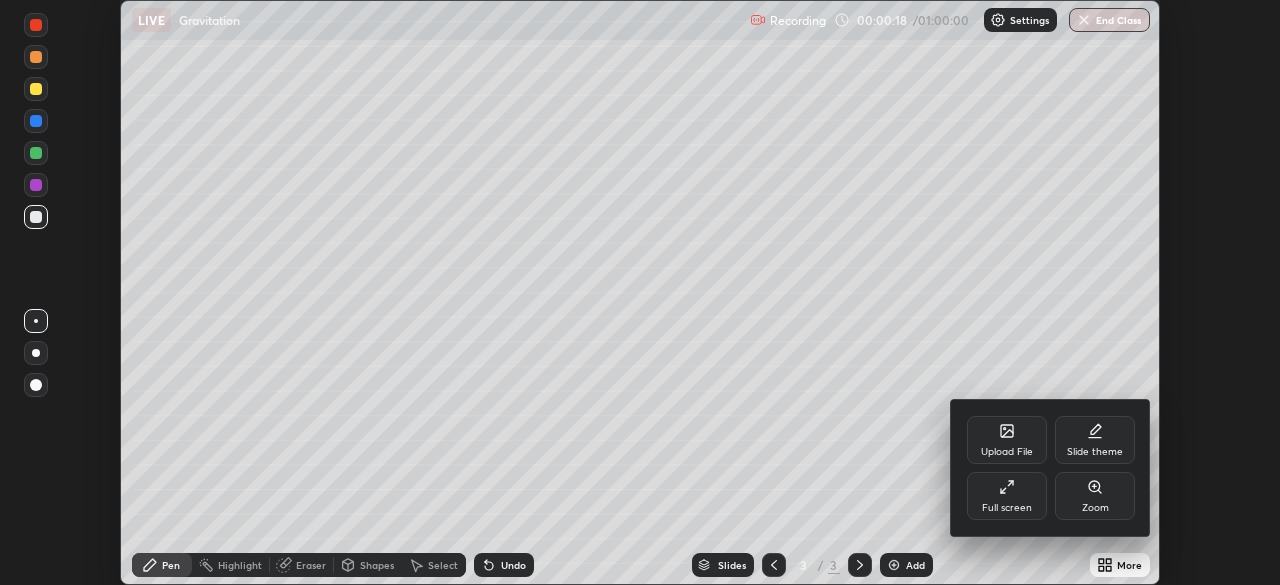 click on "Full screen" at bounding box center [1007, 496] 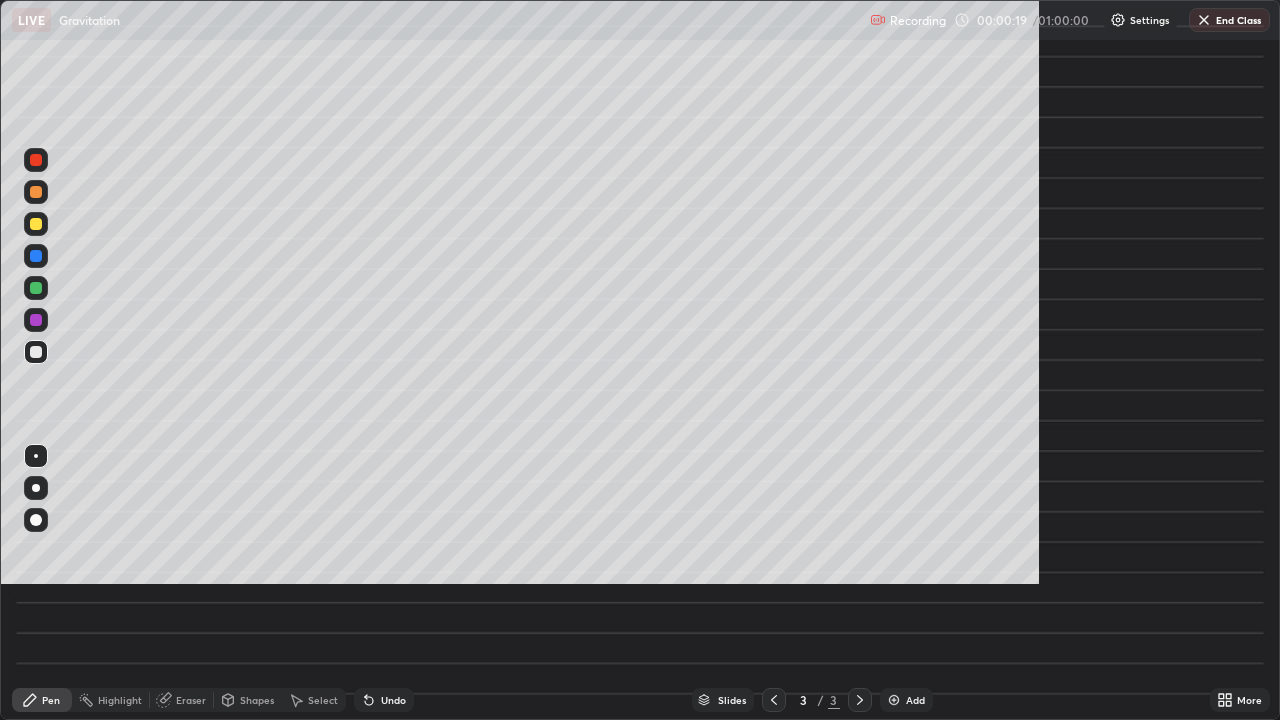 scroll, scrollTop: 99280, scrollLeft: 98720, axis: both 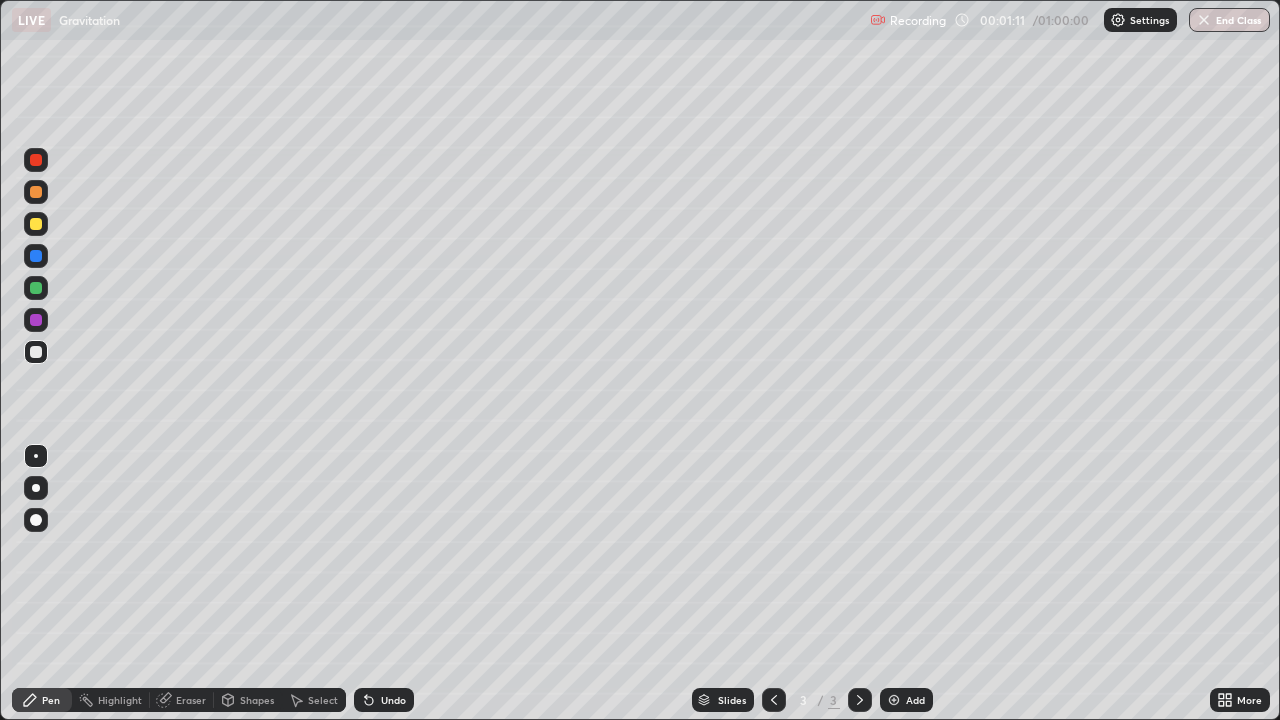 click at bounding box center (36, 288) 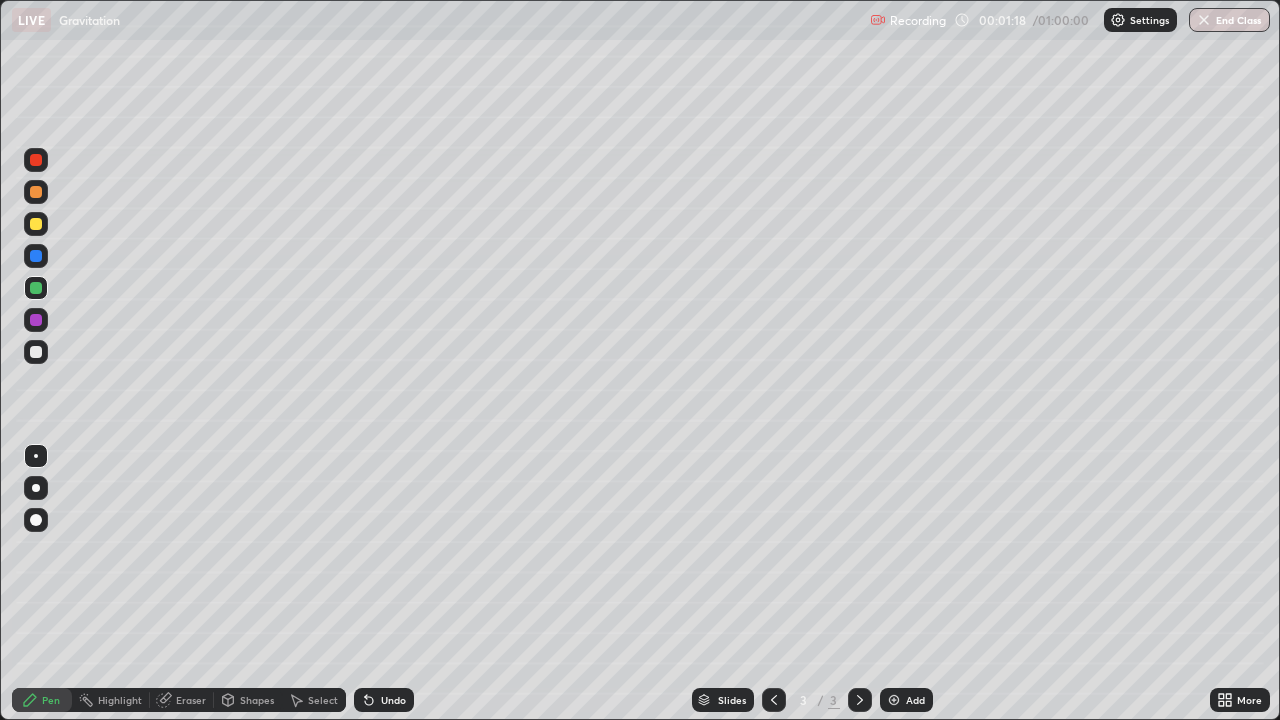 click on "Undo" at bounding box center [384, 700] 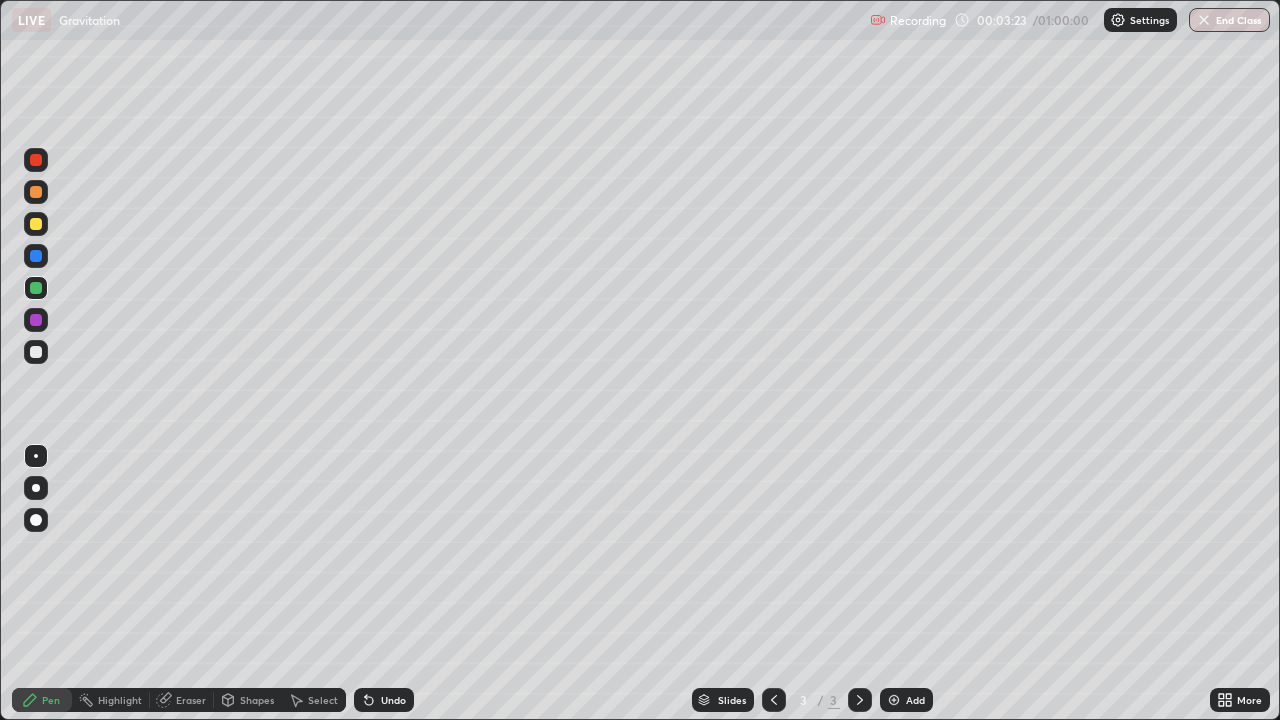 click on "Select" at bounding box center (323, 700) 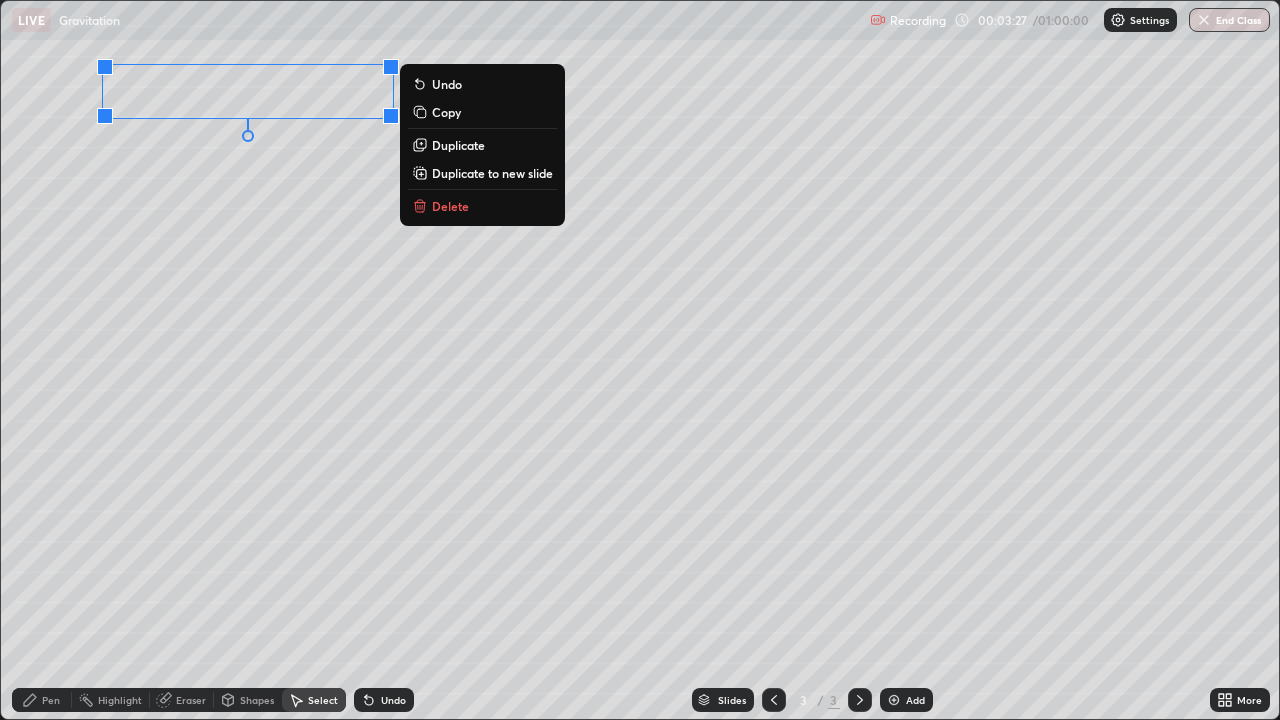 click on "0 ° Undo Copy Duplicate Duplicate to new slide Delete" at bounding box center (640, 360) 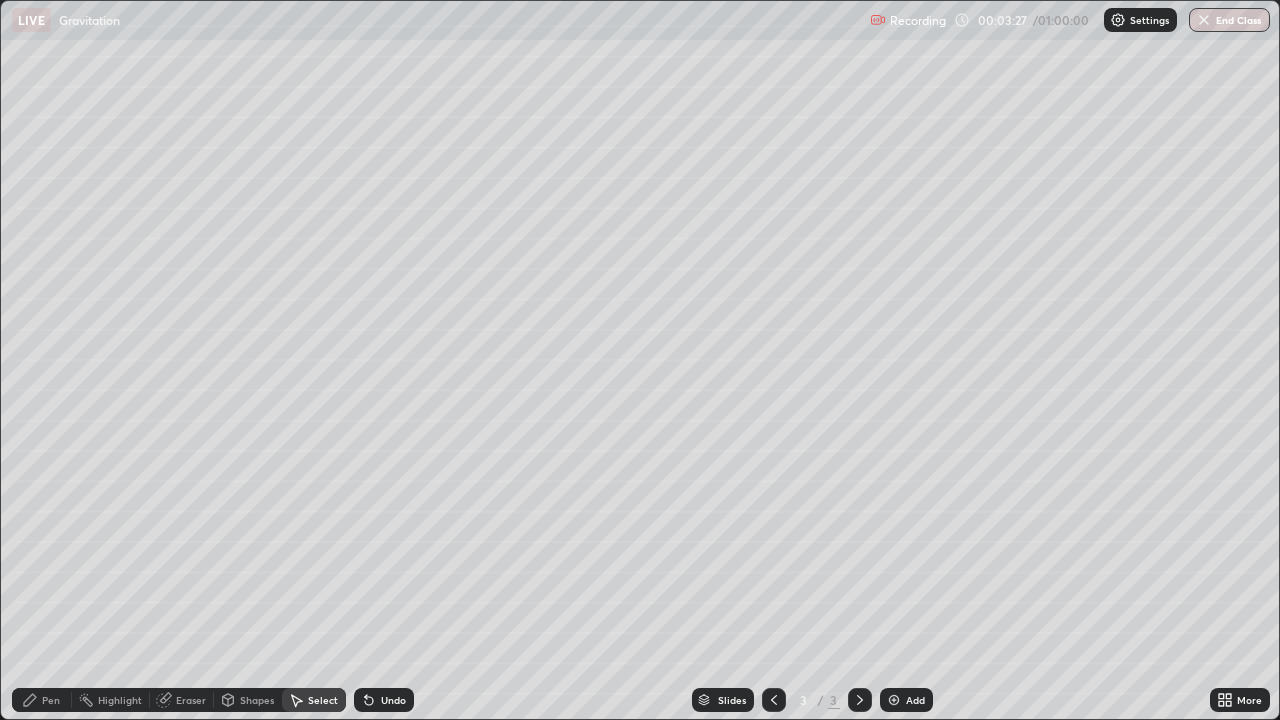click on "Shapes" at bounding box center (257, 700) 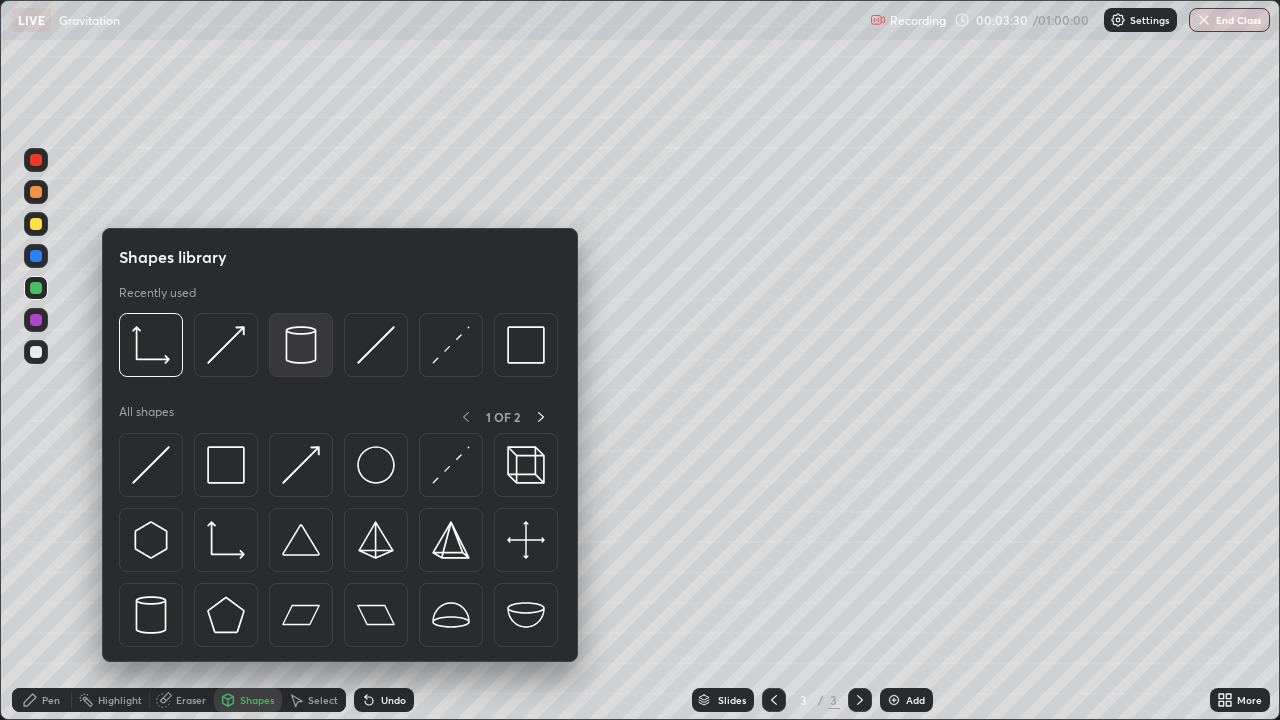 click at bounding box center [301, 345] 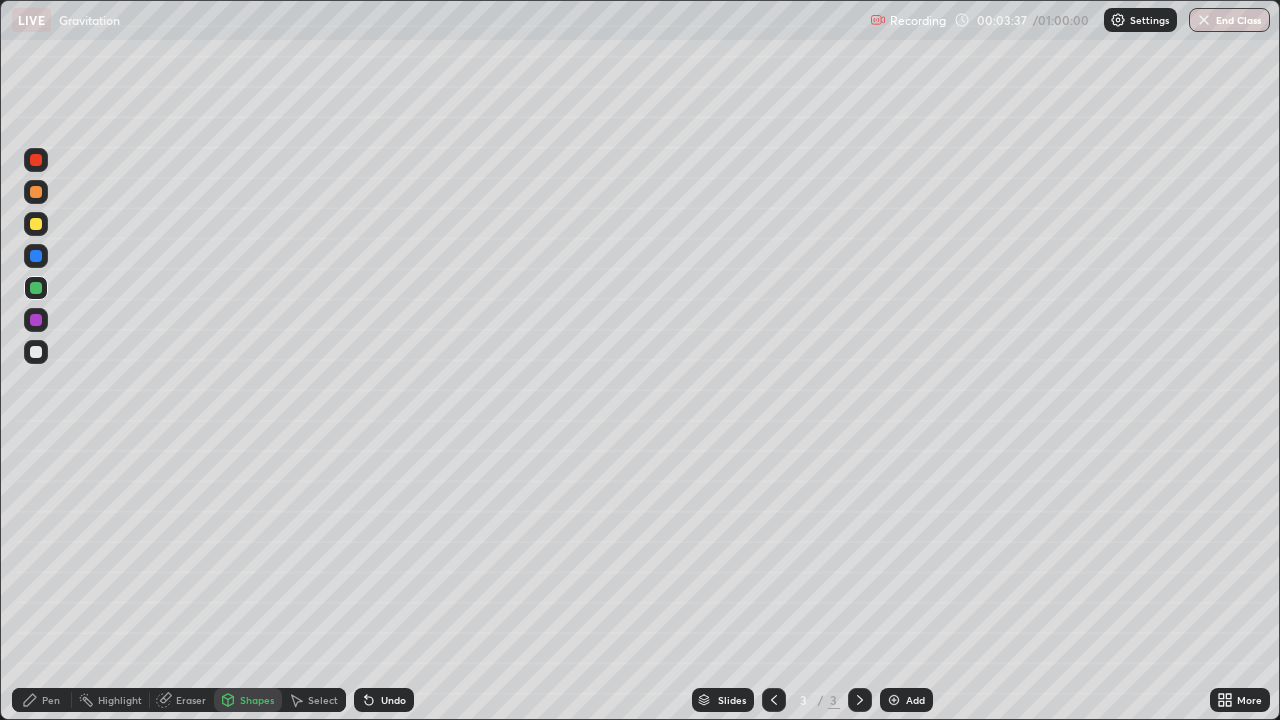 click on "Shapes" at bounding box center (257, 700) 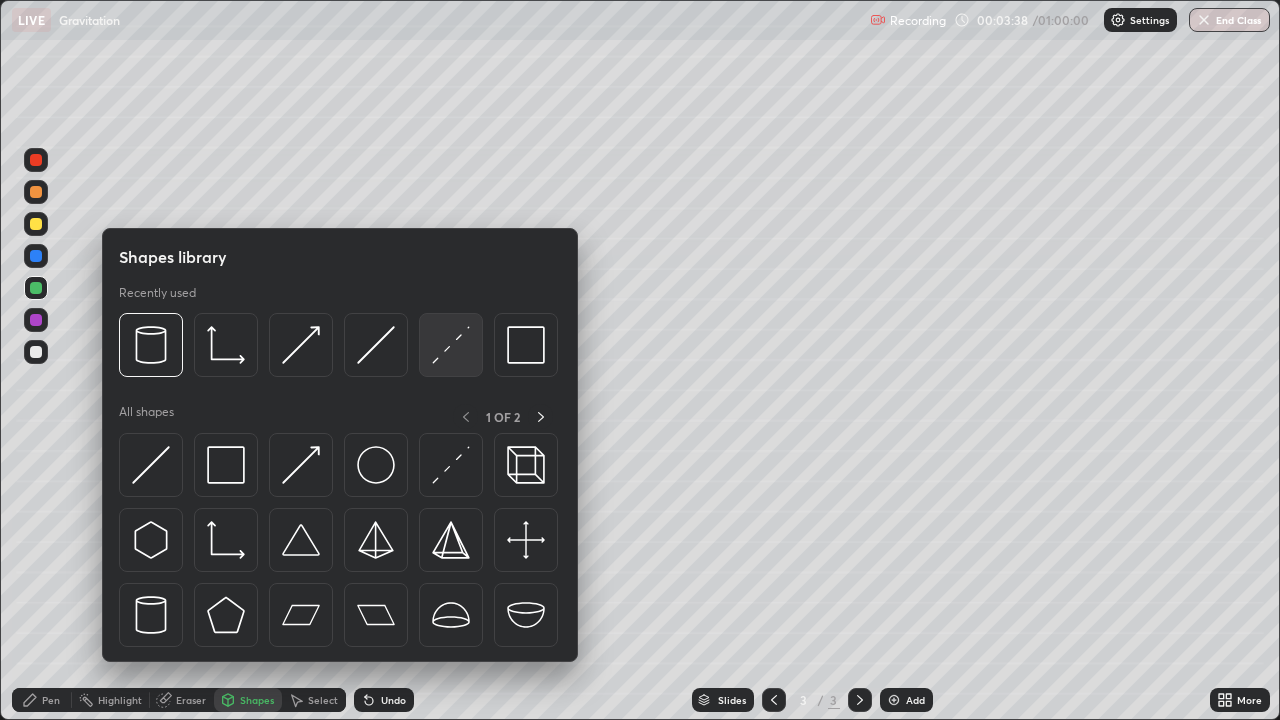 click at bounding box center [451, 345] 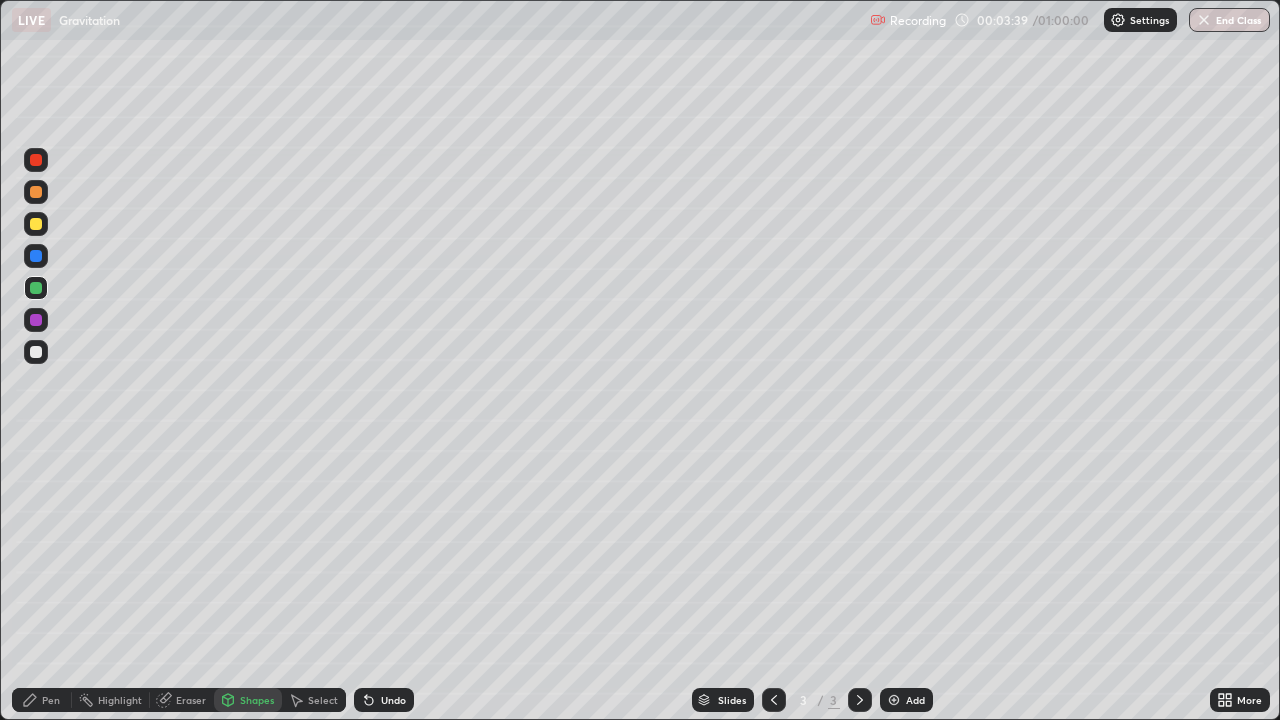 click at bounding box center (36, 352) 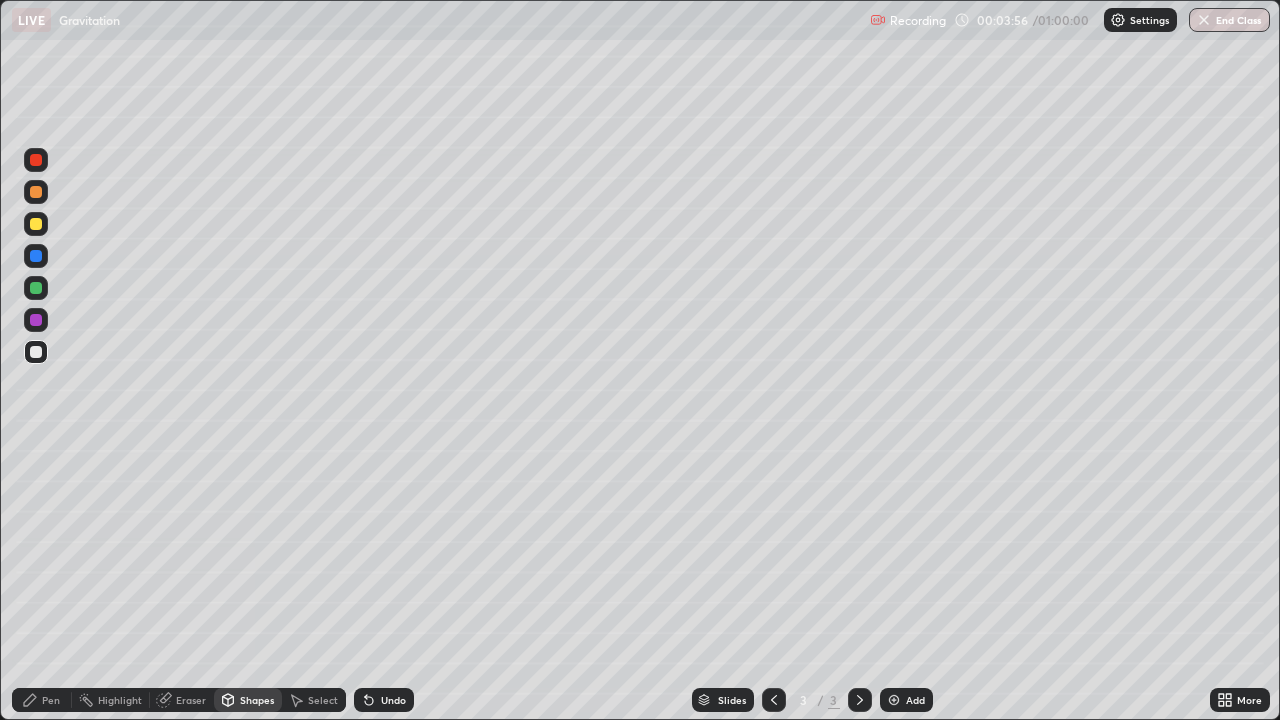 click 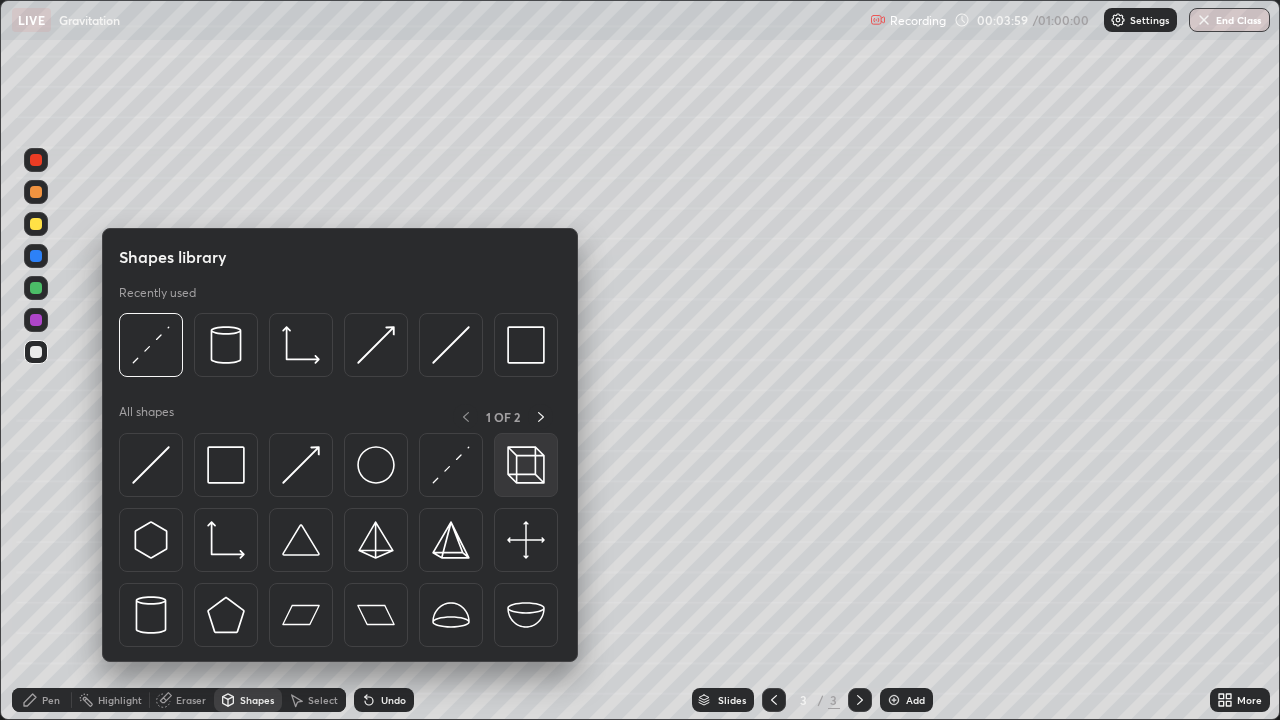 click at bounding box center (526, 465) 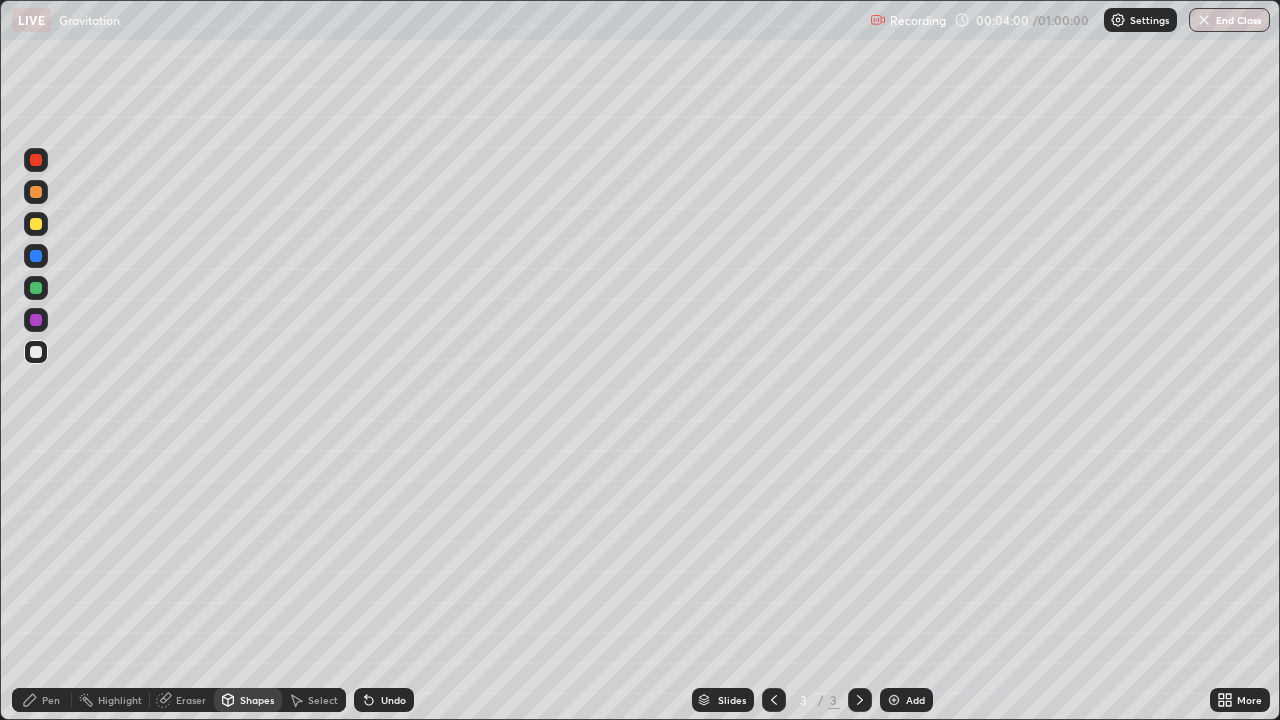 click at bounding box center [36, 320] 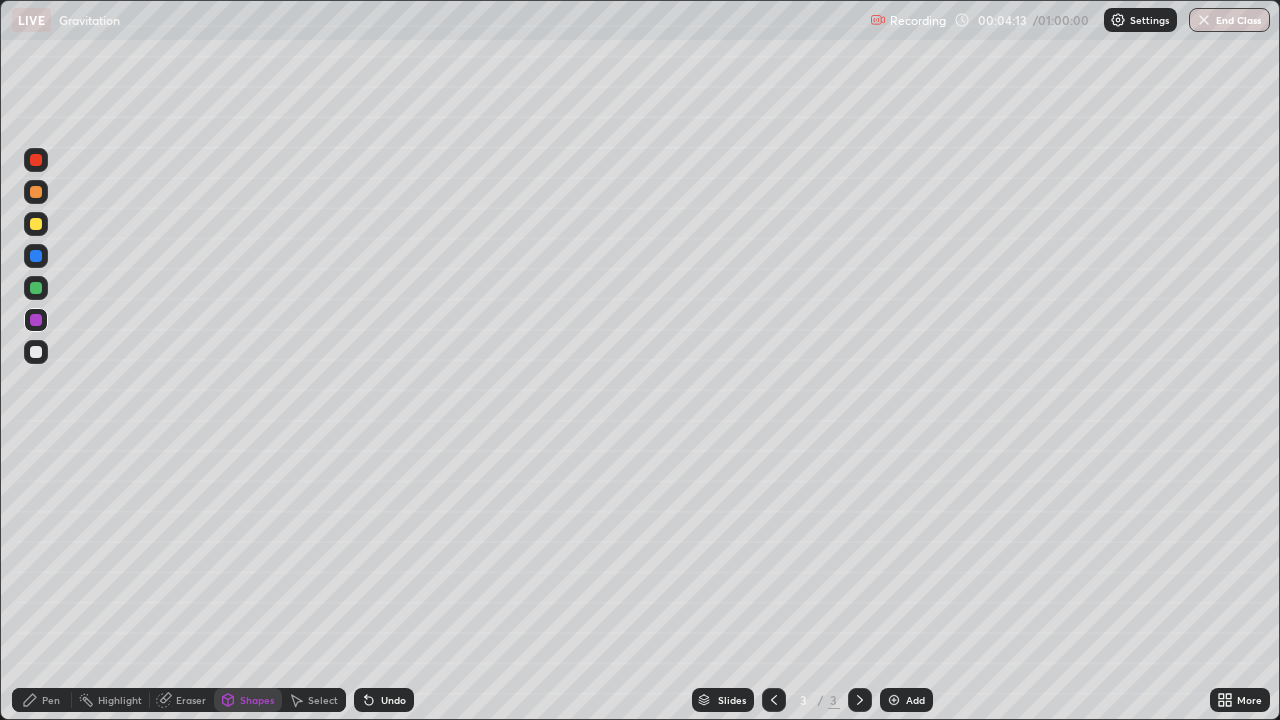 click on "Pen" at bounding box center [51, 700] 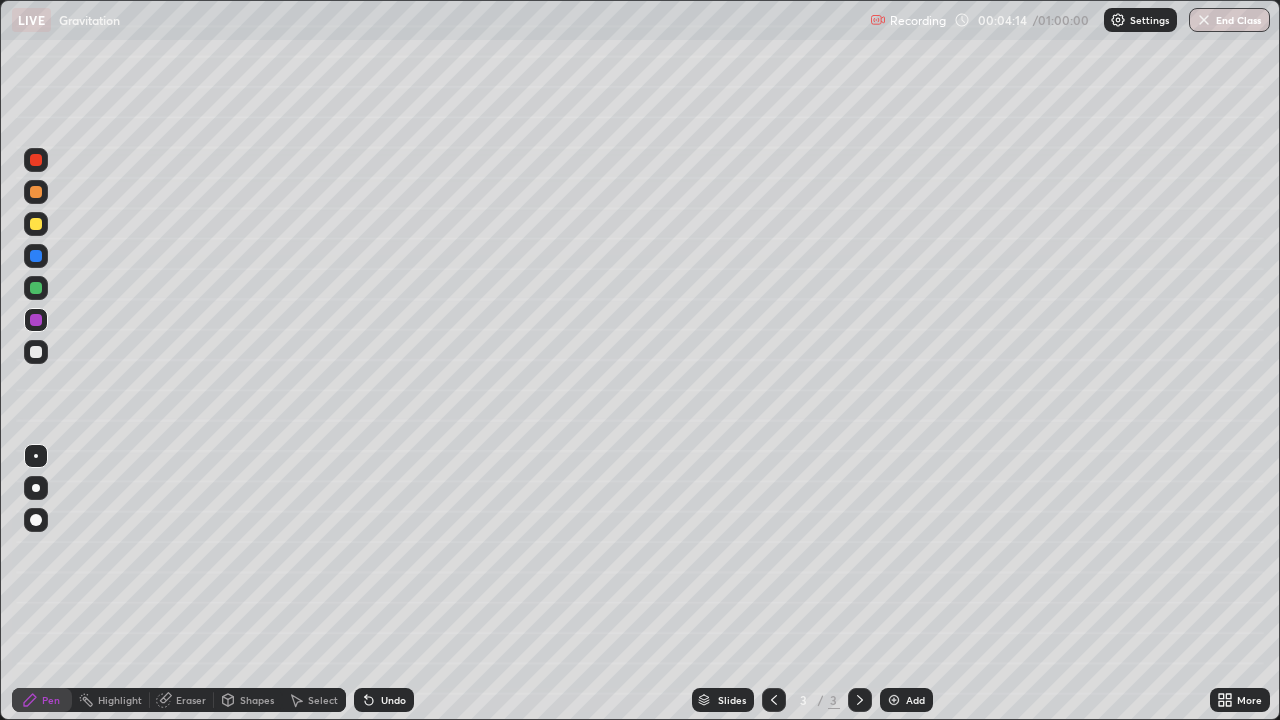 click at bounding box center [36, 288] 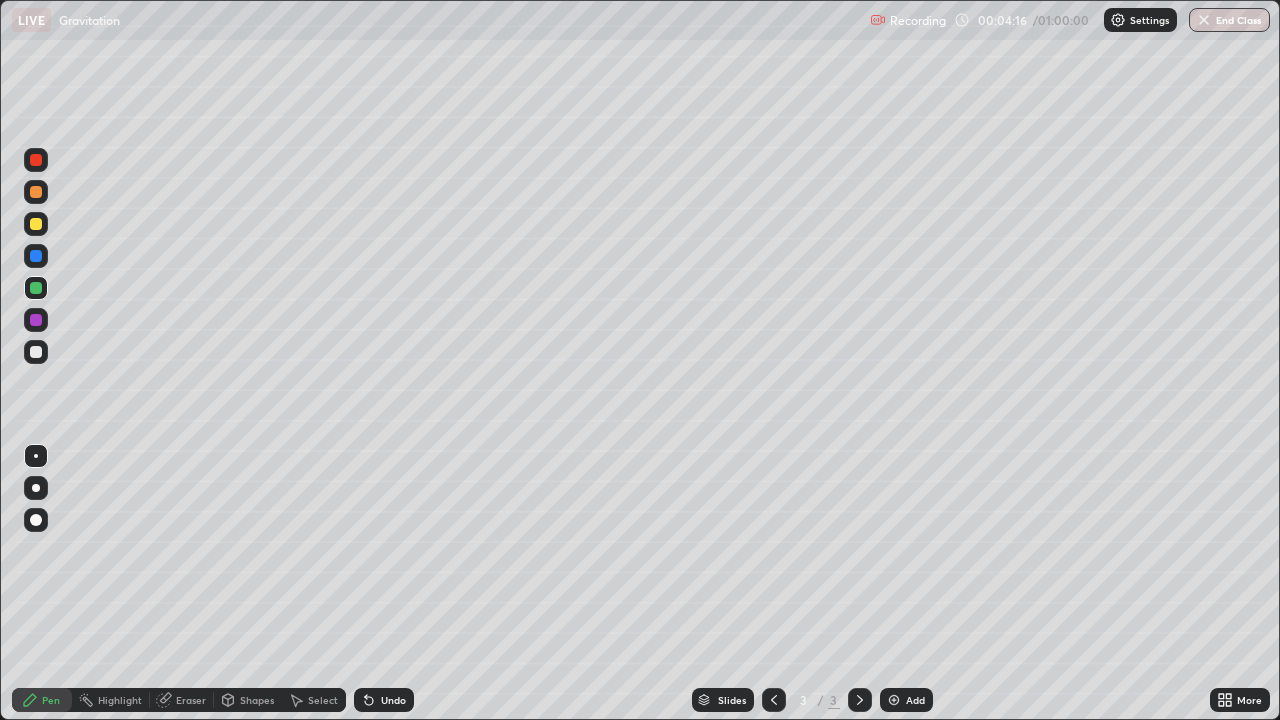 click at bounding box center (36, 224) 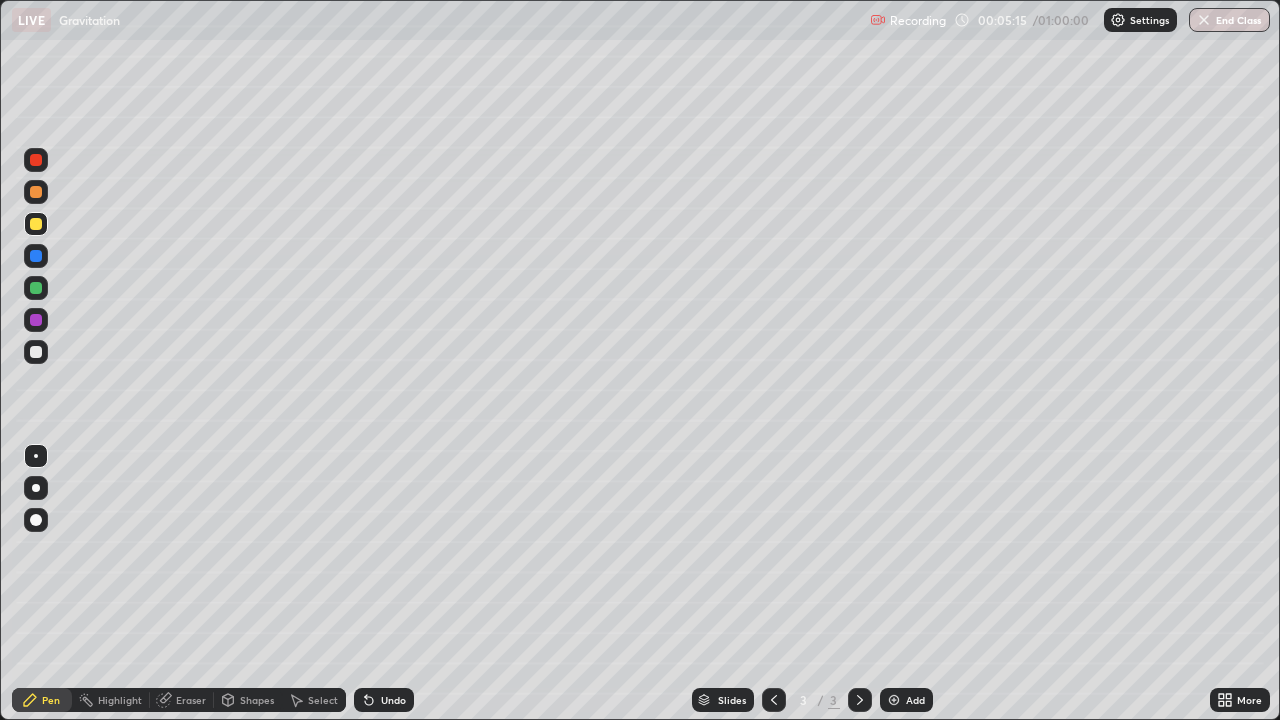 click on "Select" at bounding box center (314, 700) 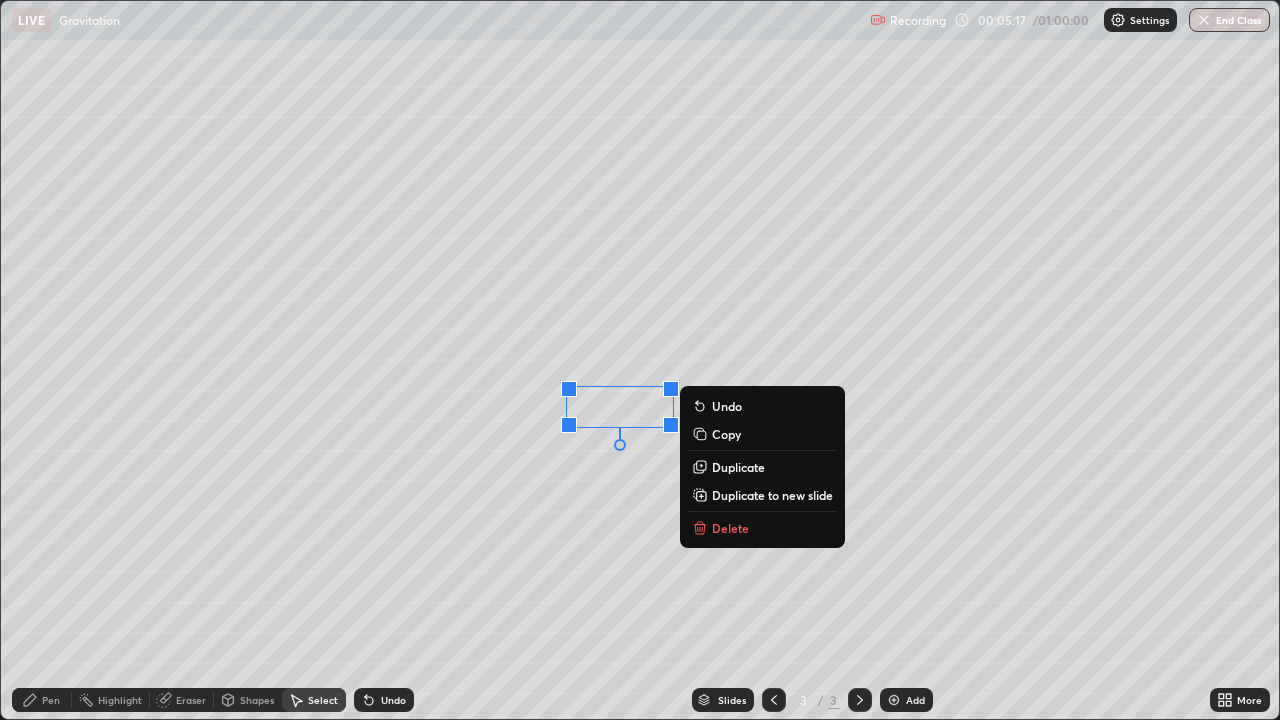 click on "Delete" at bounding box center (730, 528) 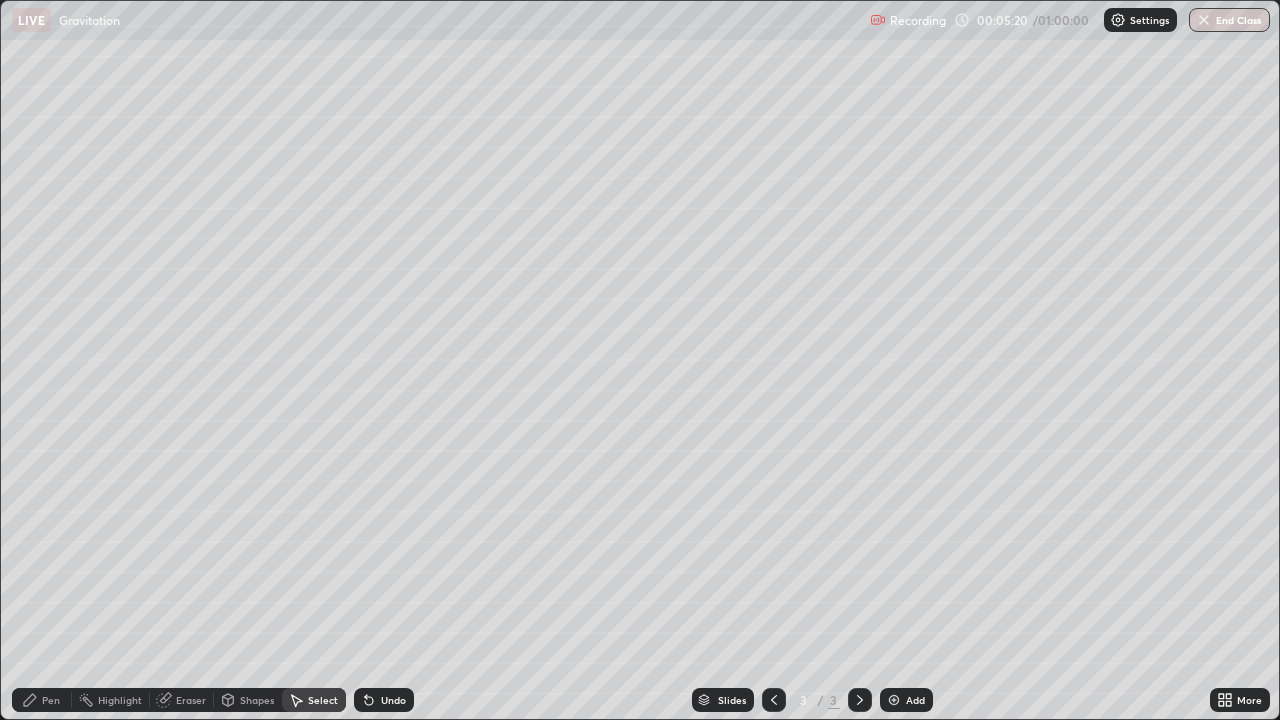 click on "Select" at bounding box center (323, 700) 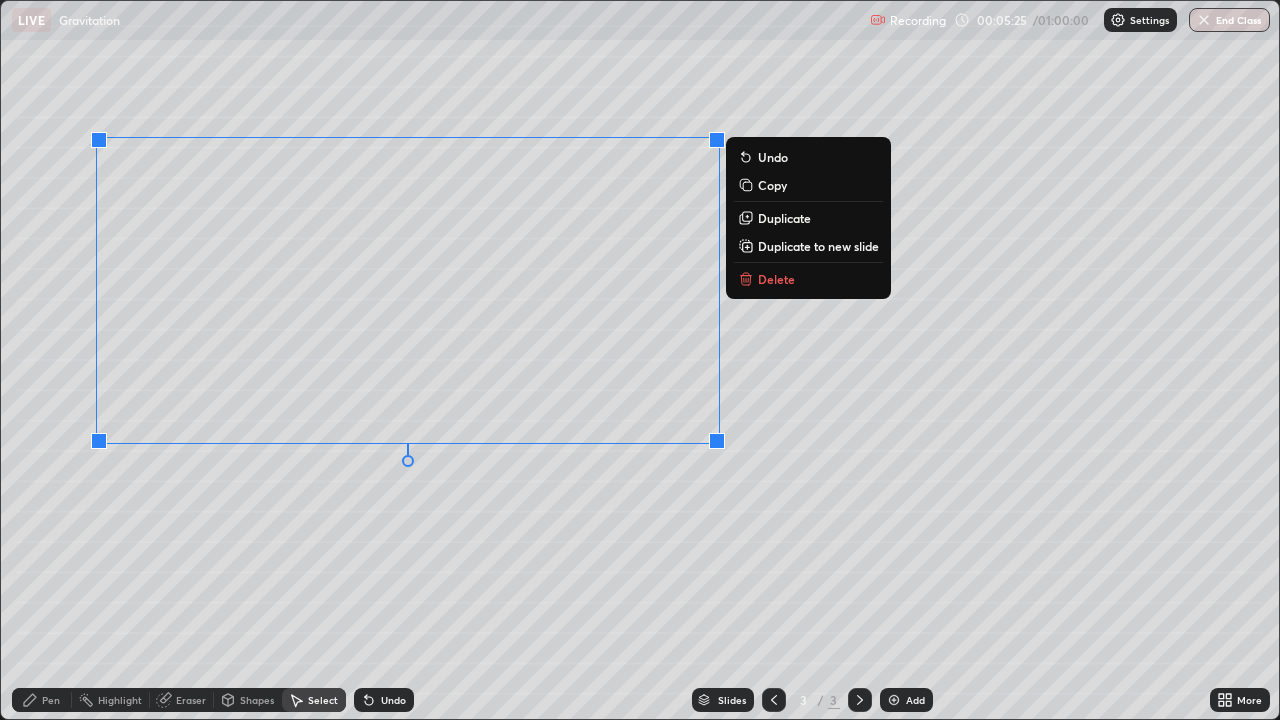 click on "0 ° Undo Copy Duplicate Duplicate to new slide Delete" at bounding box center (640, 360) 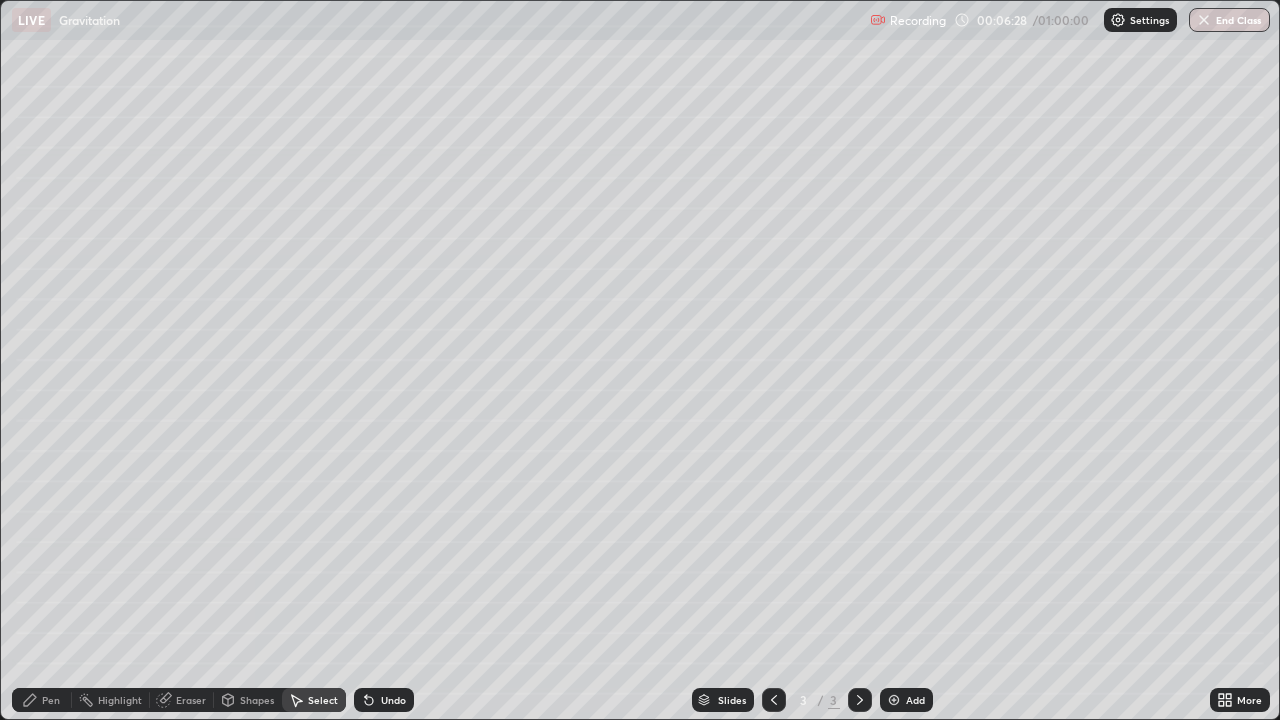 click on "Shapes" at bounding box center [248, 700] 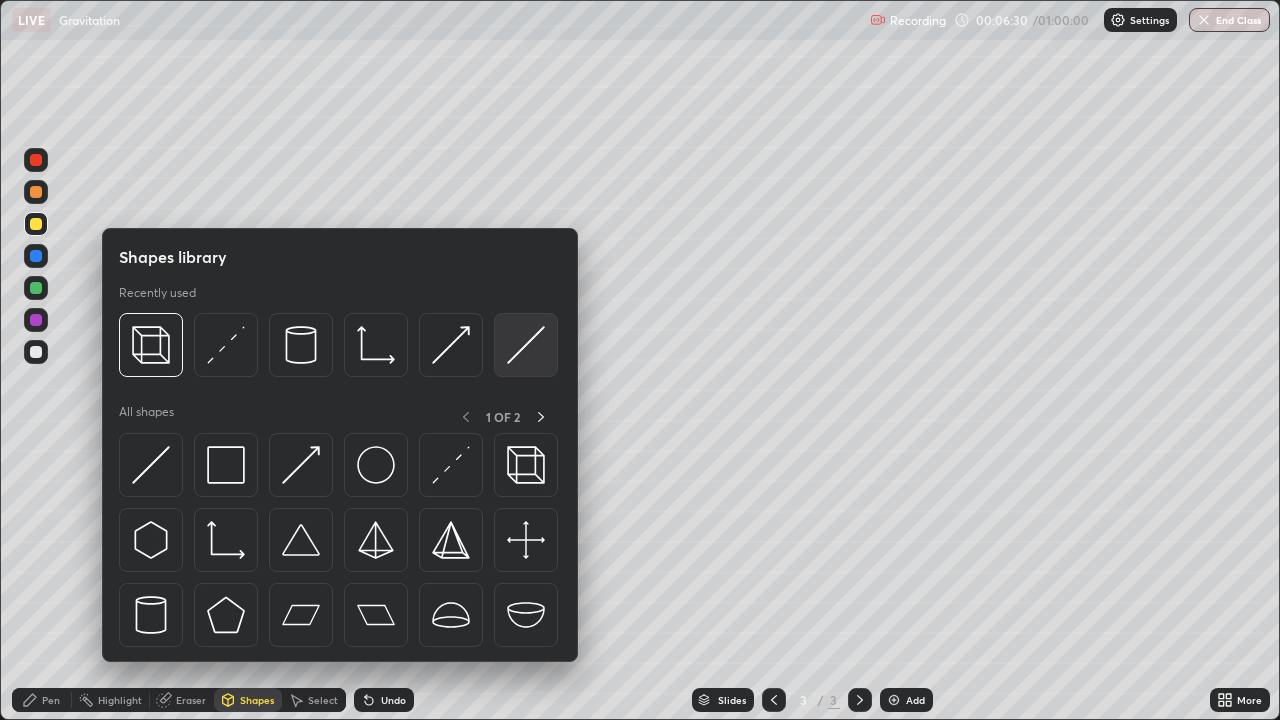 click at bounding box center [526, 345] 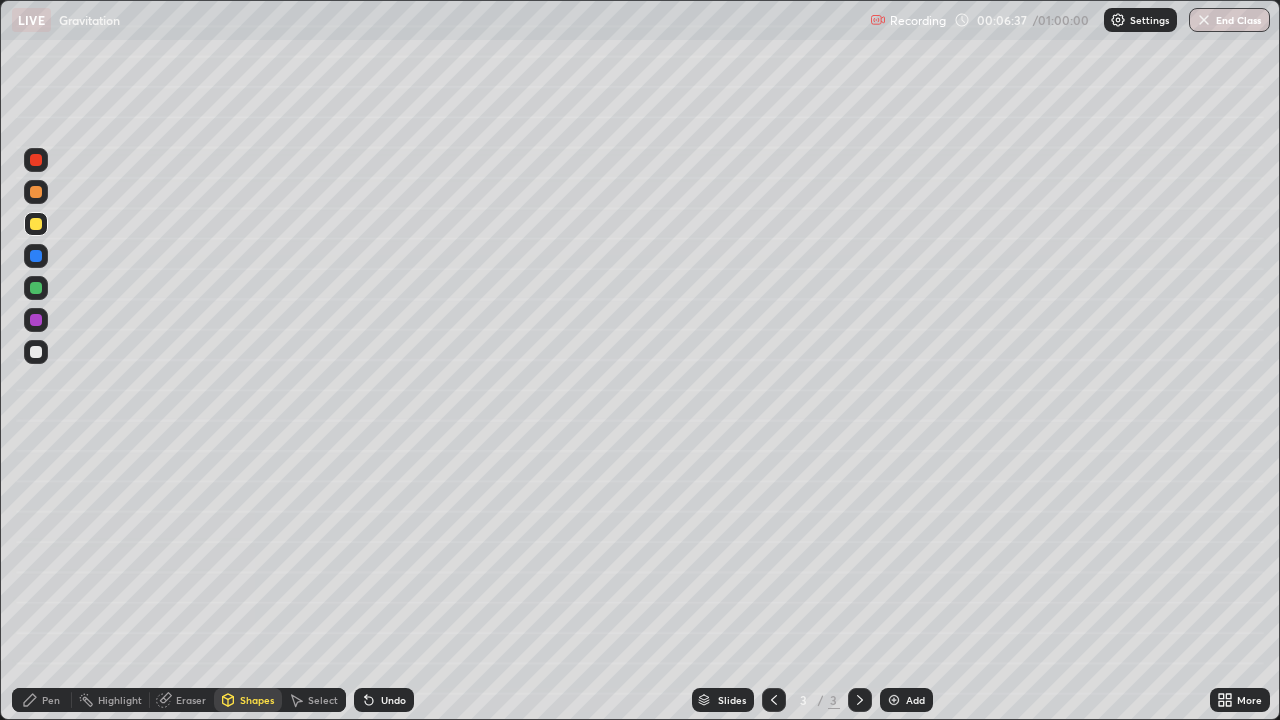 click at bounding box center [36, 256] 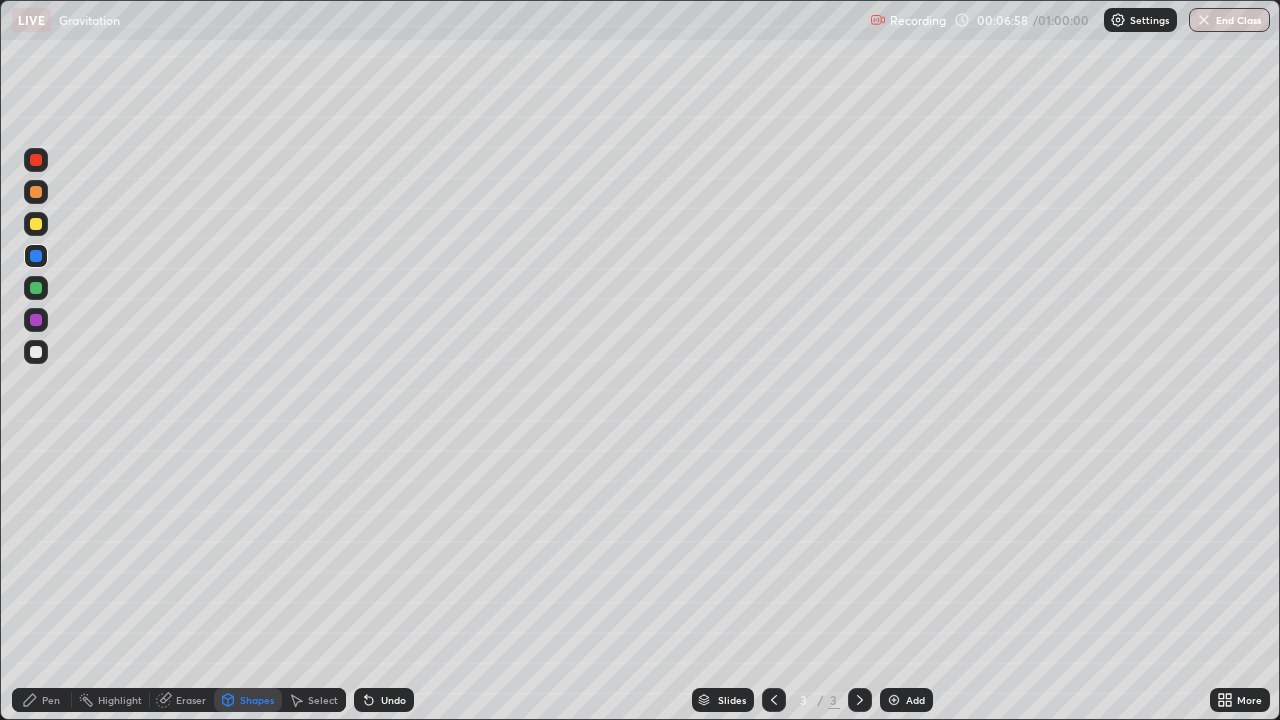 click on "Undo" at bounding box center [393, 700] 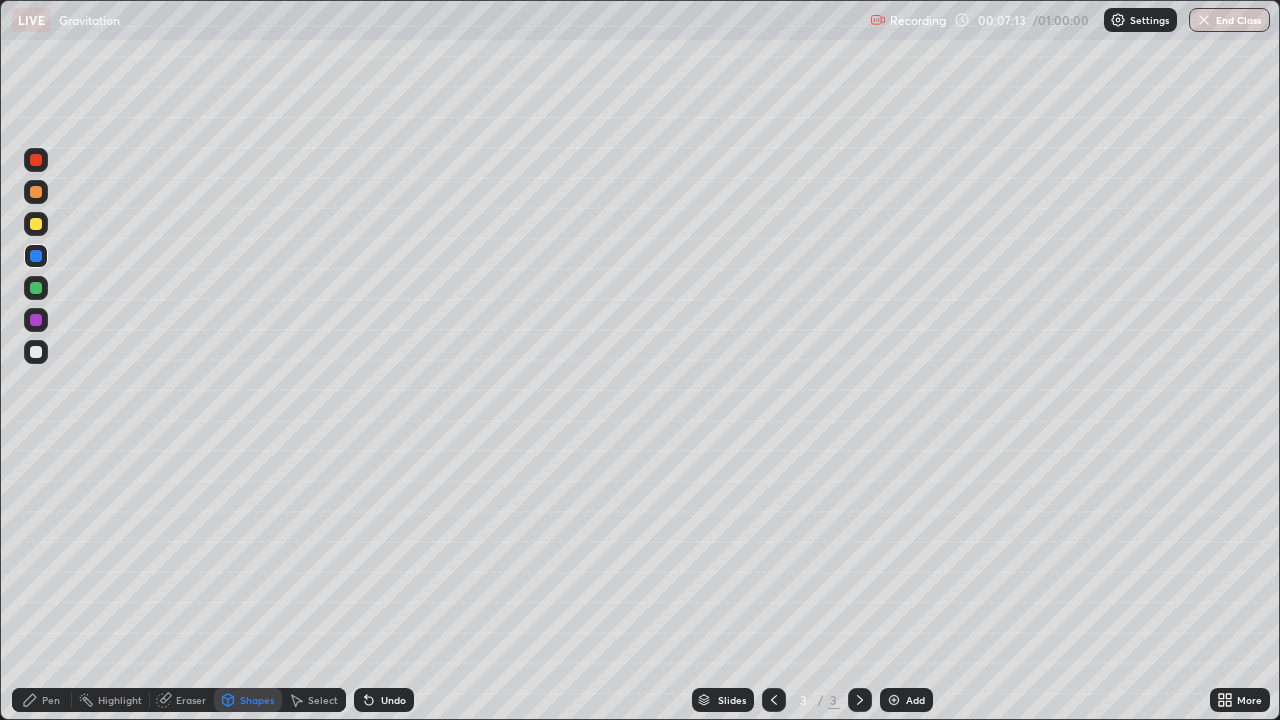 click on "Shapes" at bounding box center (257, 700) 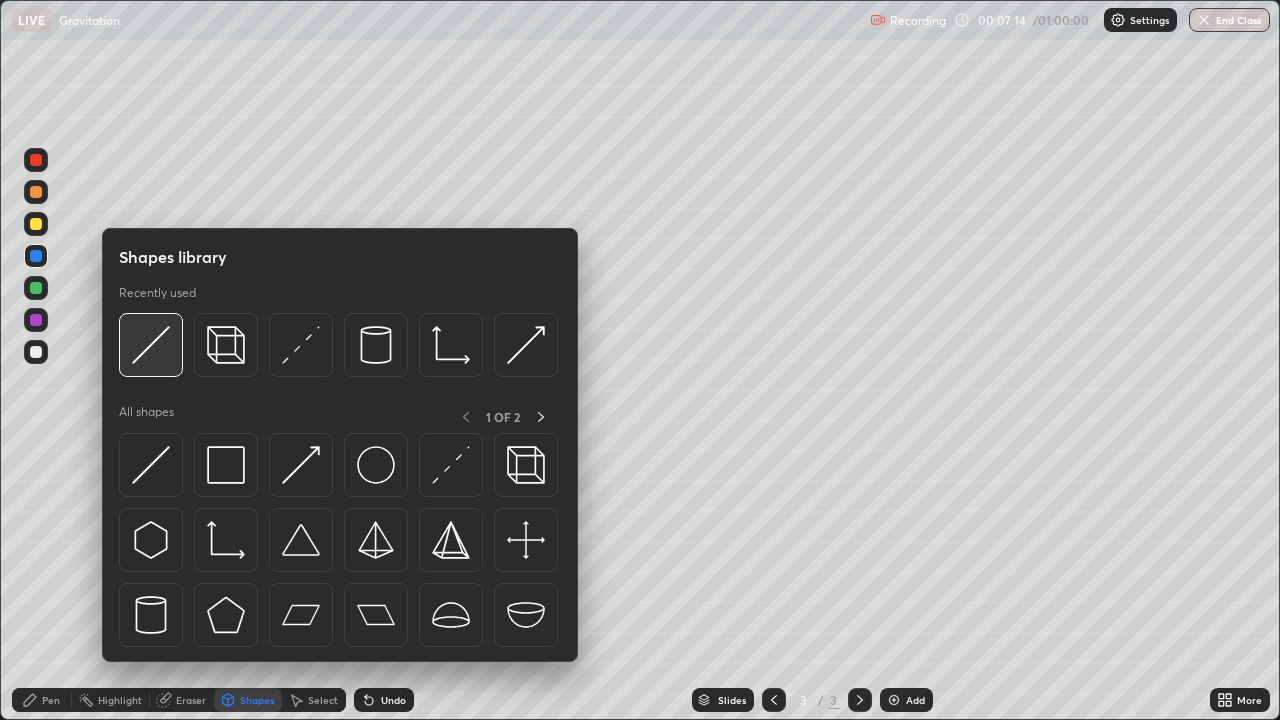 click at bounding box center (151, 345) 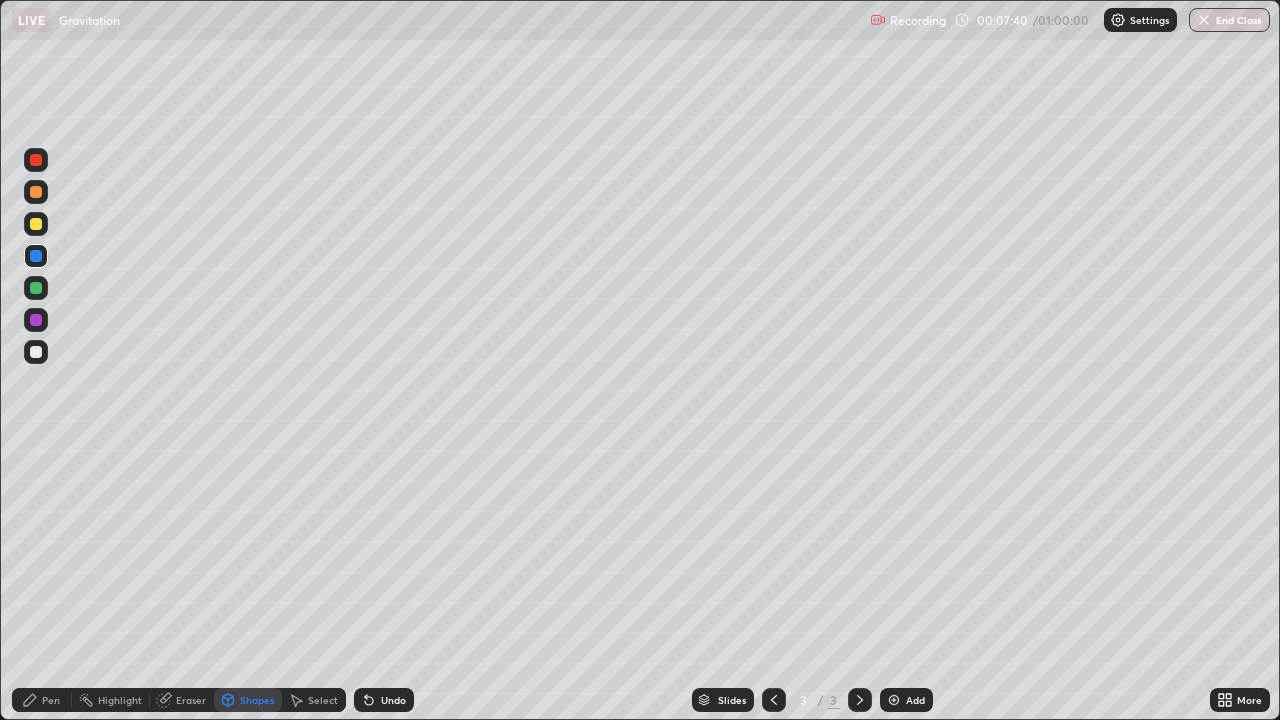 click on "Shapes" at bounding box center [248, 700] 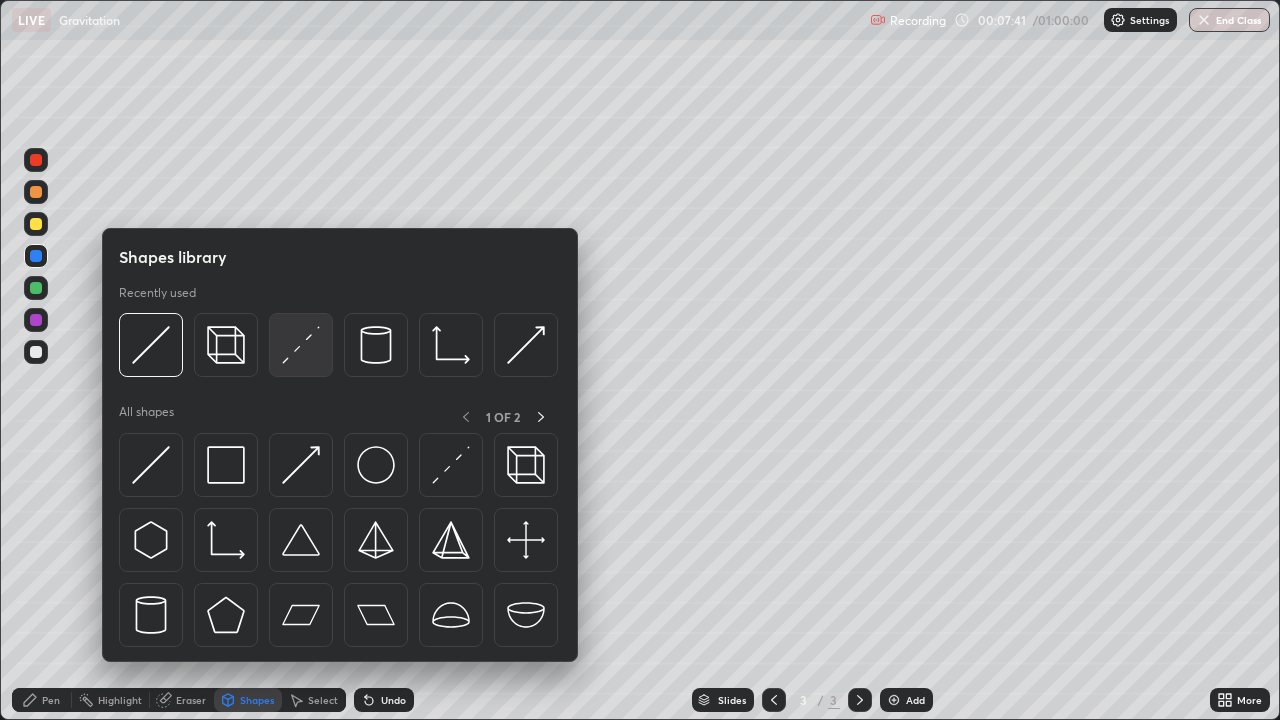 click at bounding box center [301, 345] 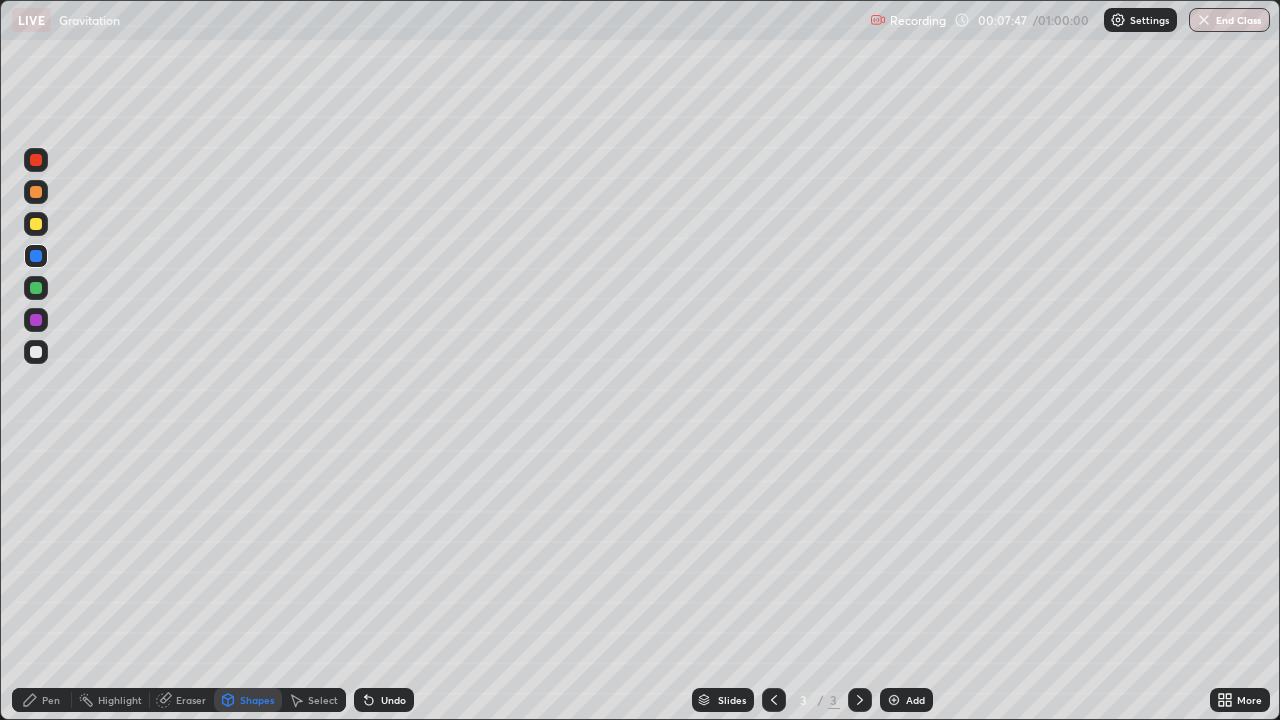 click 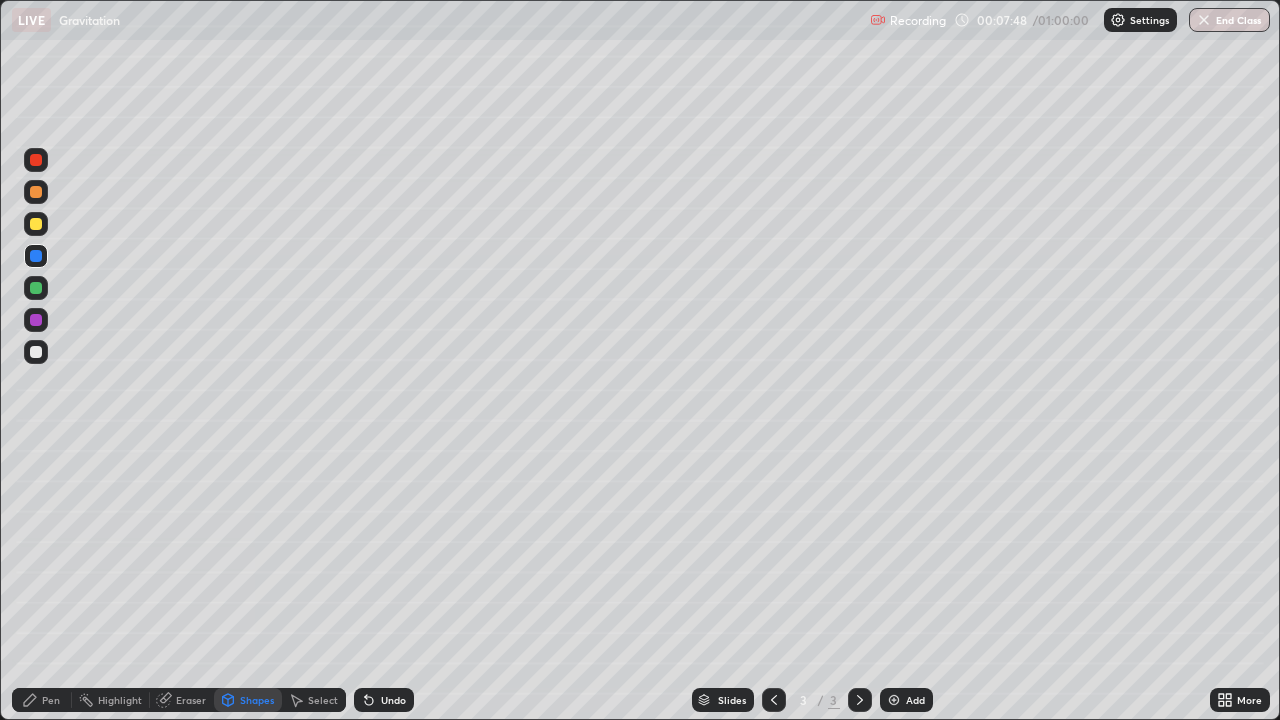 click at bounding box center (36, 352) 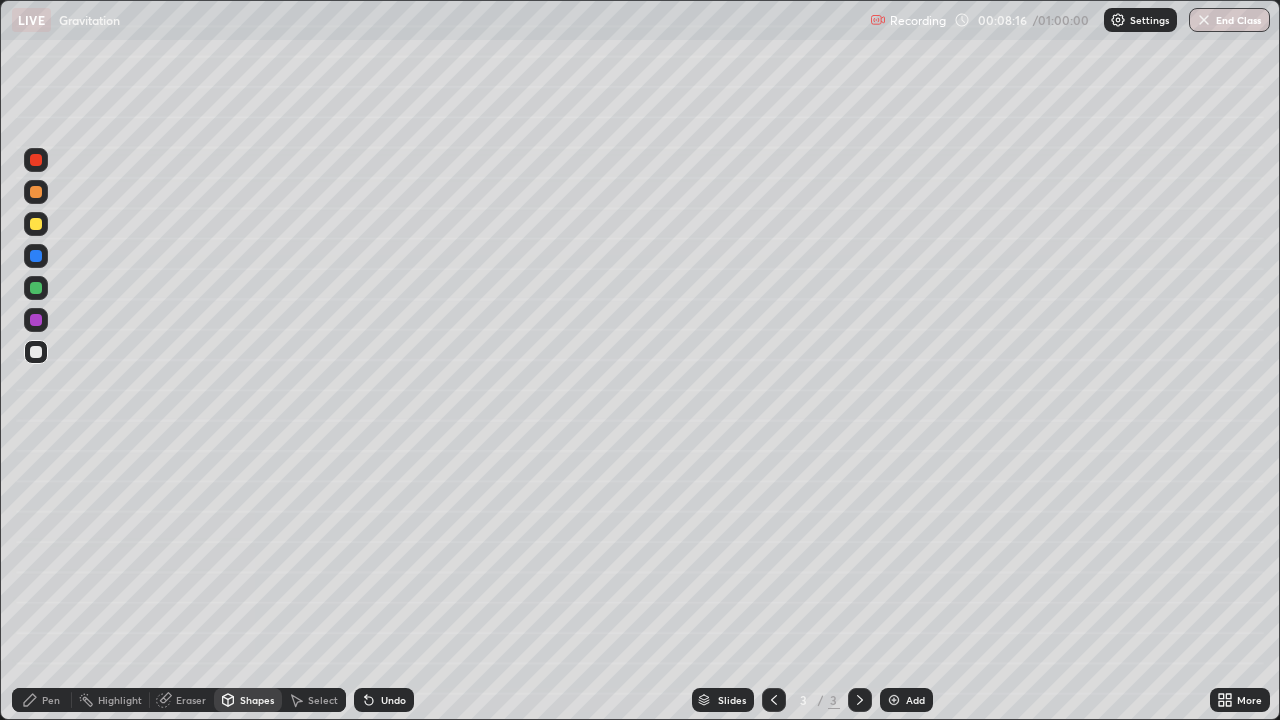 click on "Shapes" at bounding box center (257, 700) 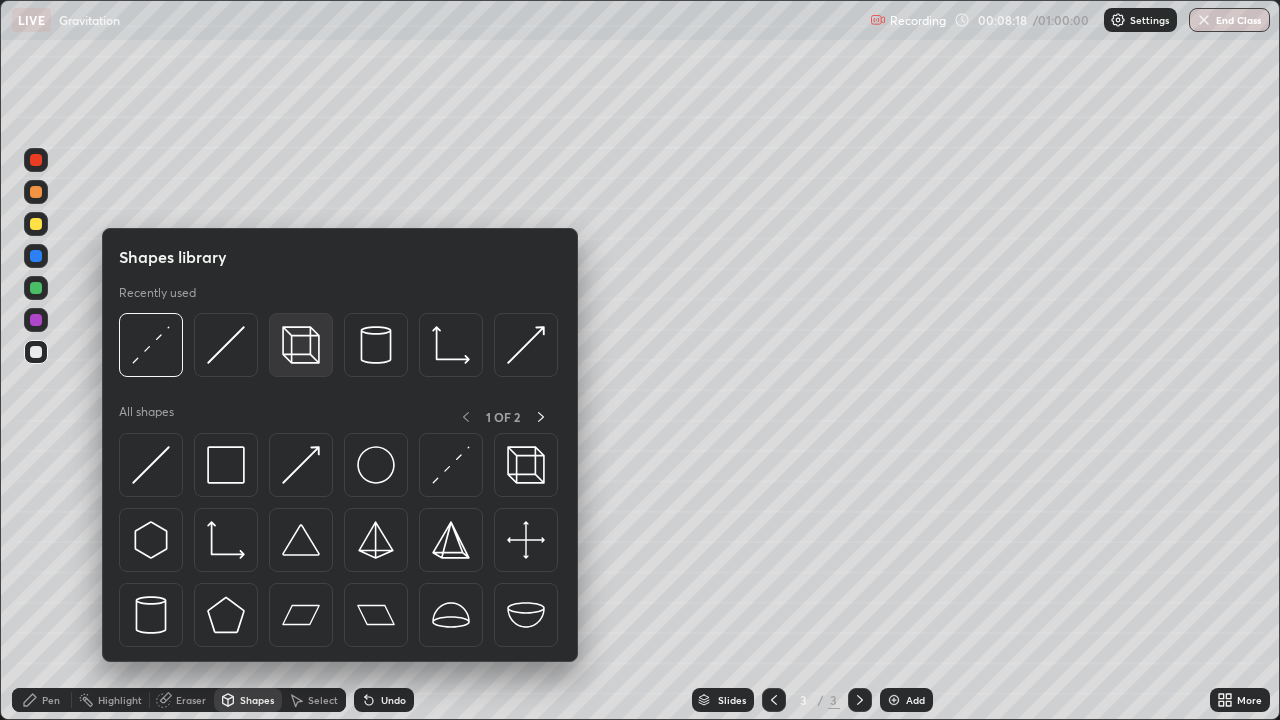 click at bounding box center (301, 345) 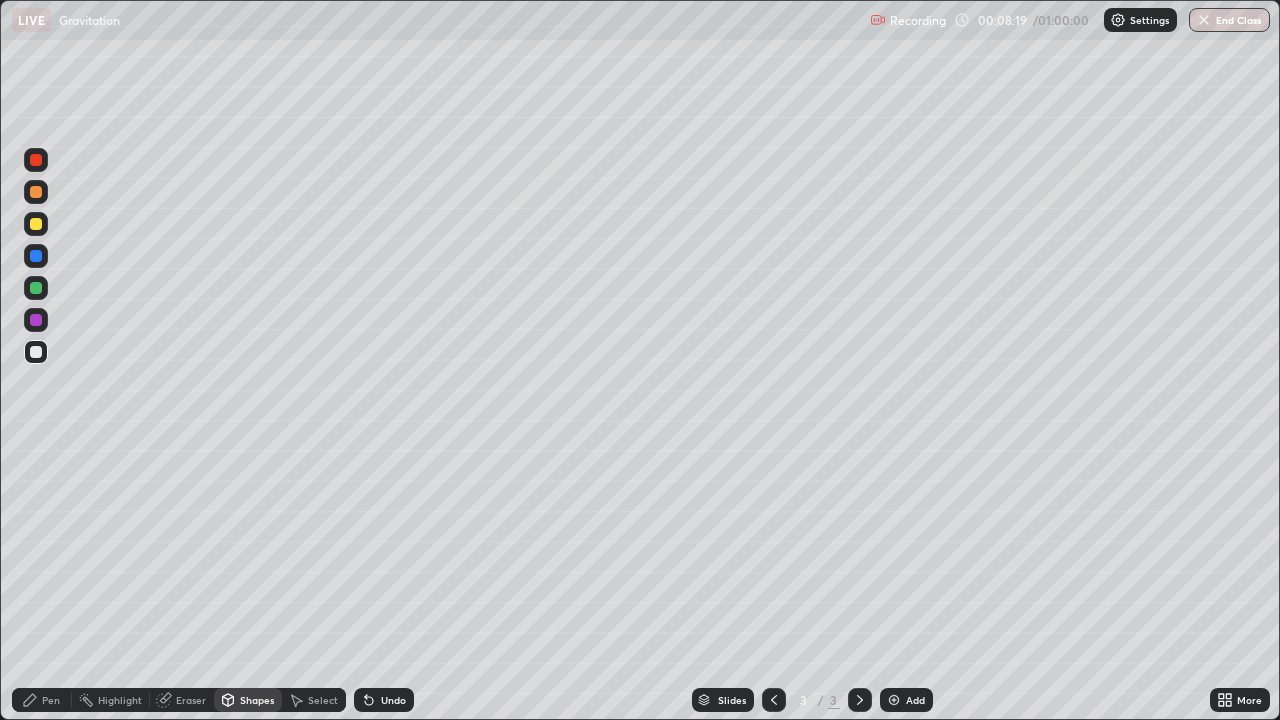 click at bounding box center [36, 320] 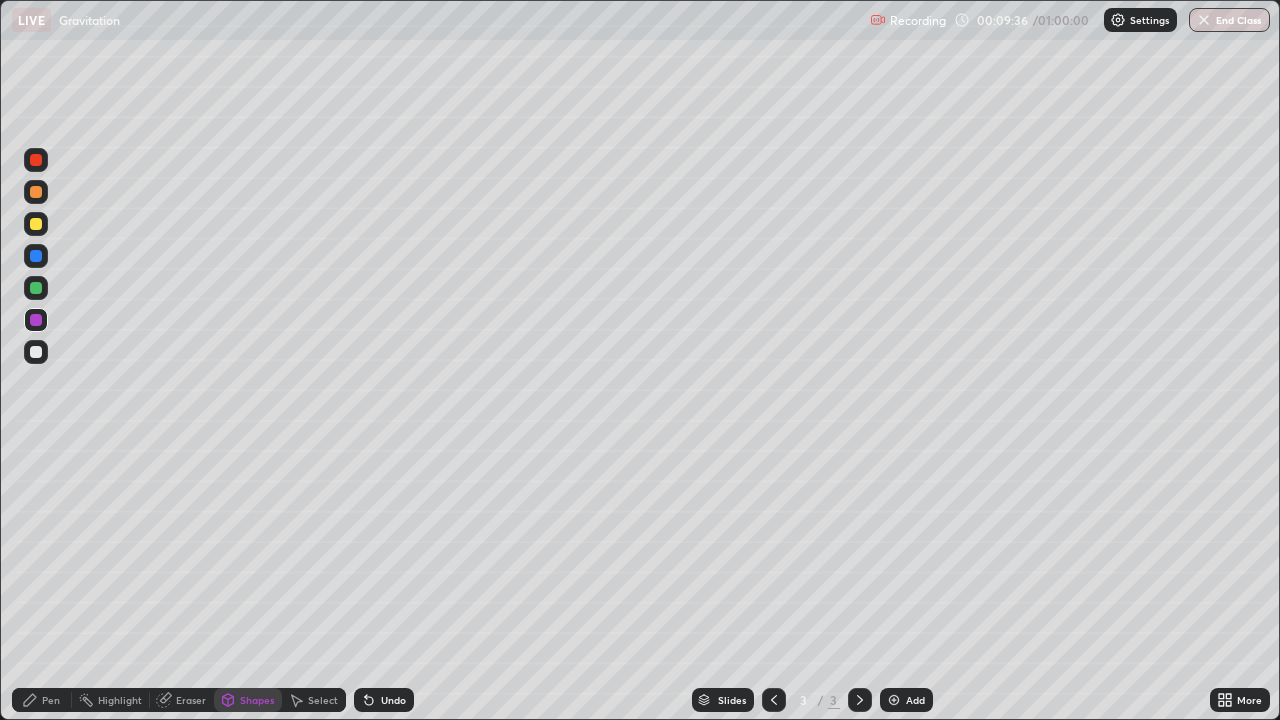 click at bounding box center (894, 700) 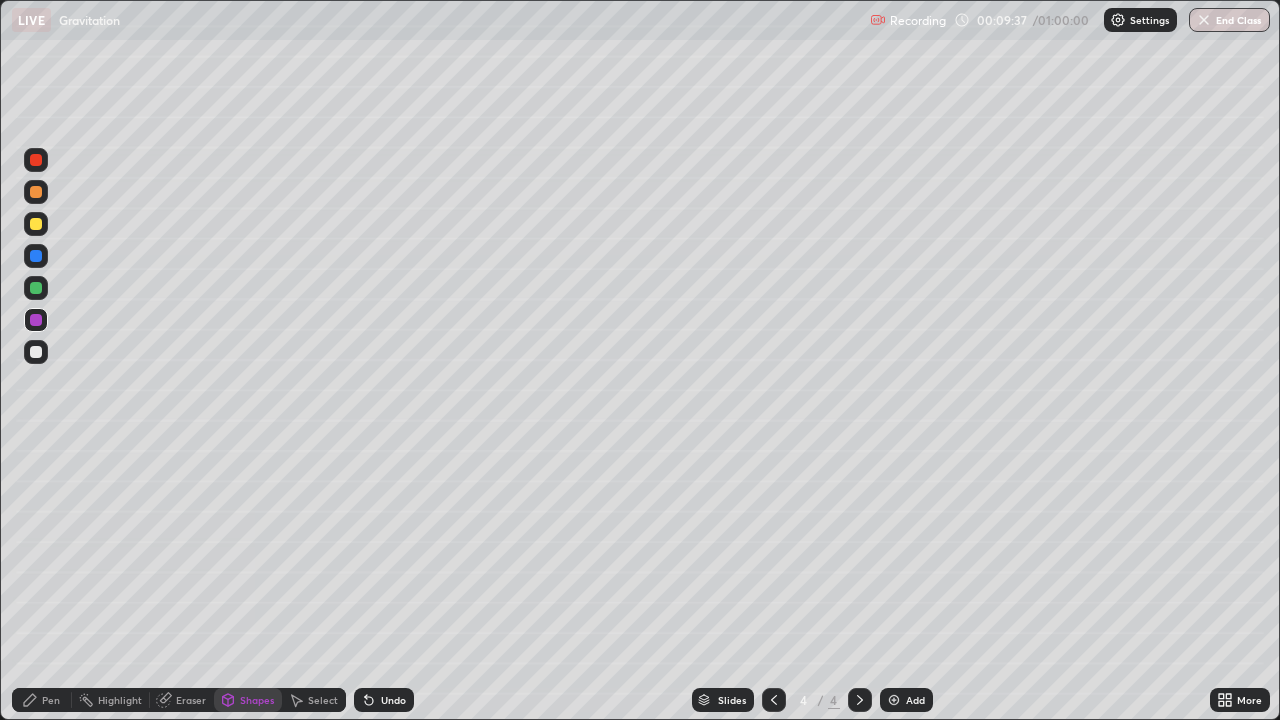click on "Pen" at bounding box center [42, 700] 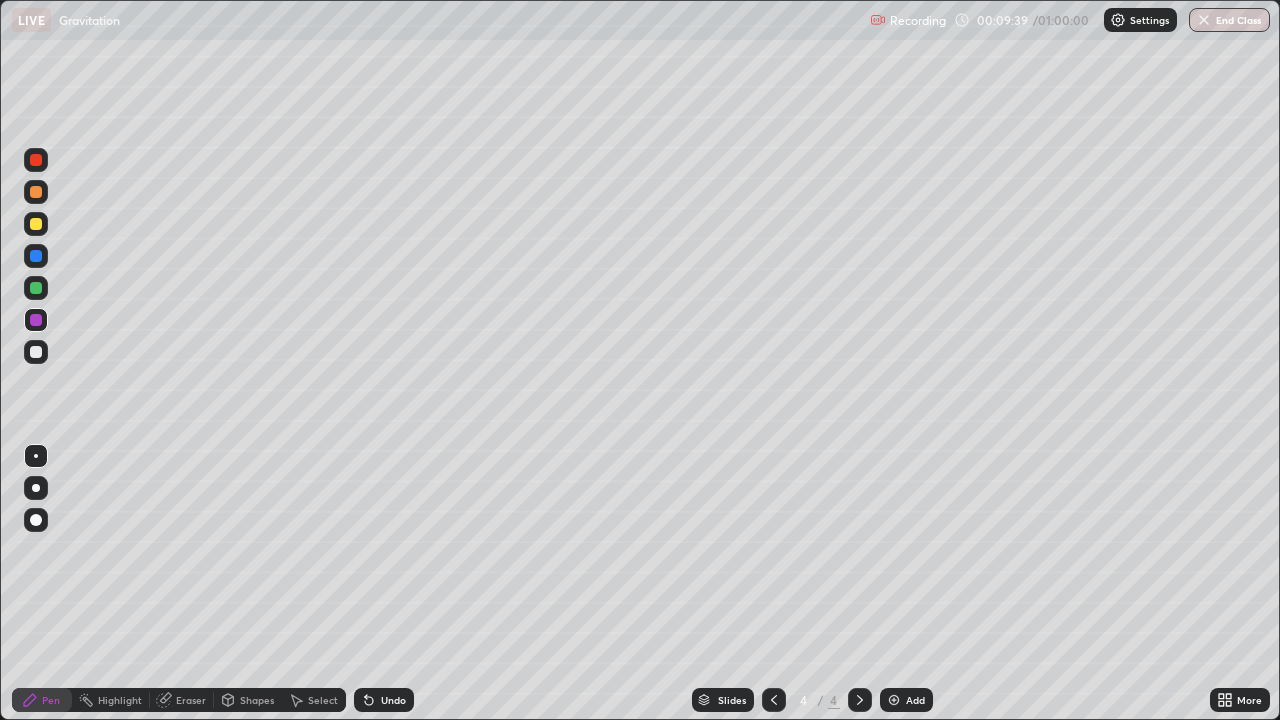 click at bounding box center [36, 224] 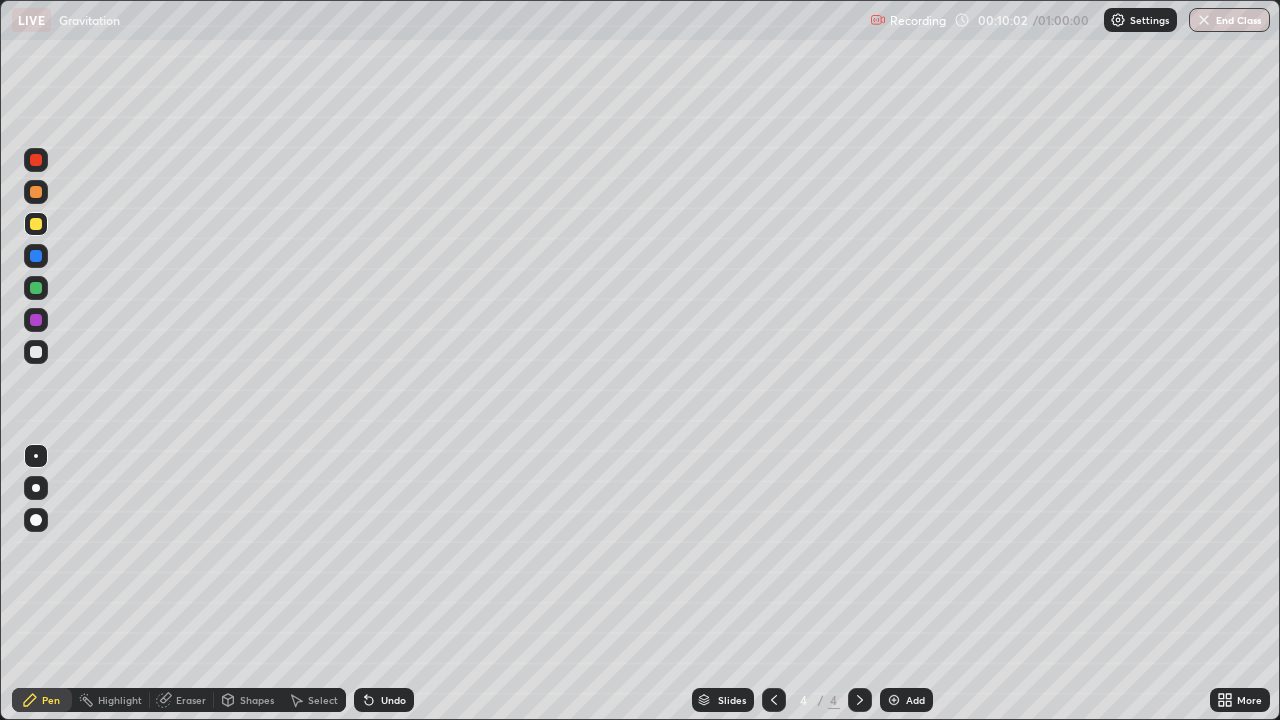 click on "Select" at bounding box center (323, 700) 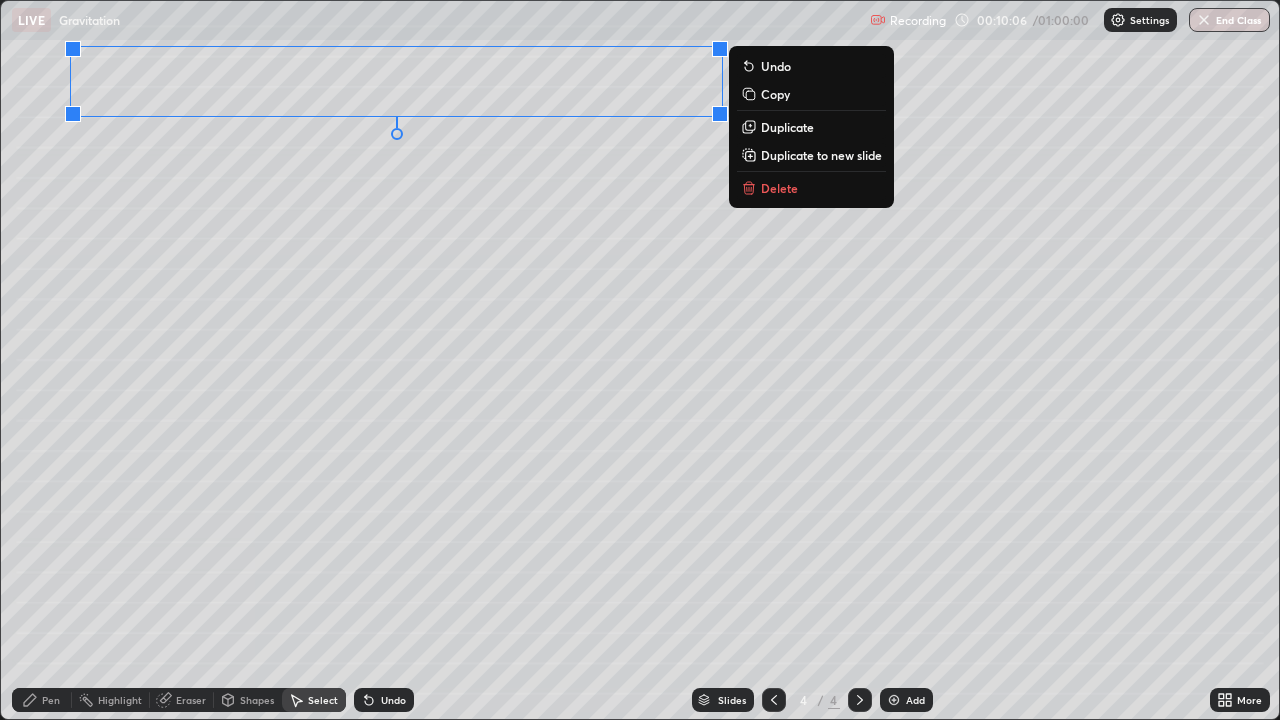 click on "0 ° Undo Copy Duplicate Duplicate to new slide Delete" at bounding box center (640, 360) 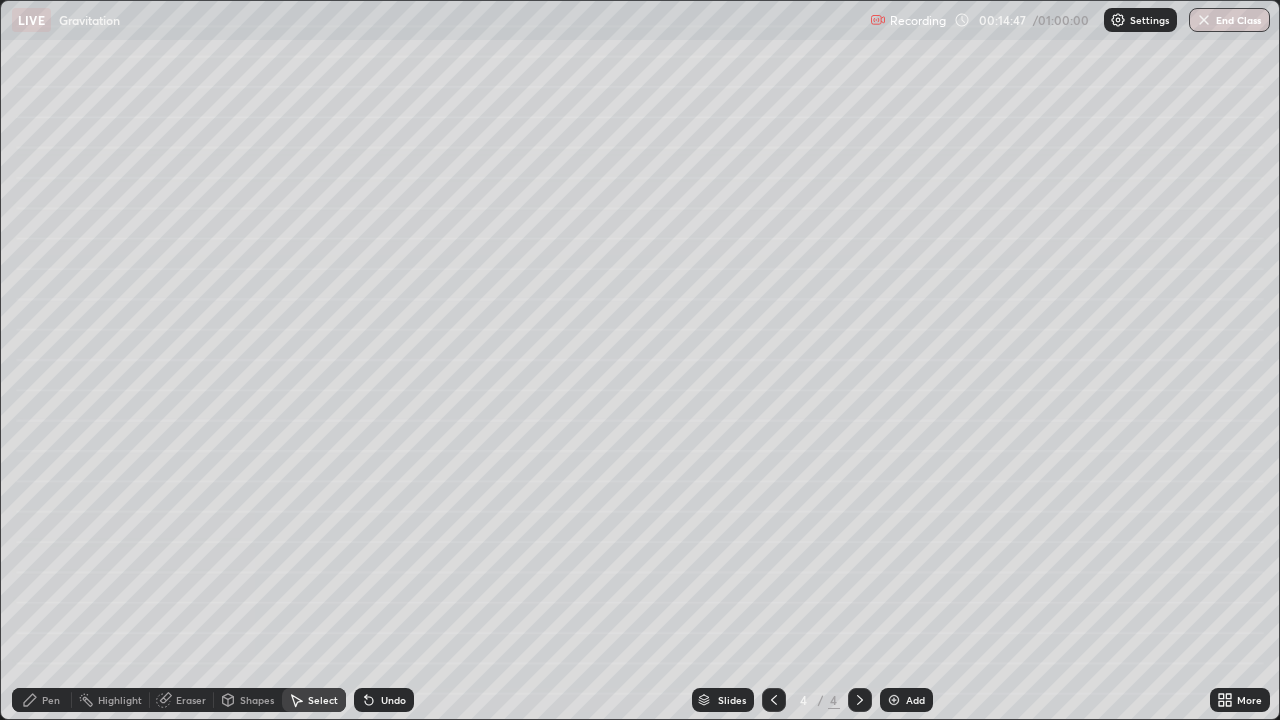 click on "Shapes" at bounding box center (248, 700) 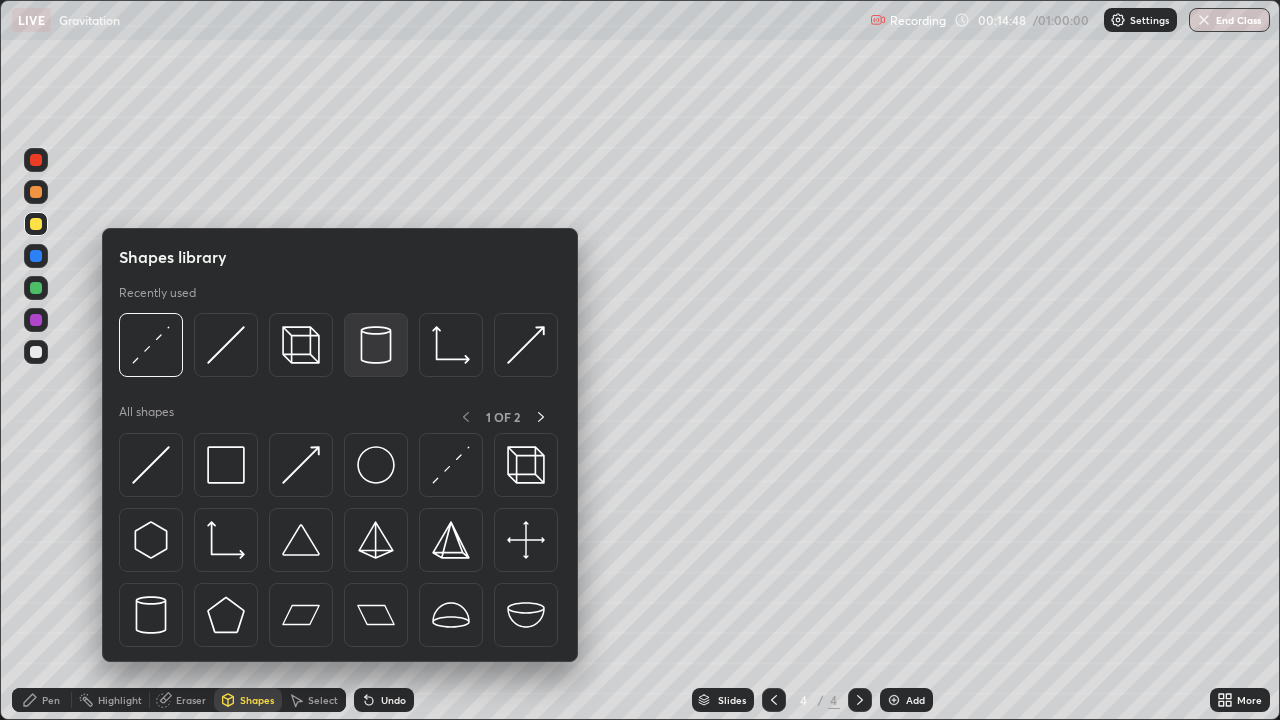 click at bounding box center (376, 345) 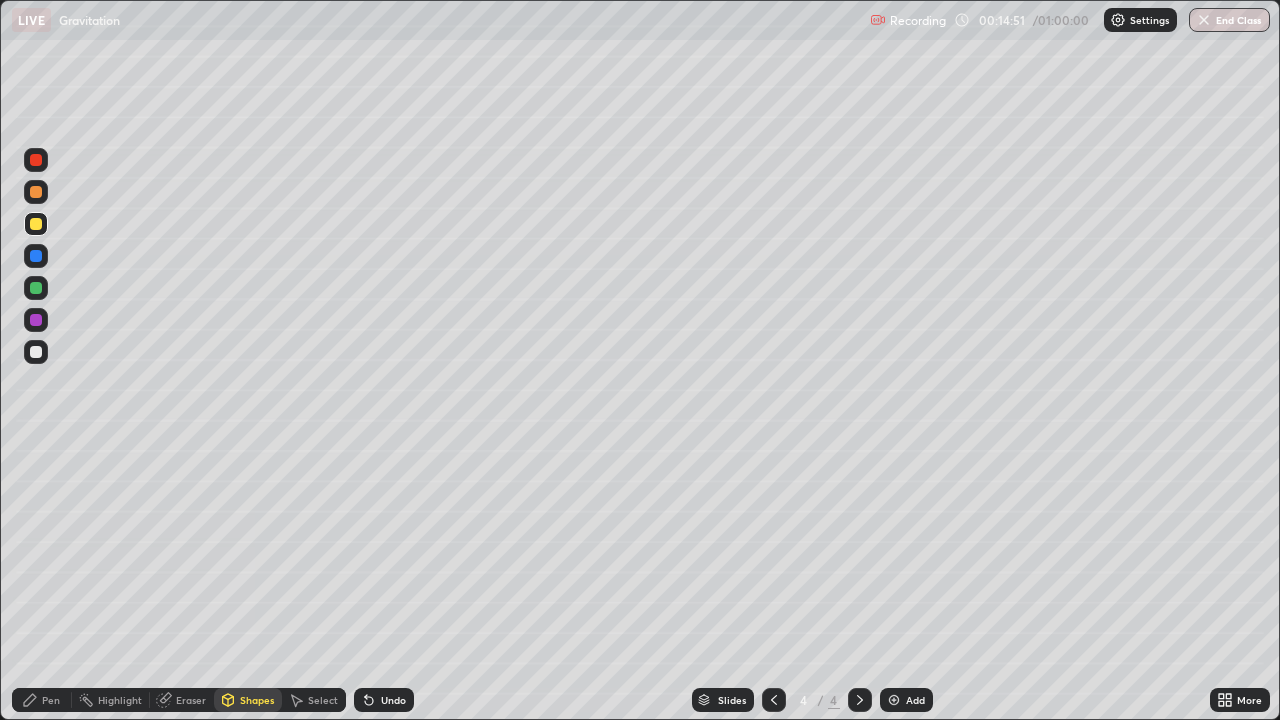click at bounding box center [36, 352] 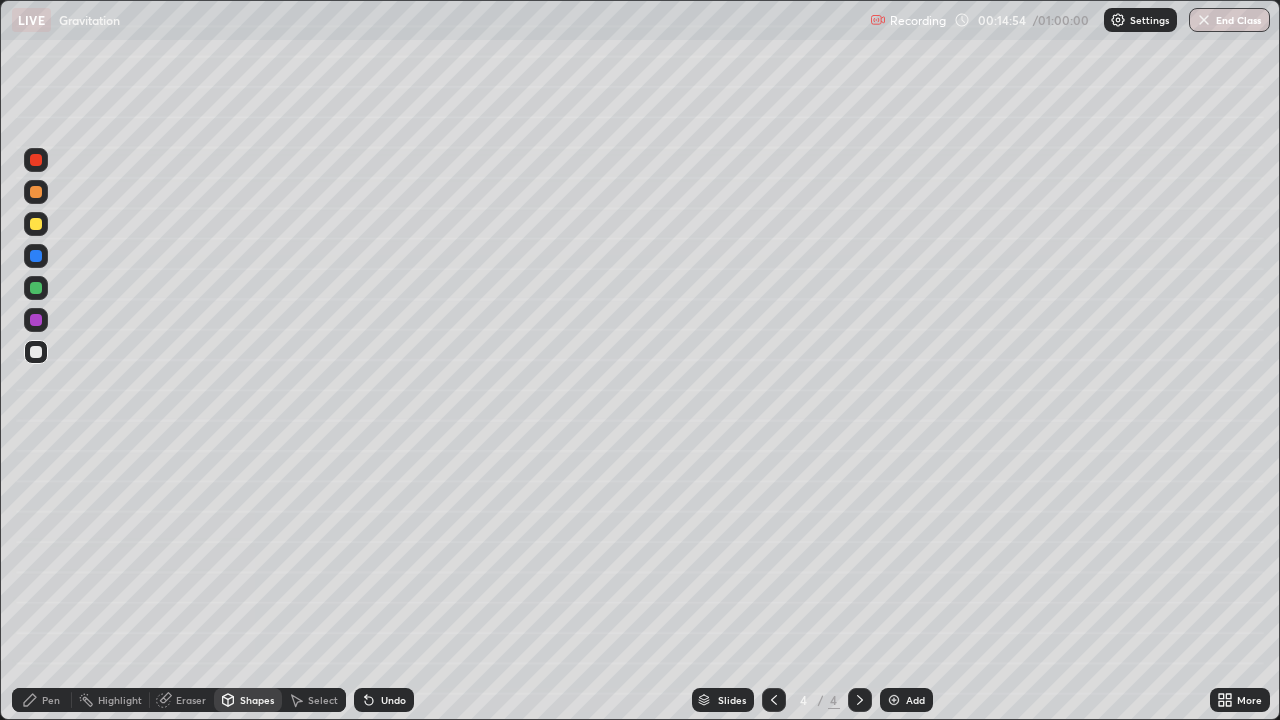 click 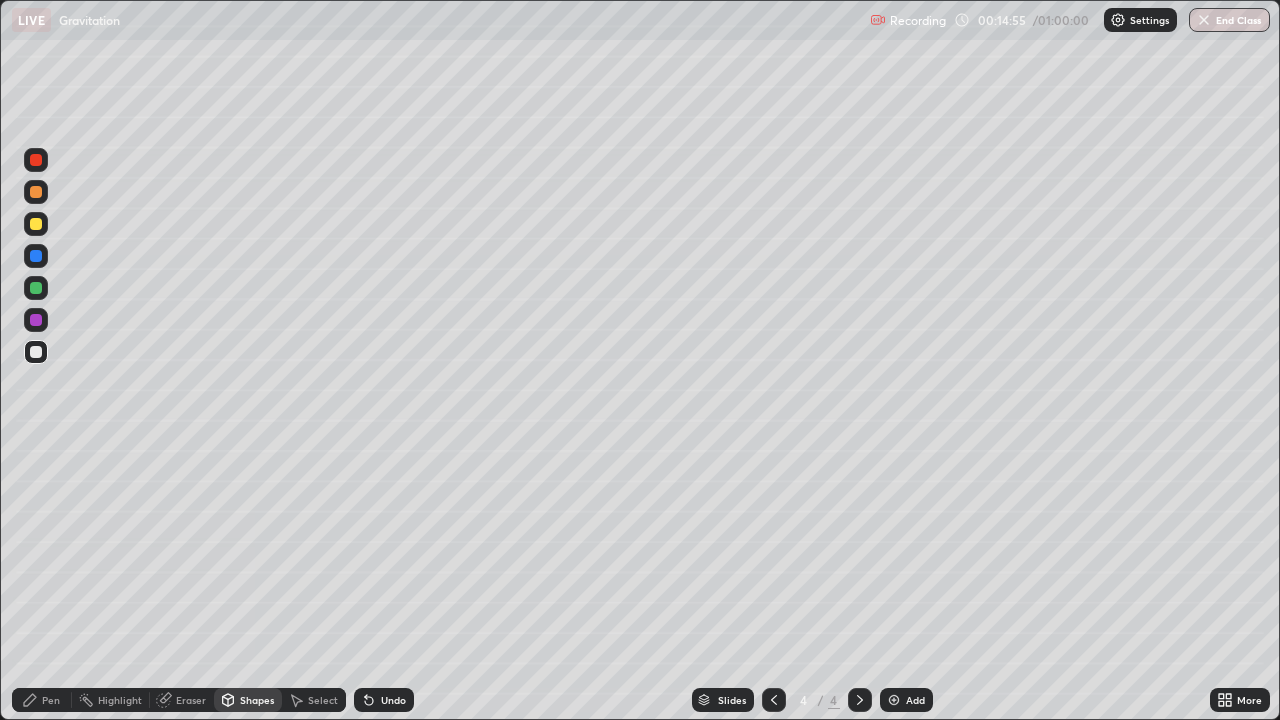 click at bounding box center [36, 352] 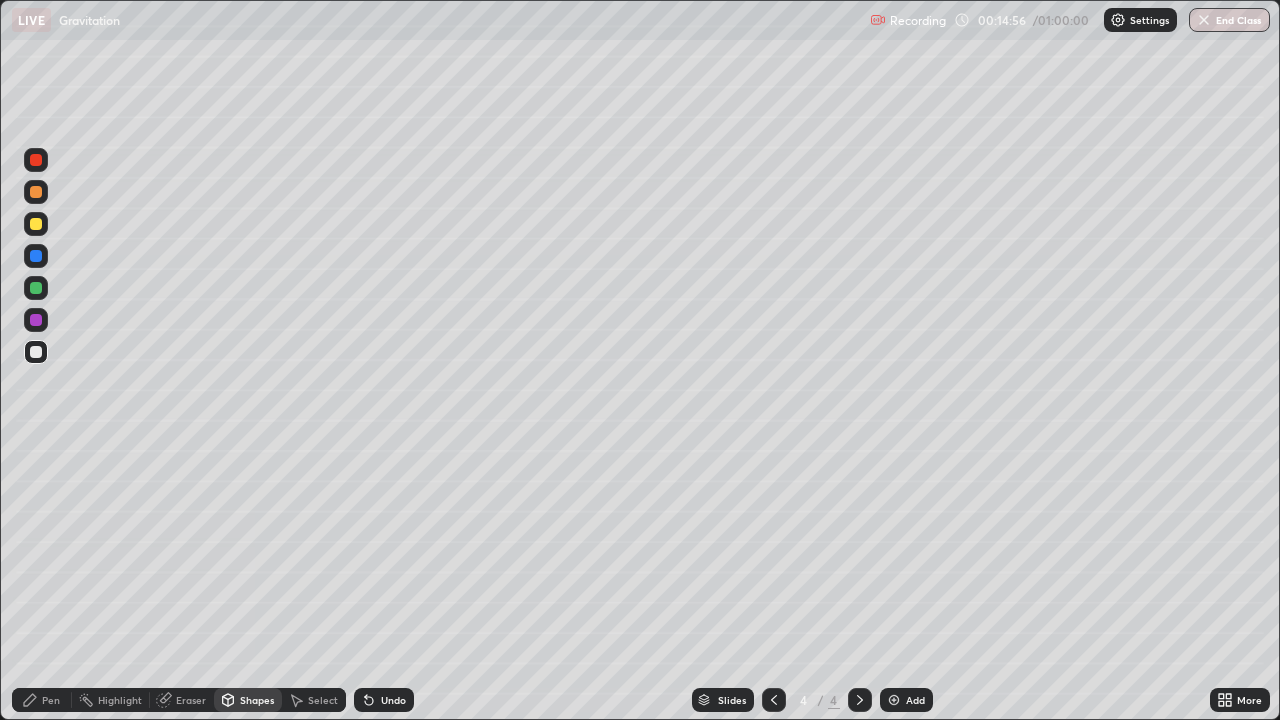 click 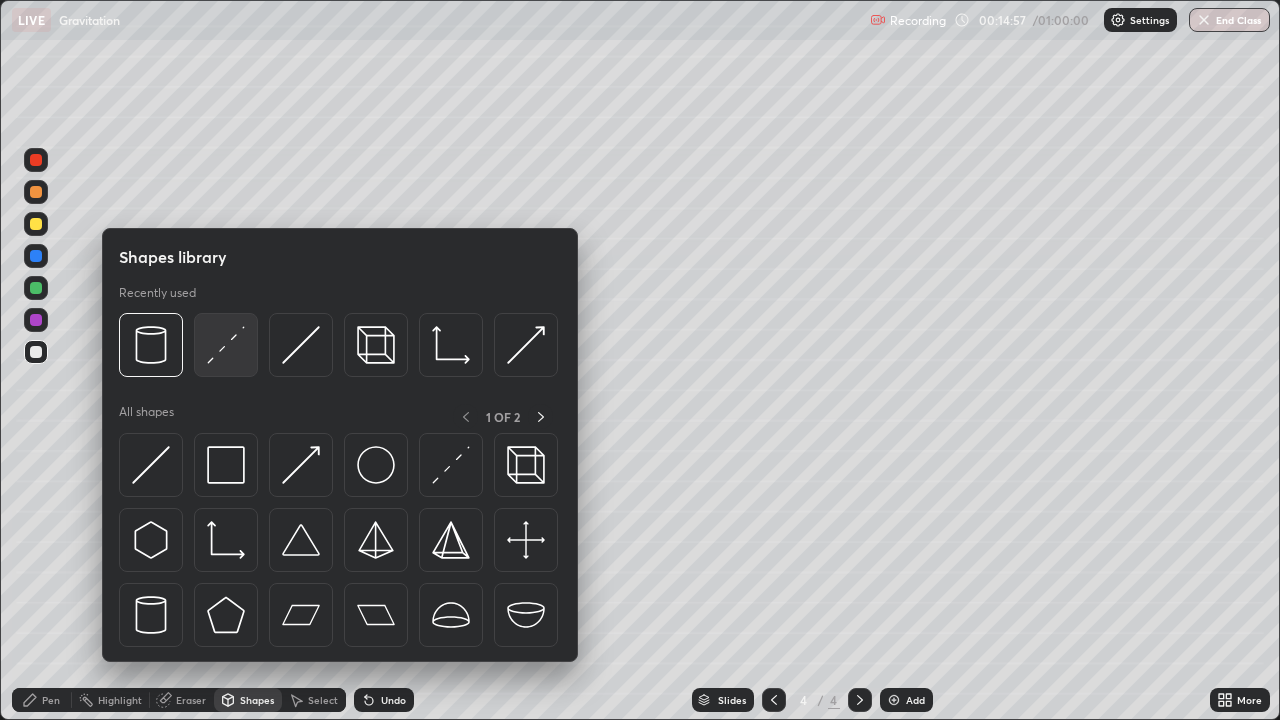 click at bounding box center [226, 345] 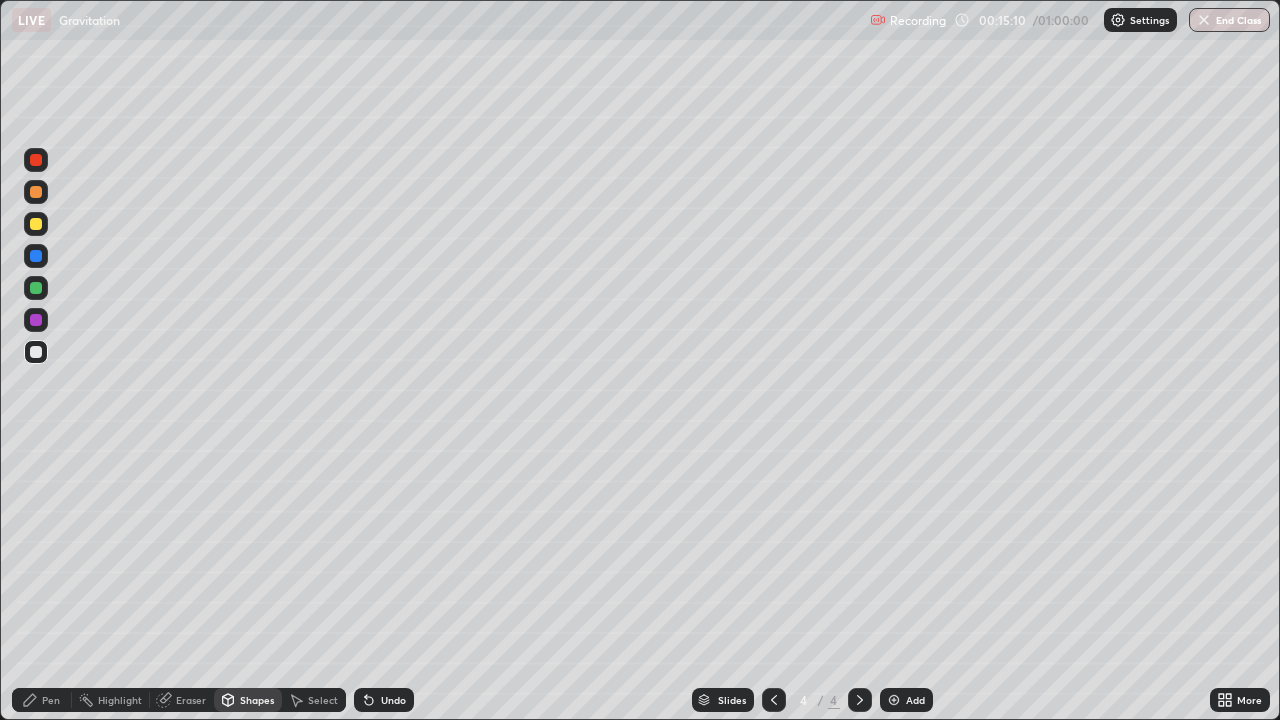 click on "Shapes" at bounding box center (257, 700) 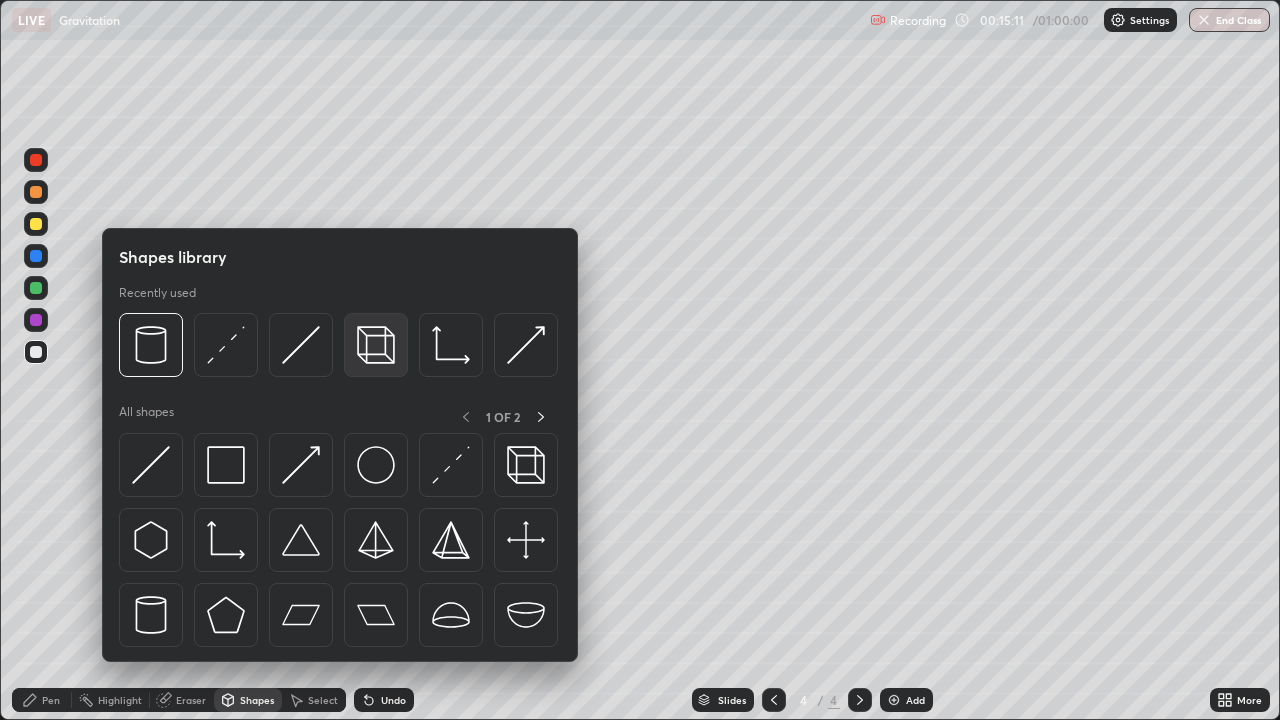 click at bounding box center [376, 345] 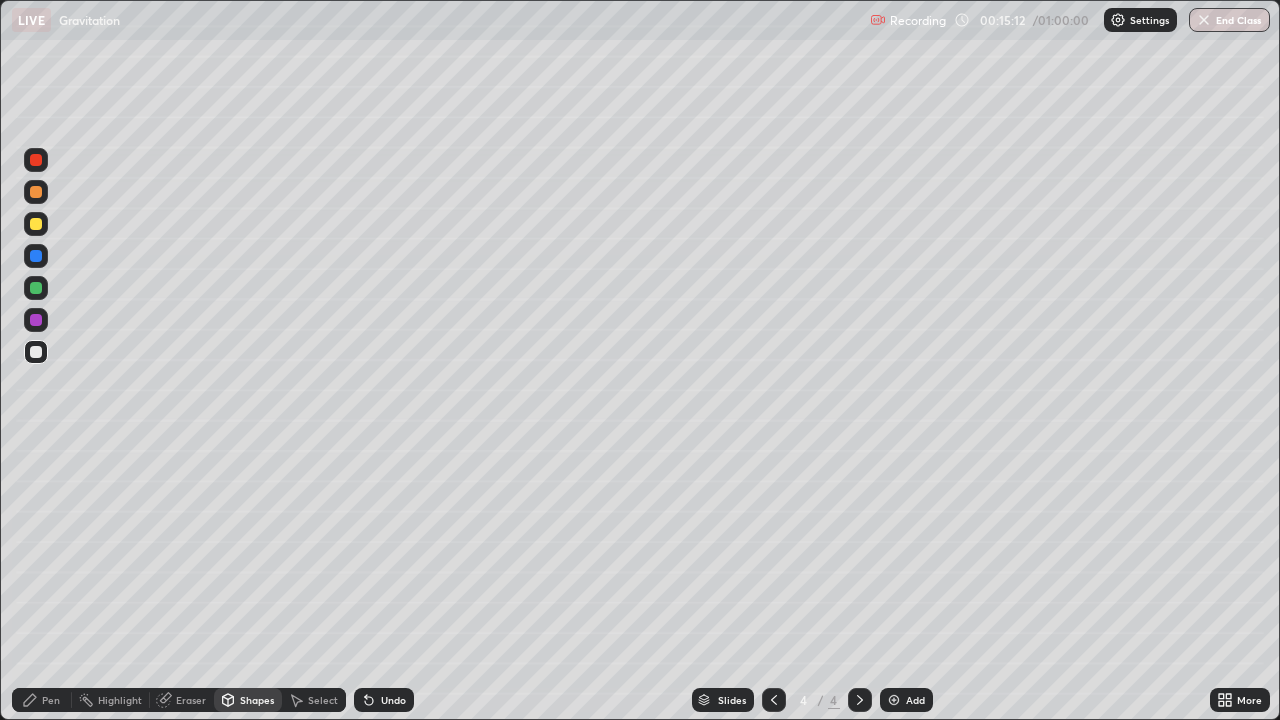click at bounding box center (36, 320) 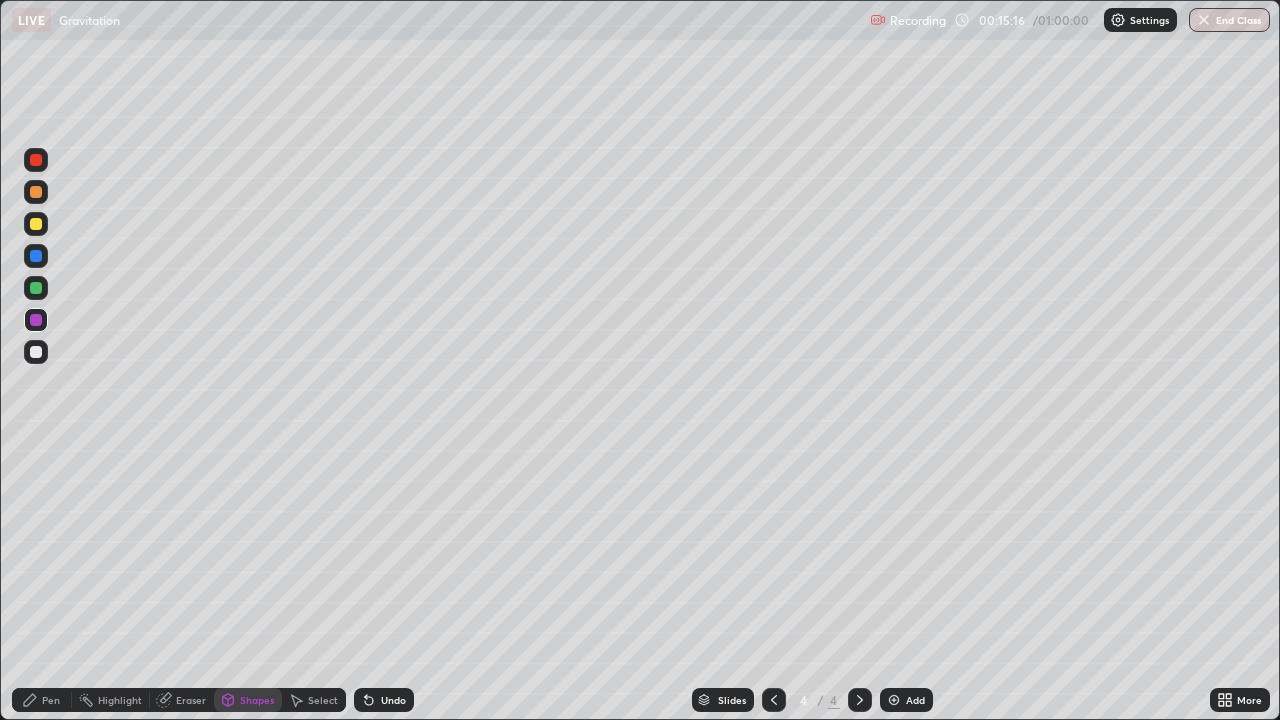 click 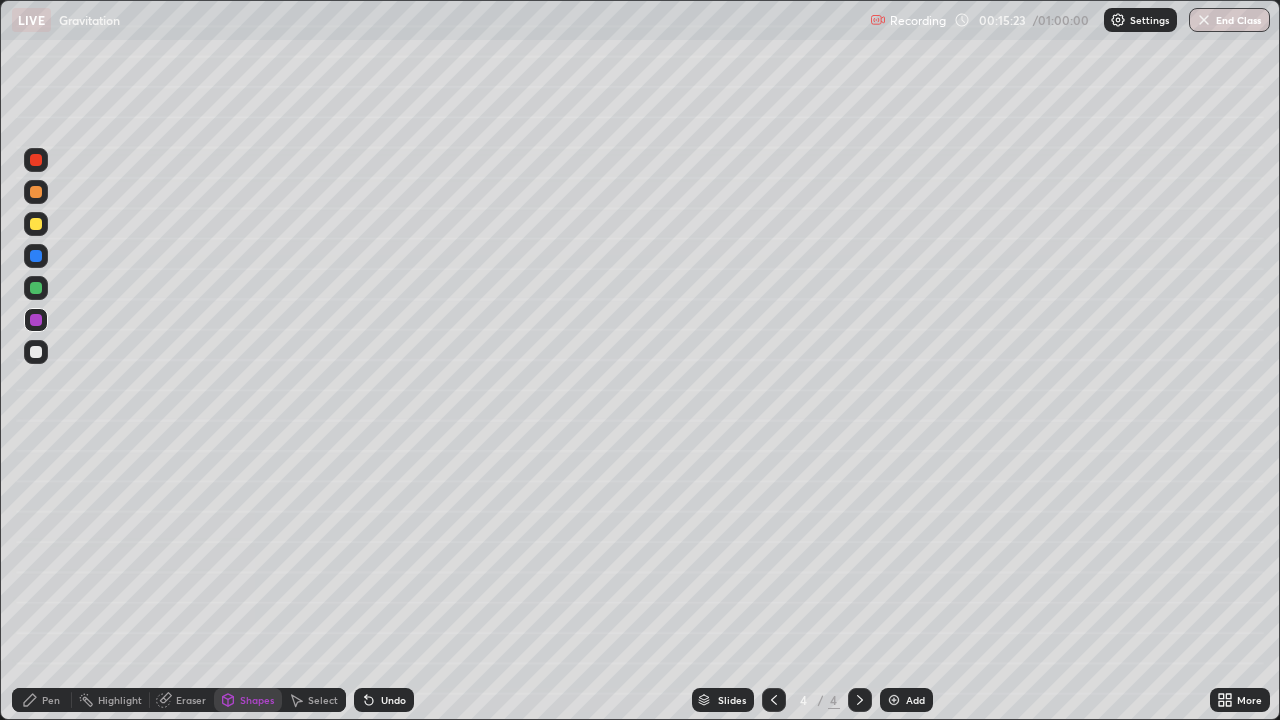 click on "Shapes" at bounding box center (248, 700) 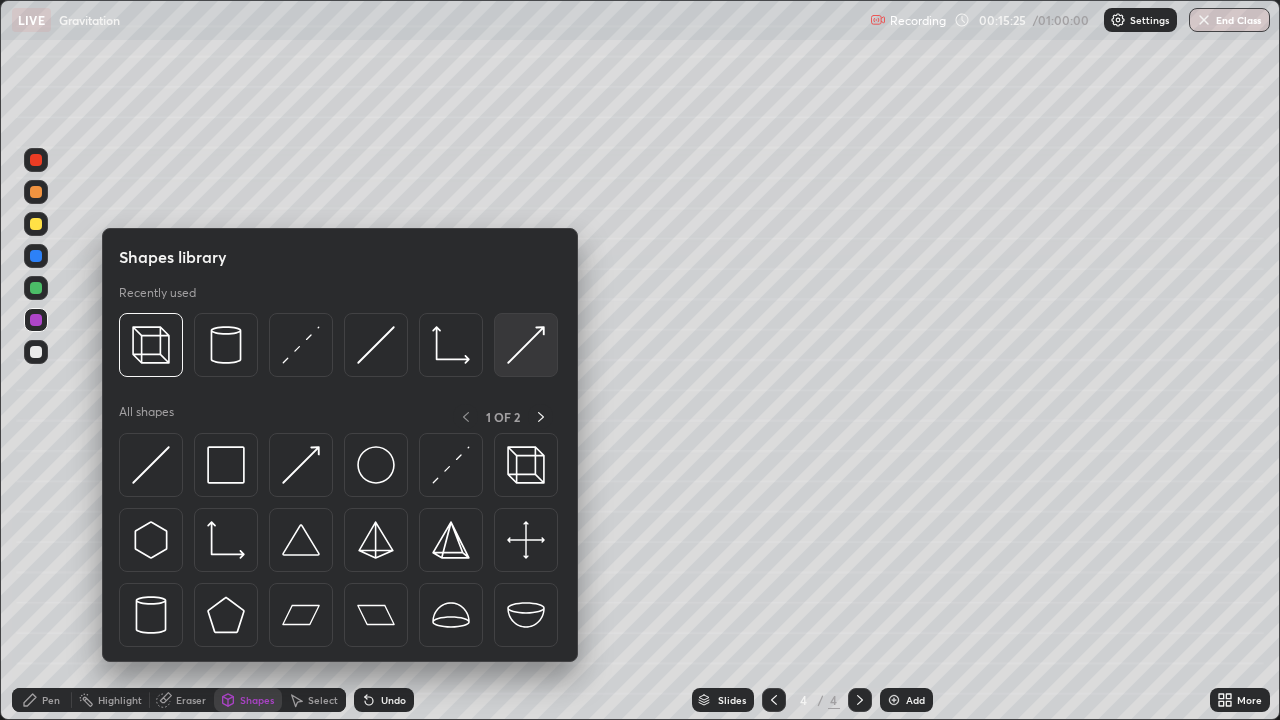 click at bounding box center [526, 345] 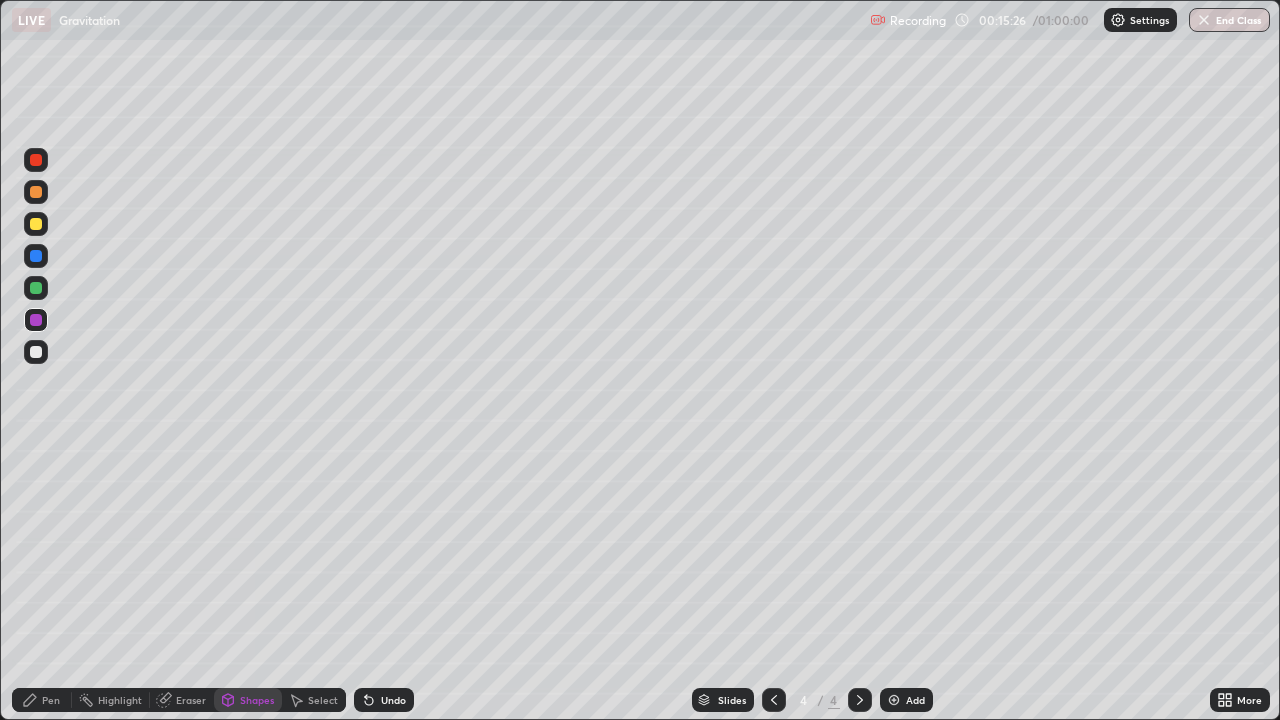 click at bounding box center [36, 352] 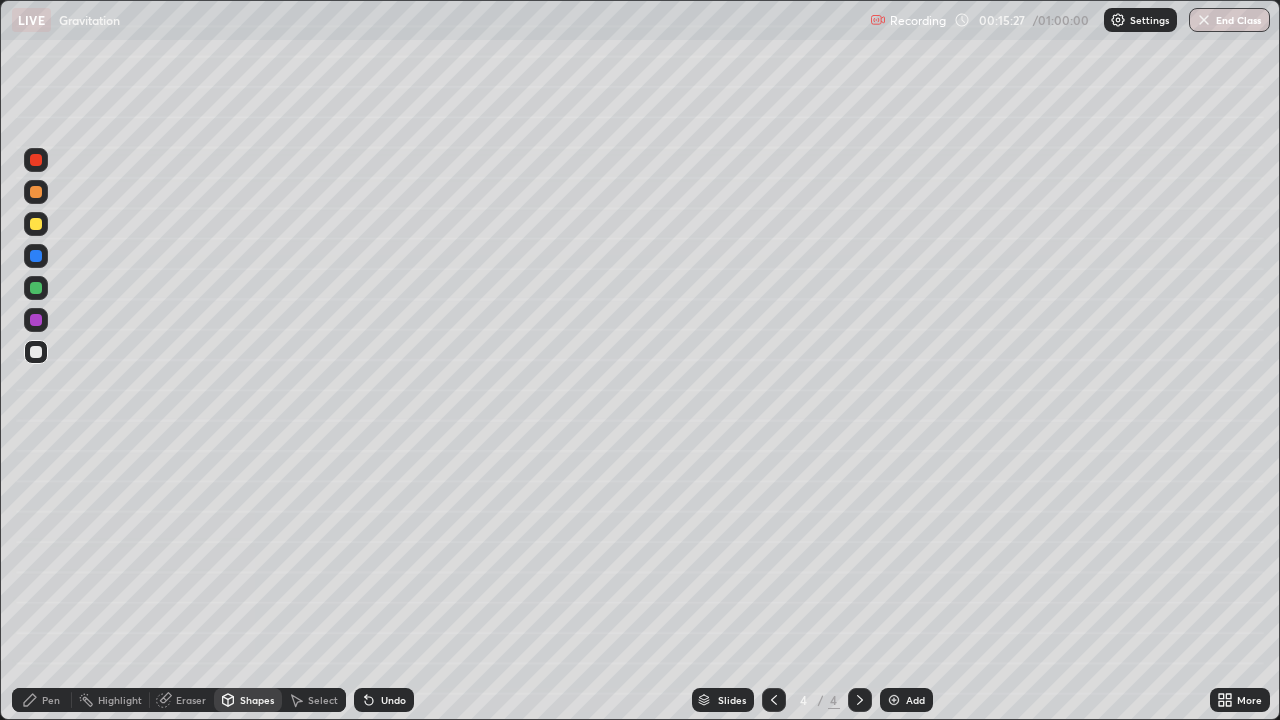 click at bounding box center [36, 192] 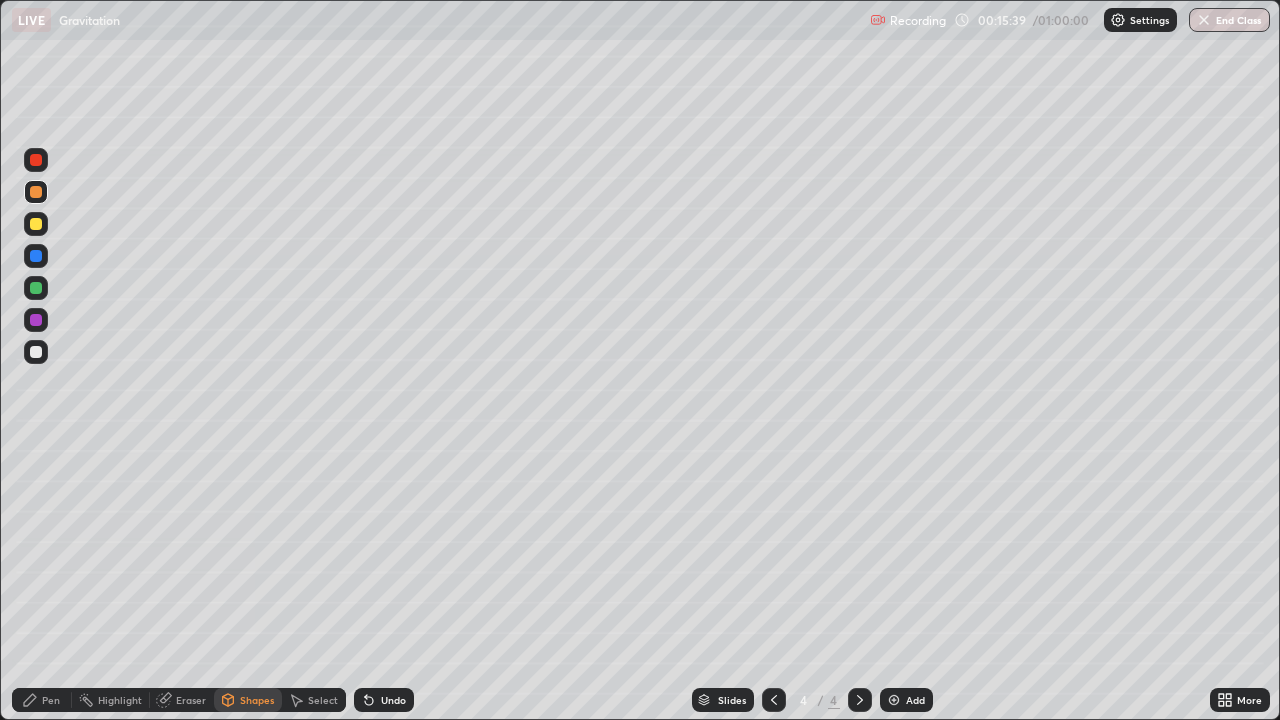 click 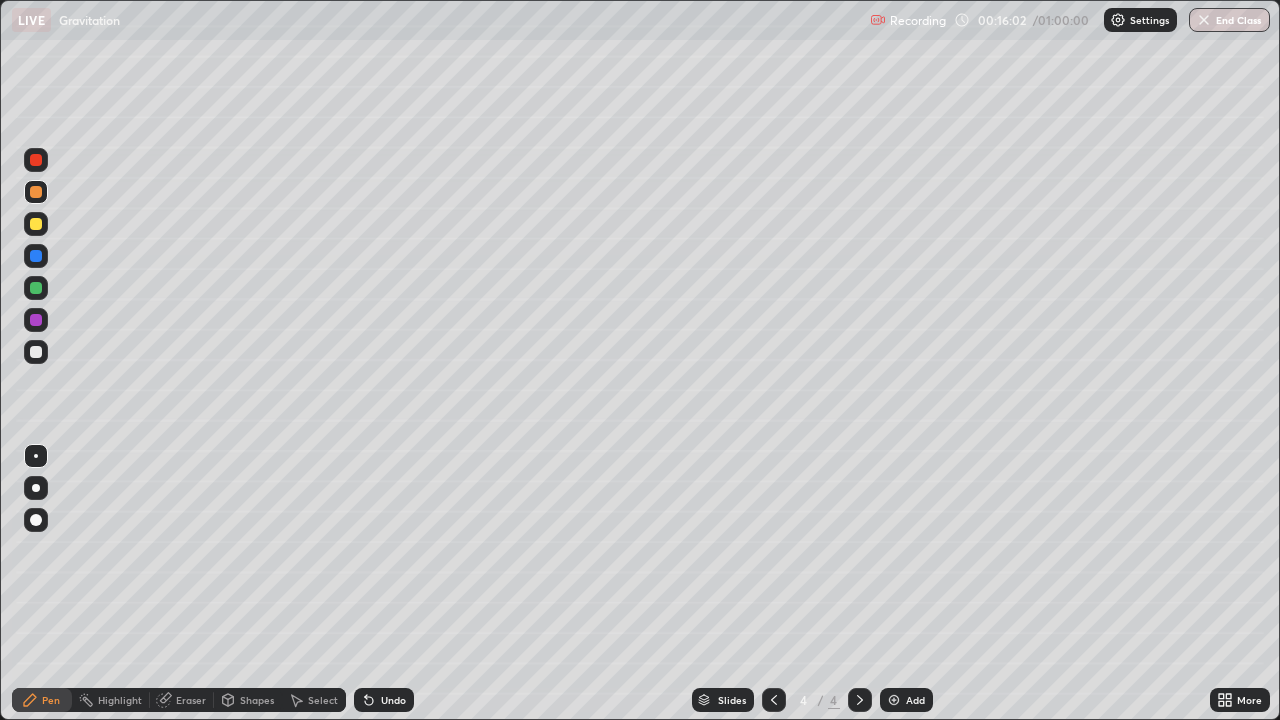 click on "Undo" at bounding box center (393, 700) 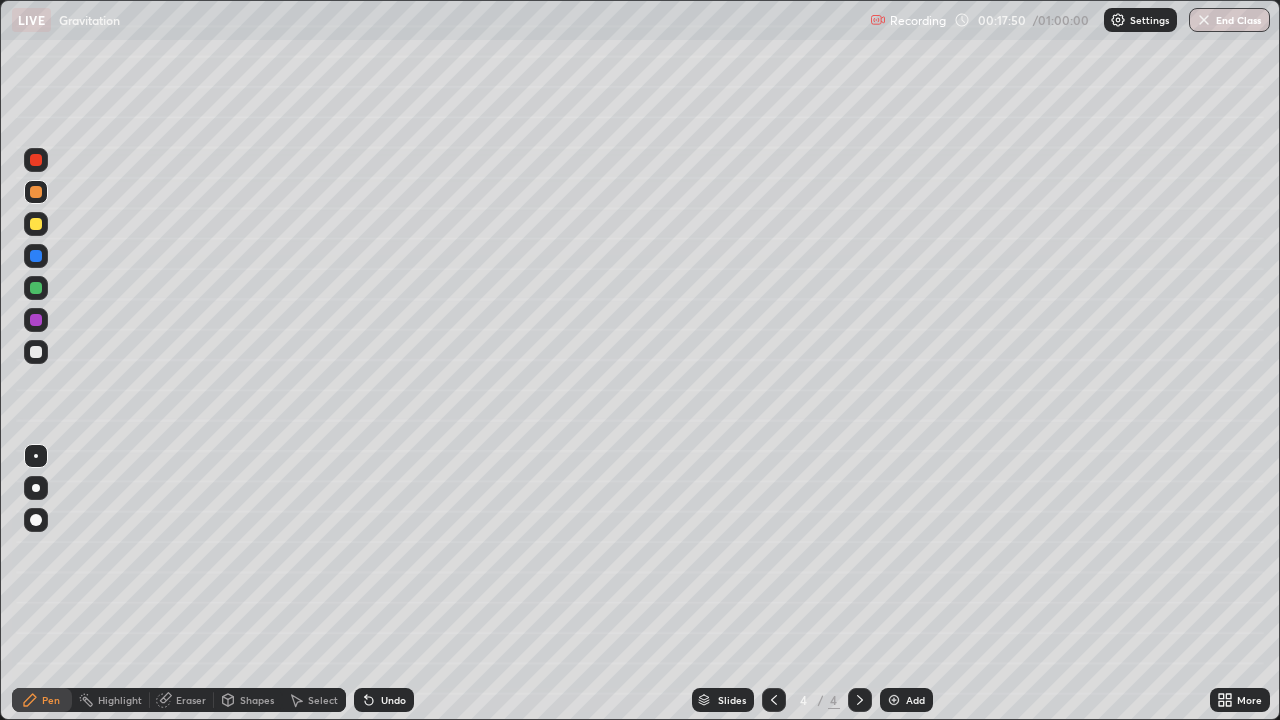 click at bounding box center [36, 320] 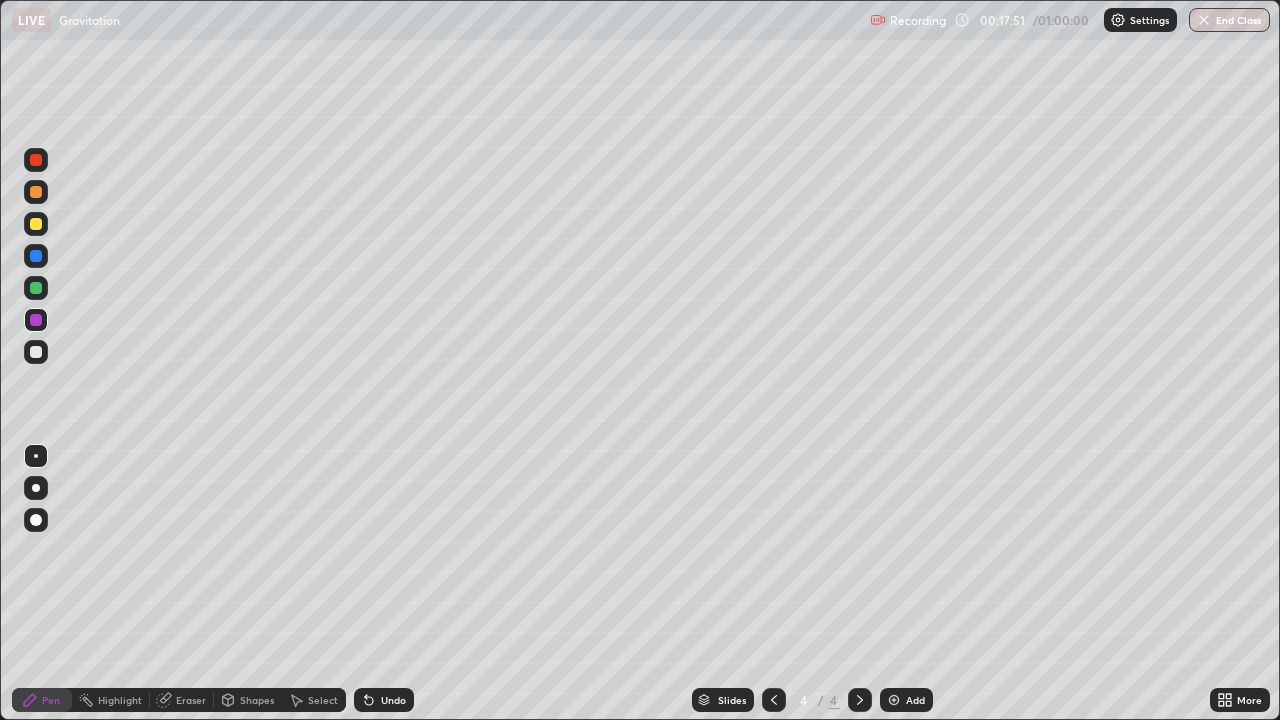 click at bounding box center [36, 256] 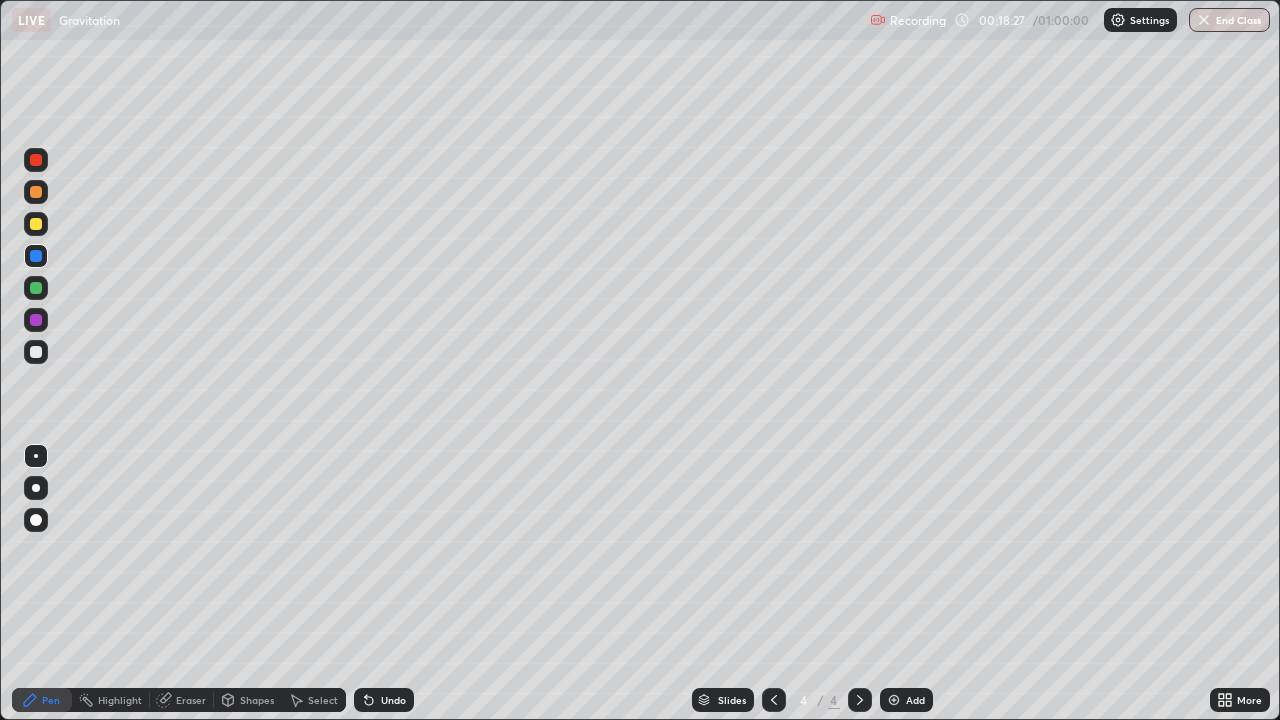 click on "Undo" at bounding box center (393, 700) 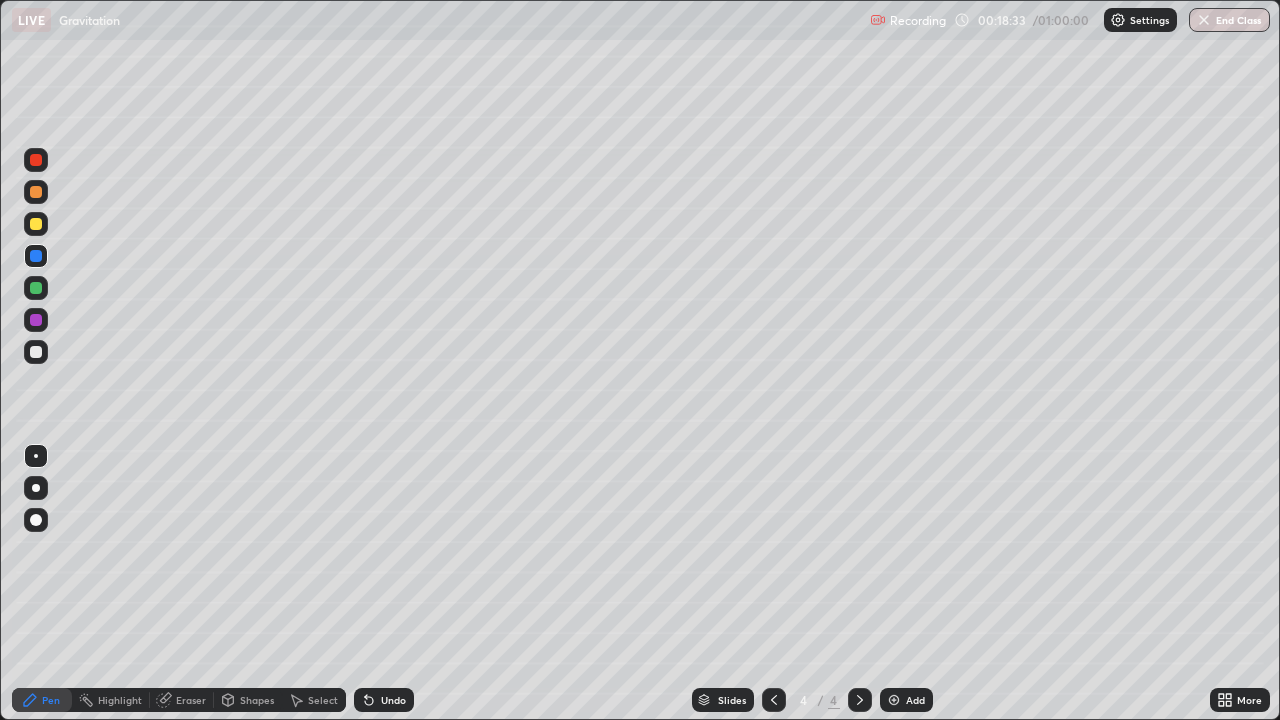 click on "Select" at bounding box center (314, 700) 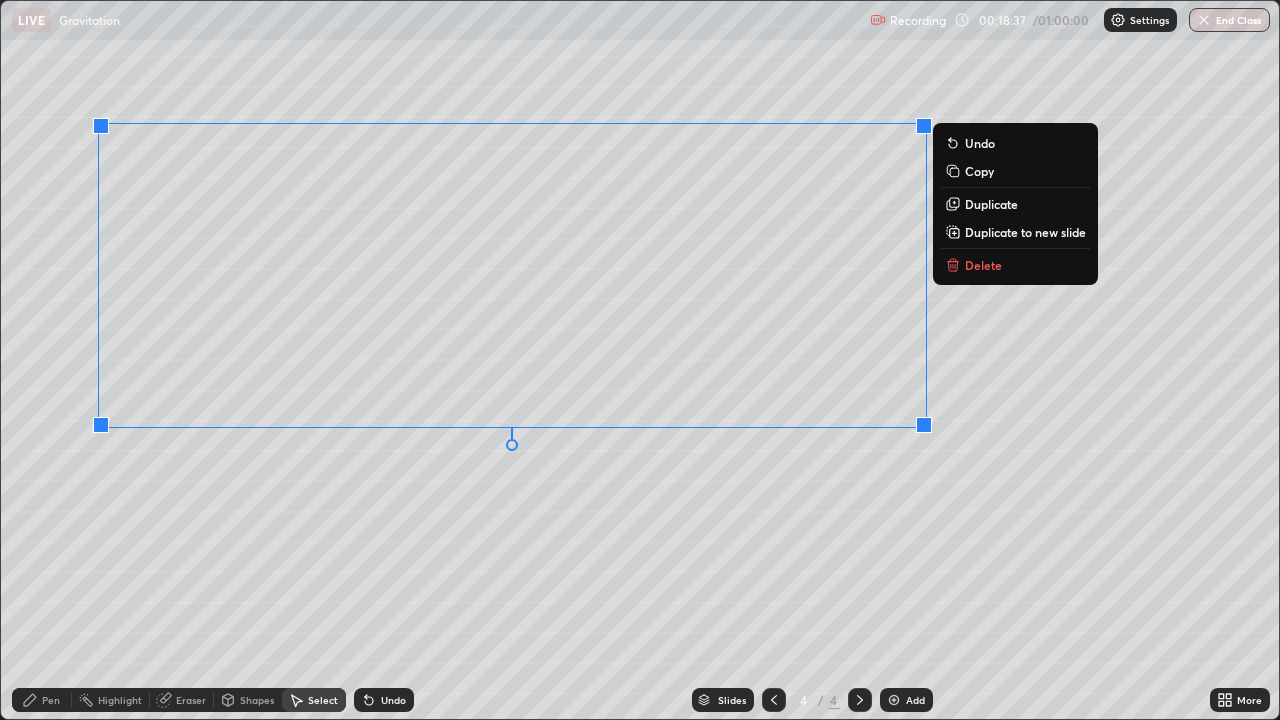 click on "0 ° Undo Copy Duplicate Duplicate to new slide Delete" at bounding box center [640, 360] 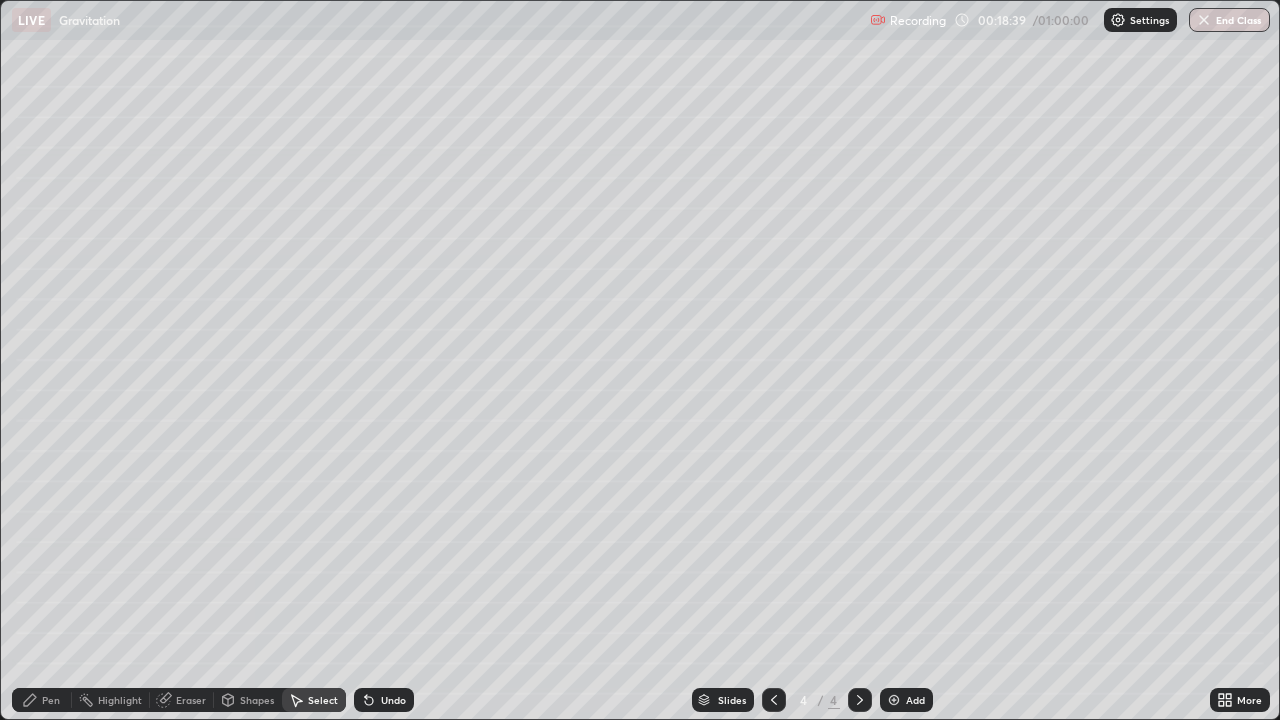 click on "Pen" at bounding box center [42, 700] 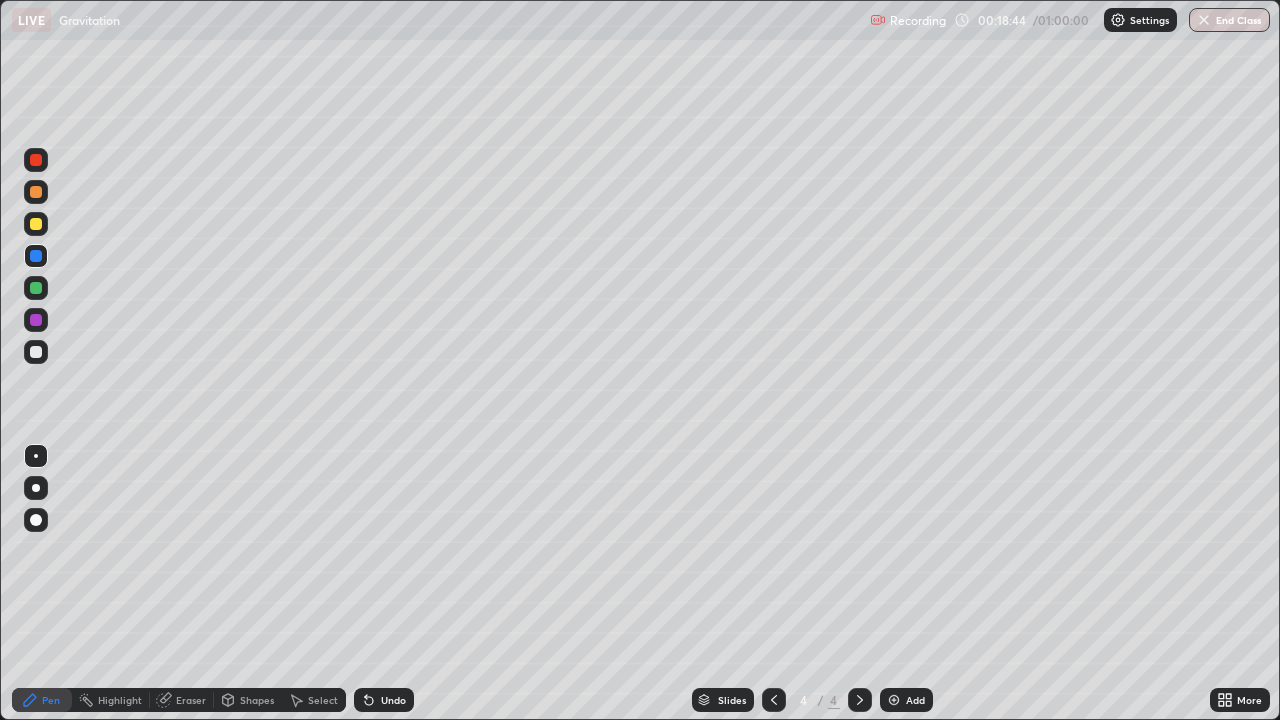 click at bounding box center [36, 320] 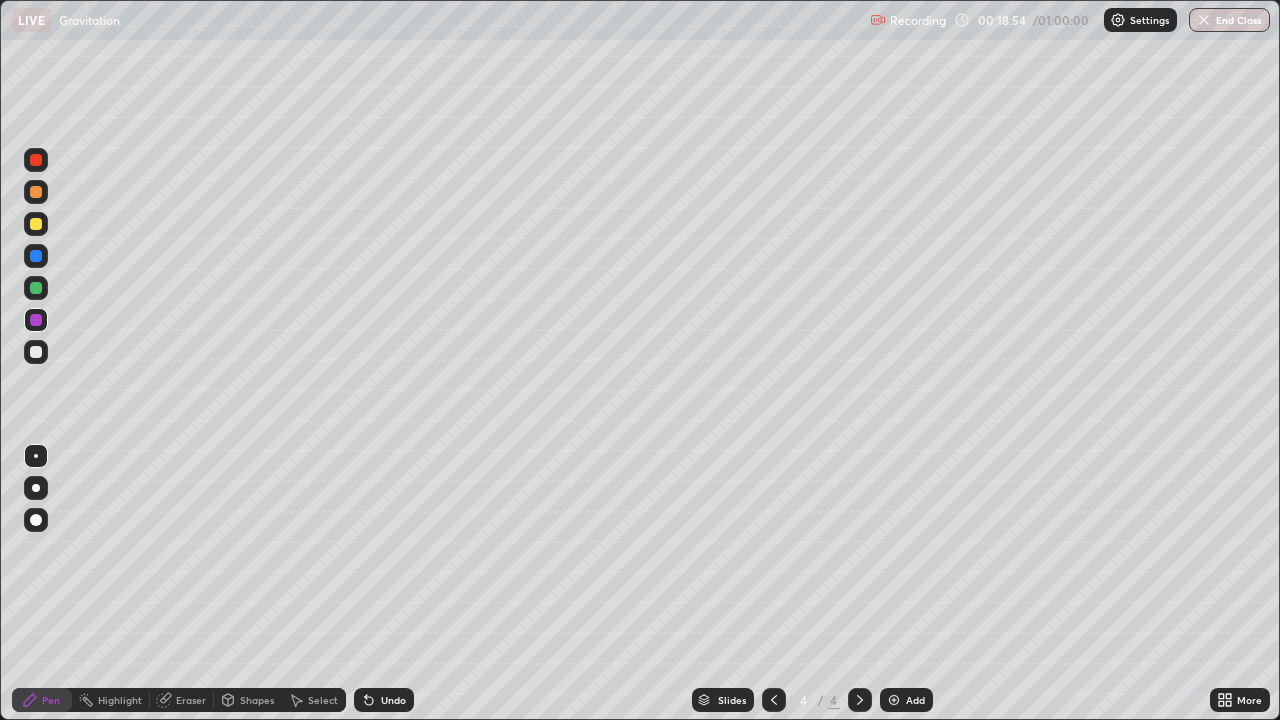 click on "Eraser" at bounding box center (182, 700) 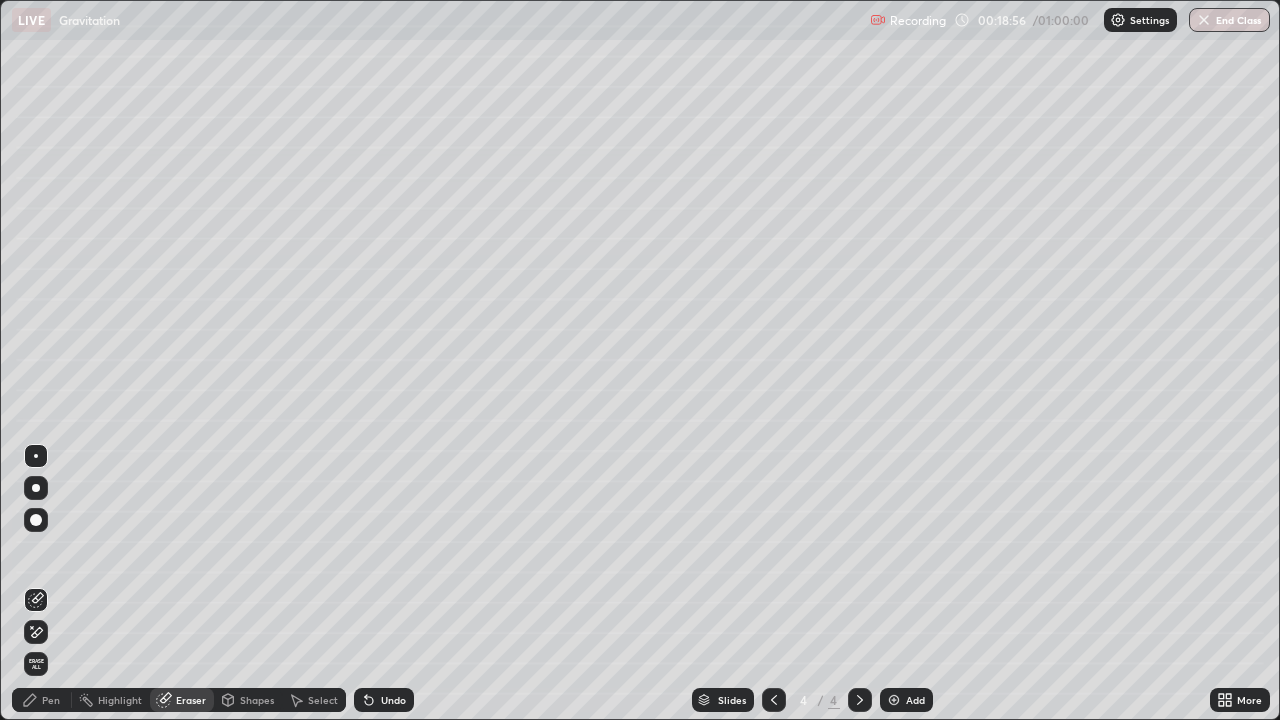 click on "Pen" at bounding box center [51, 700] 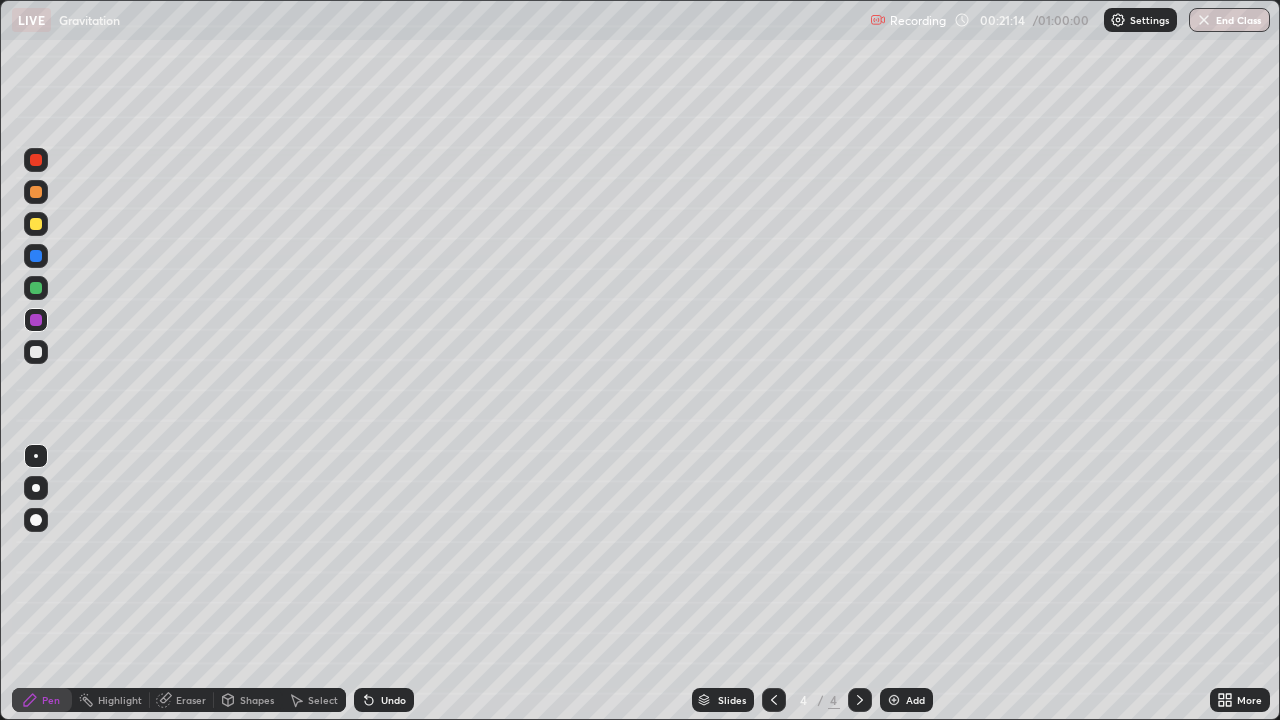 click on "Select" at bounding box center (323, 700) 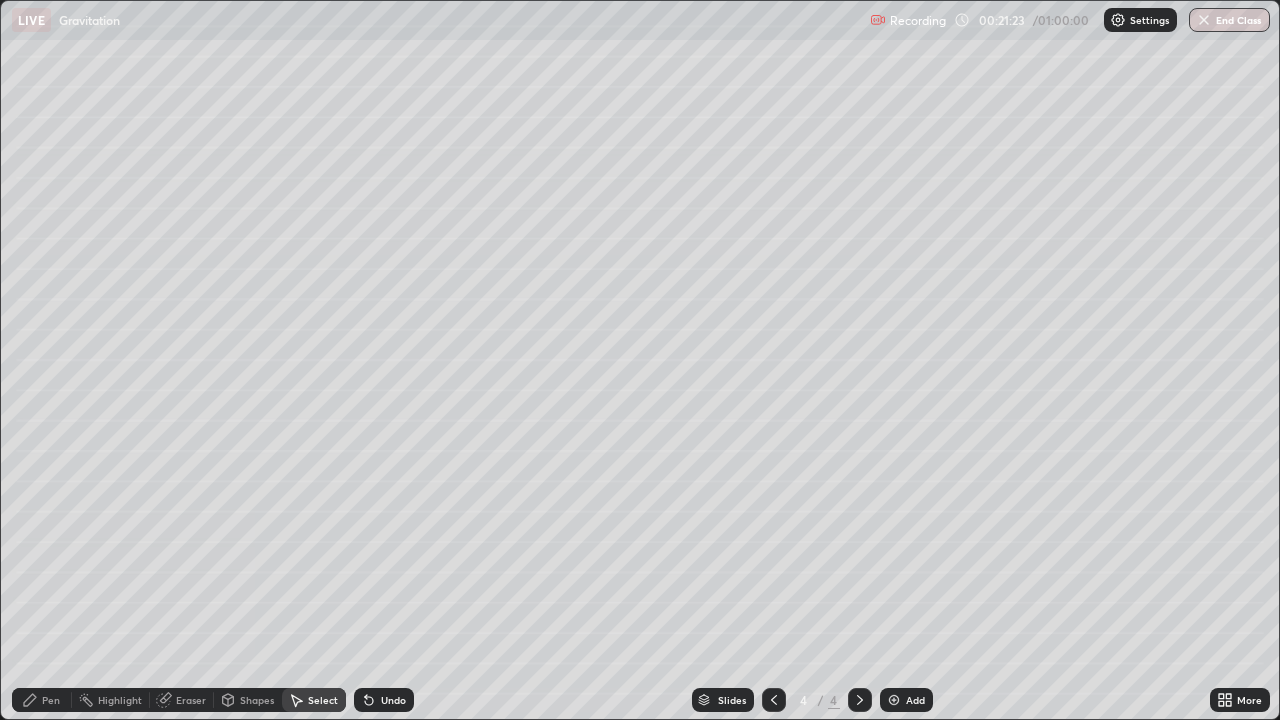 click on "Add" at bounding box center [906, 700] 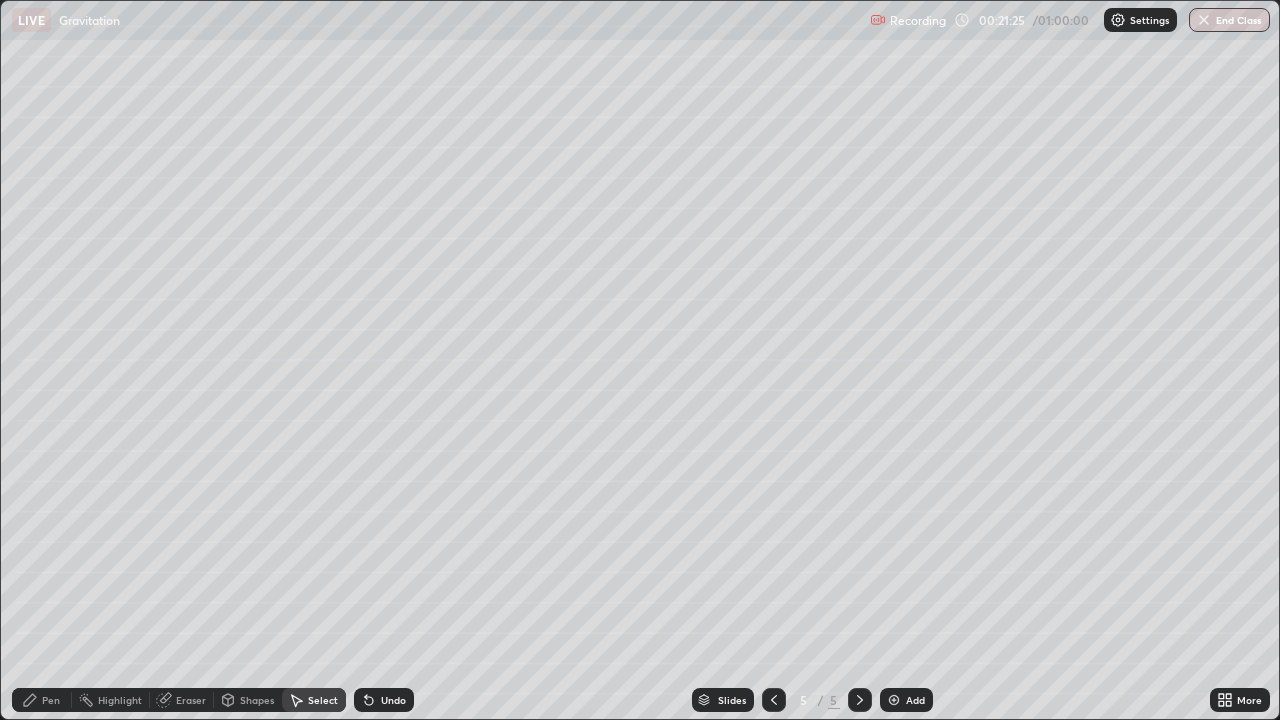 click on "Shapes" at bounding box center [248, 700] 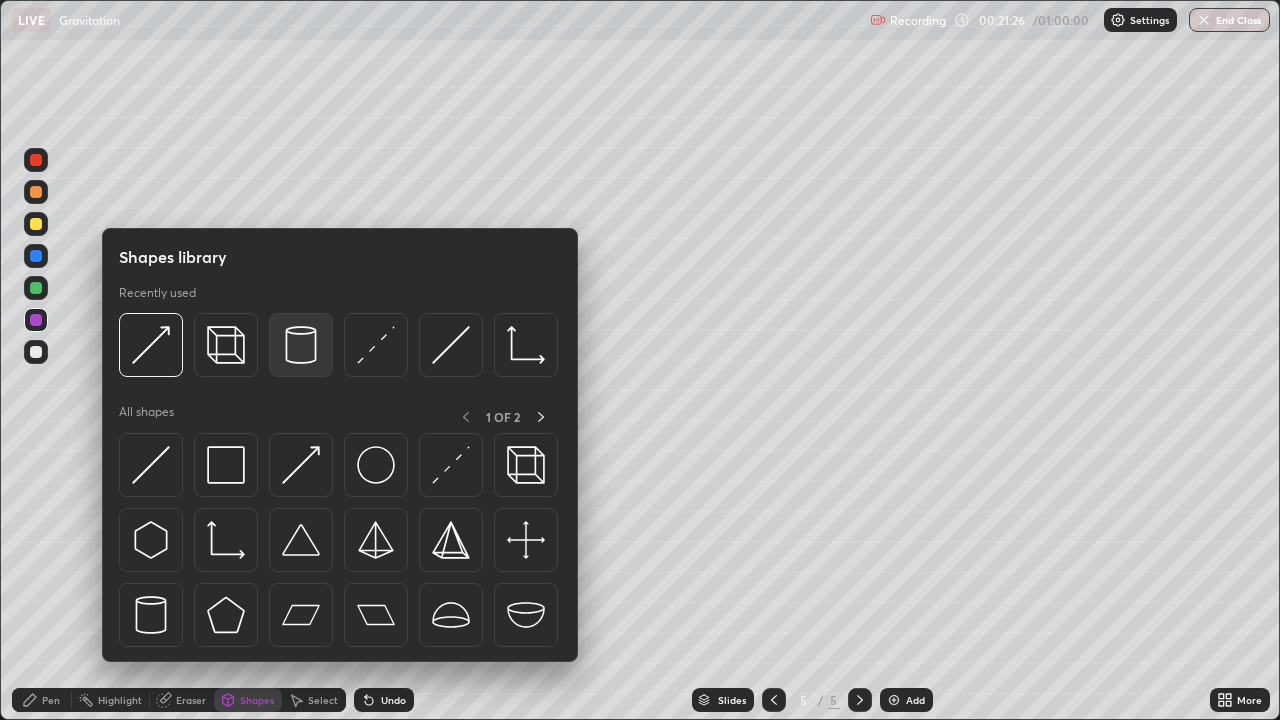 click at bounding box center [301, 345] 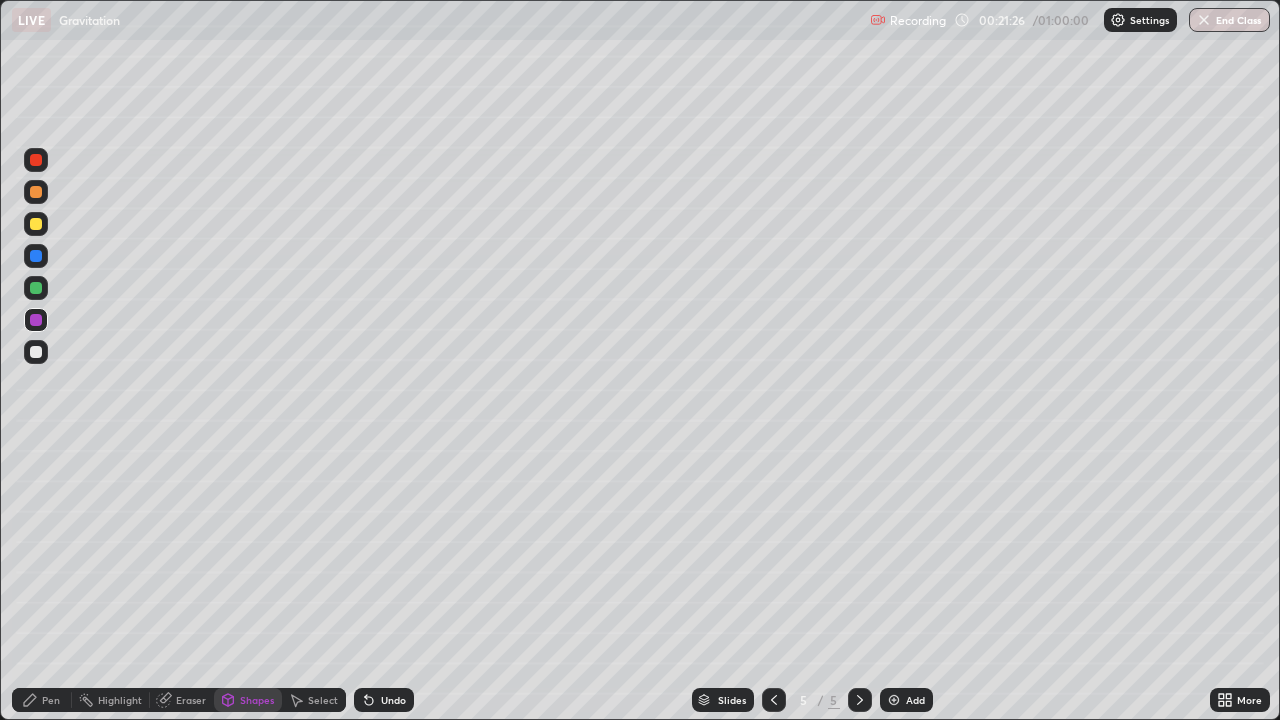 click at bounding box center [36, 352] 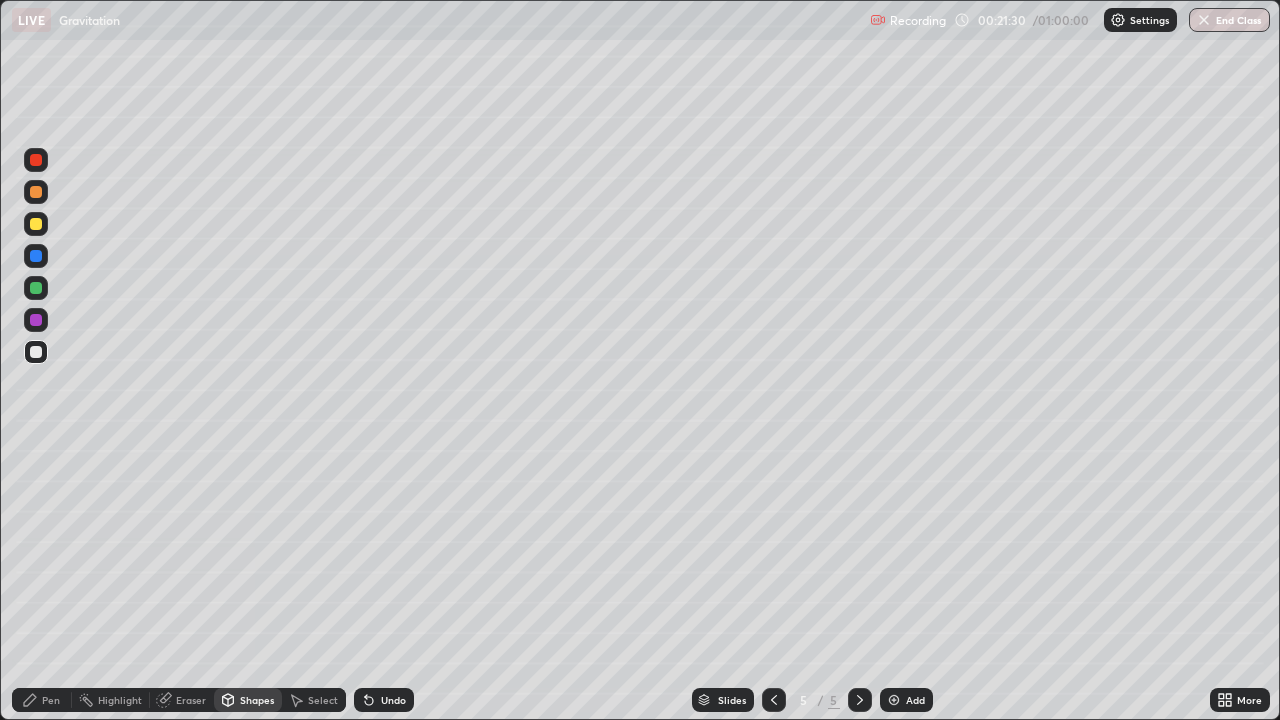 click on "Shapes" at bounding box center (257, 700) 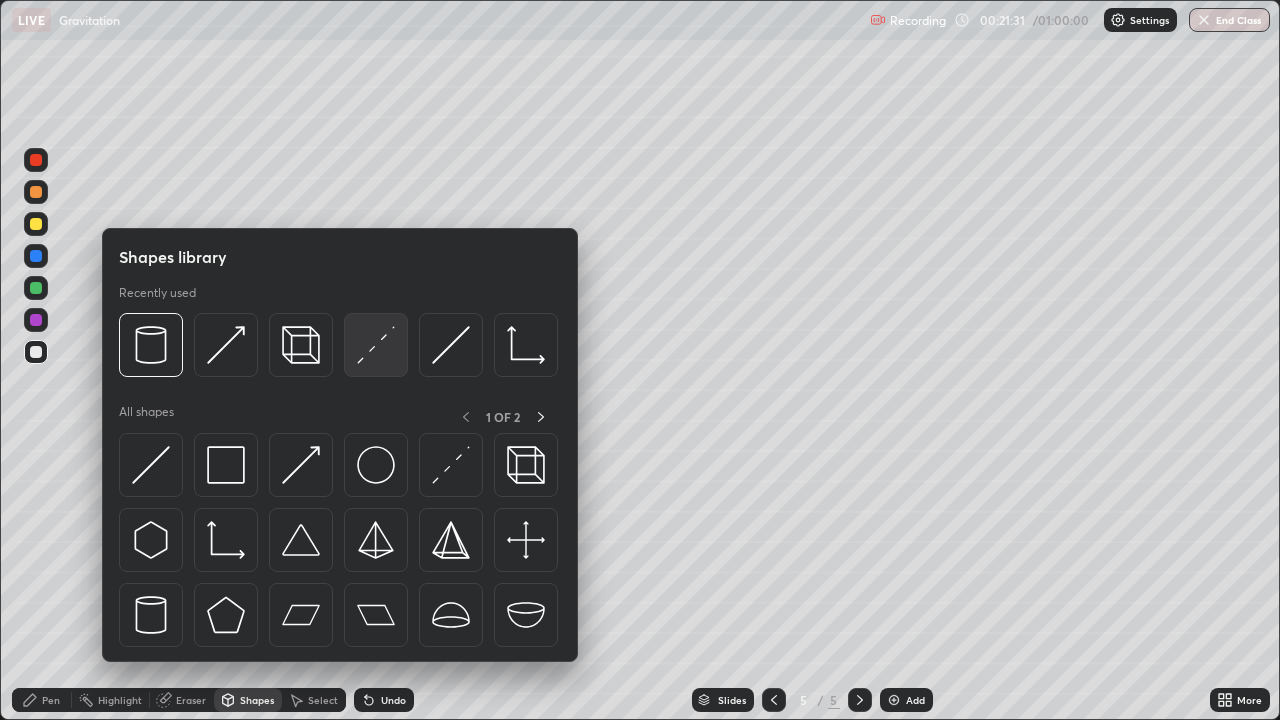 click at bounding box center [376, 345] 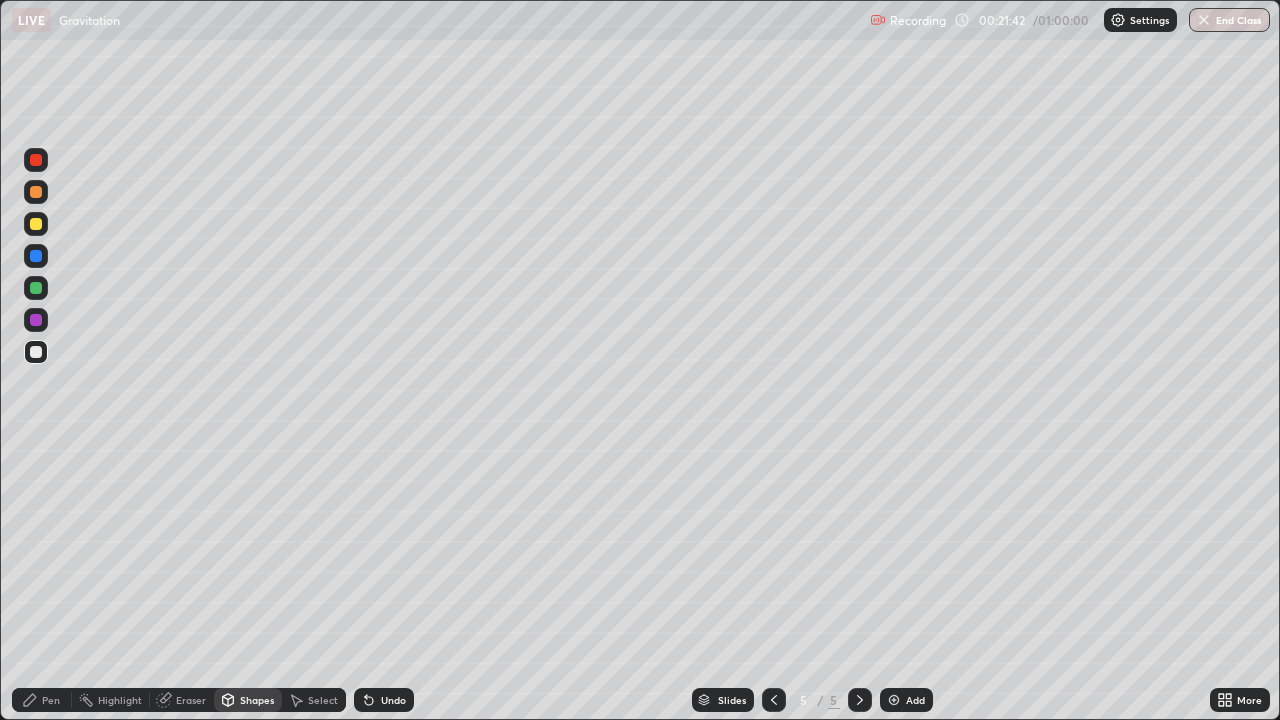 click on "Shapes" at bounding box center [248, 700] 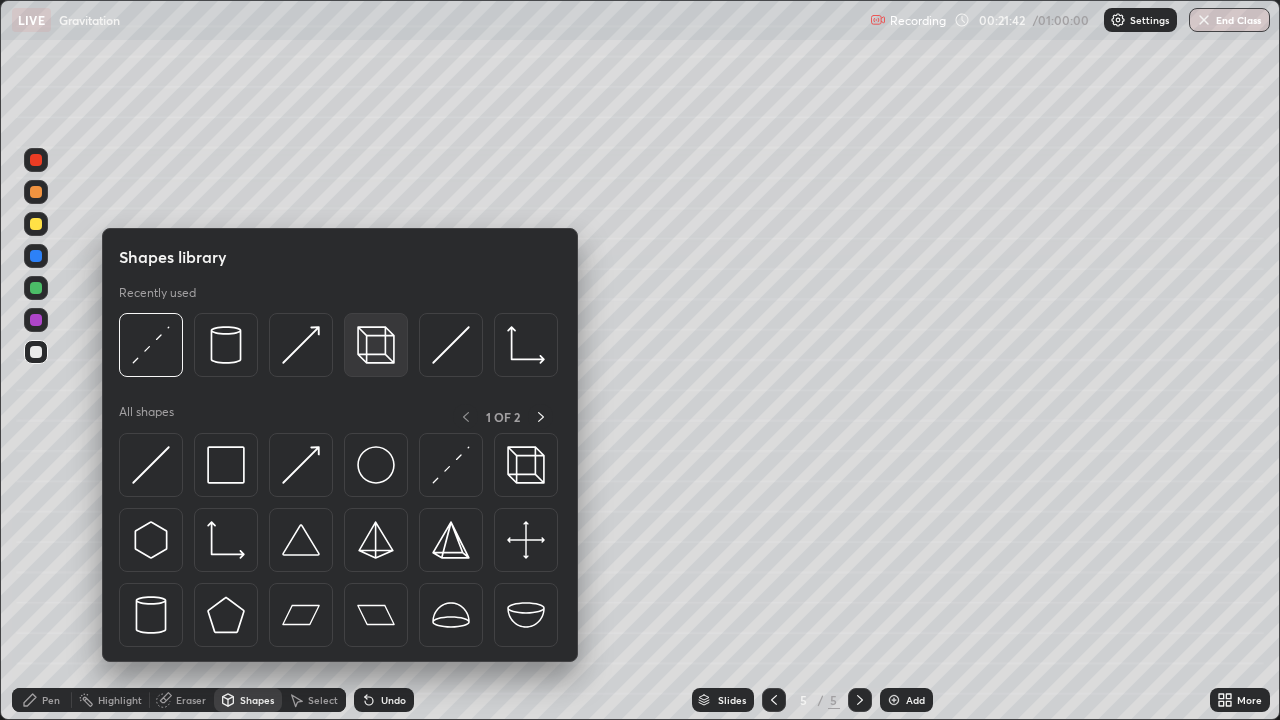 click at bounding box center (376, 345) 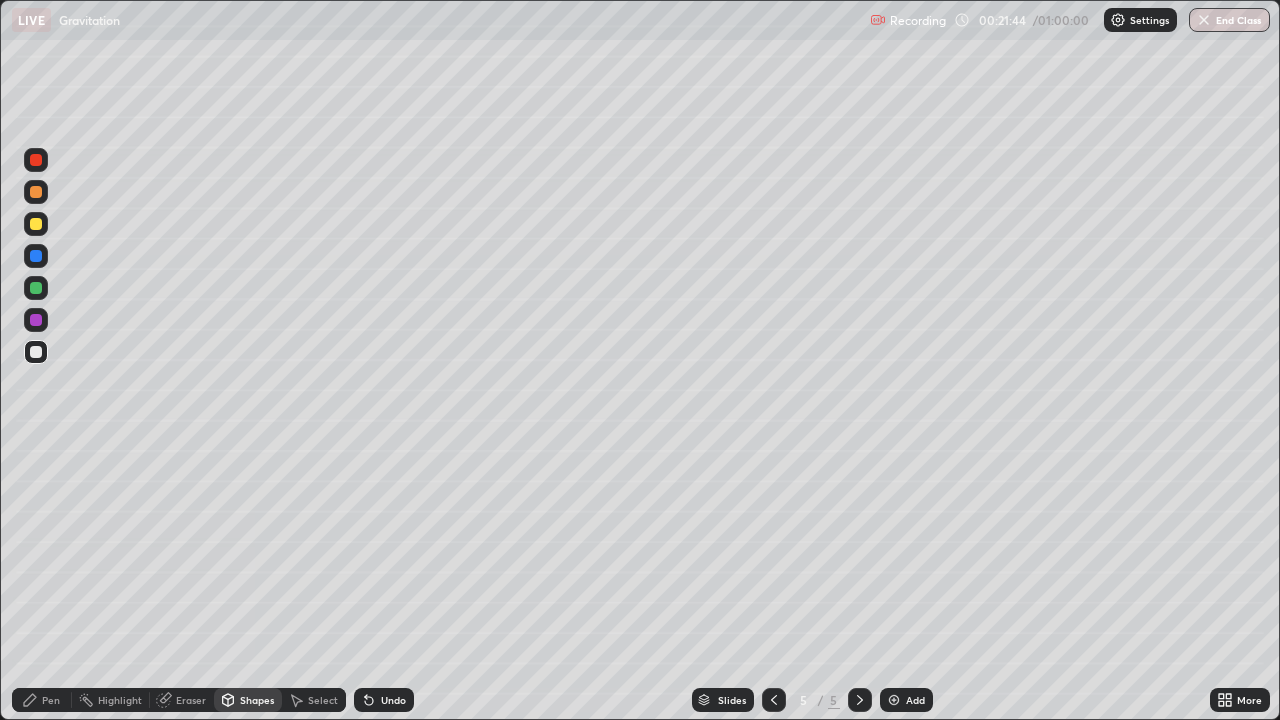 click at bounding box center [36, 320] 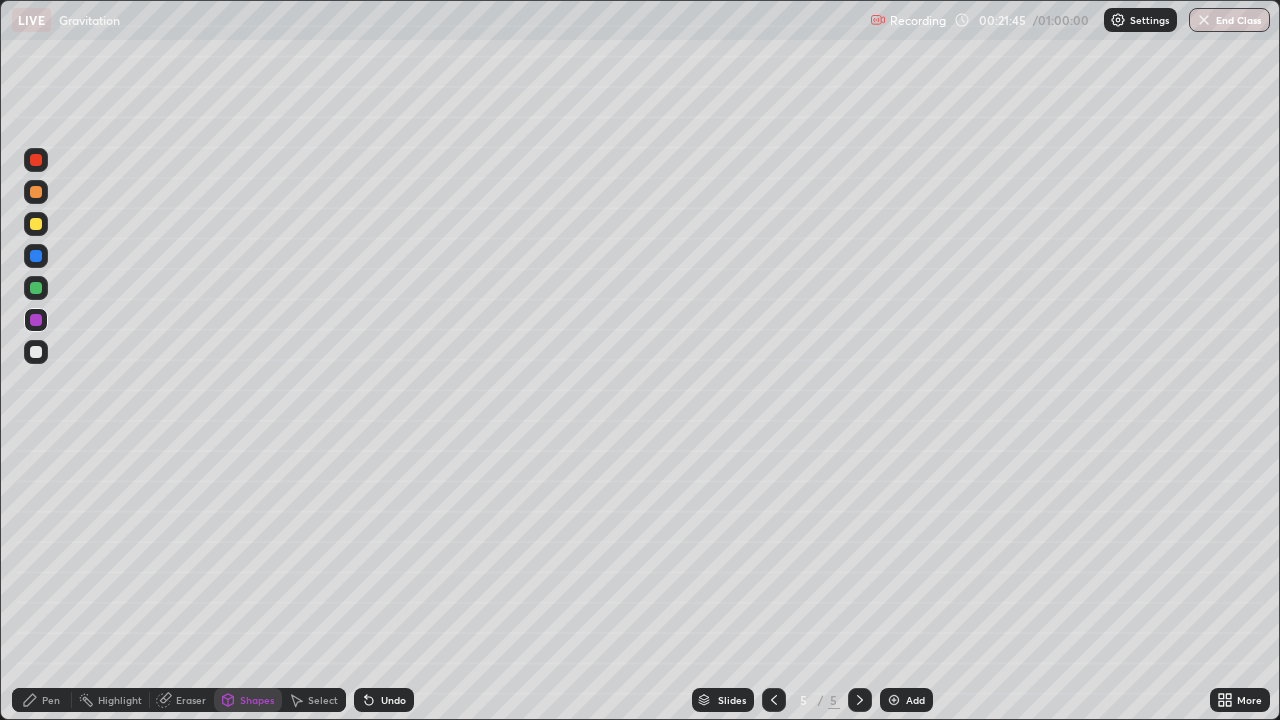 click 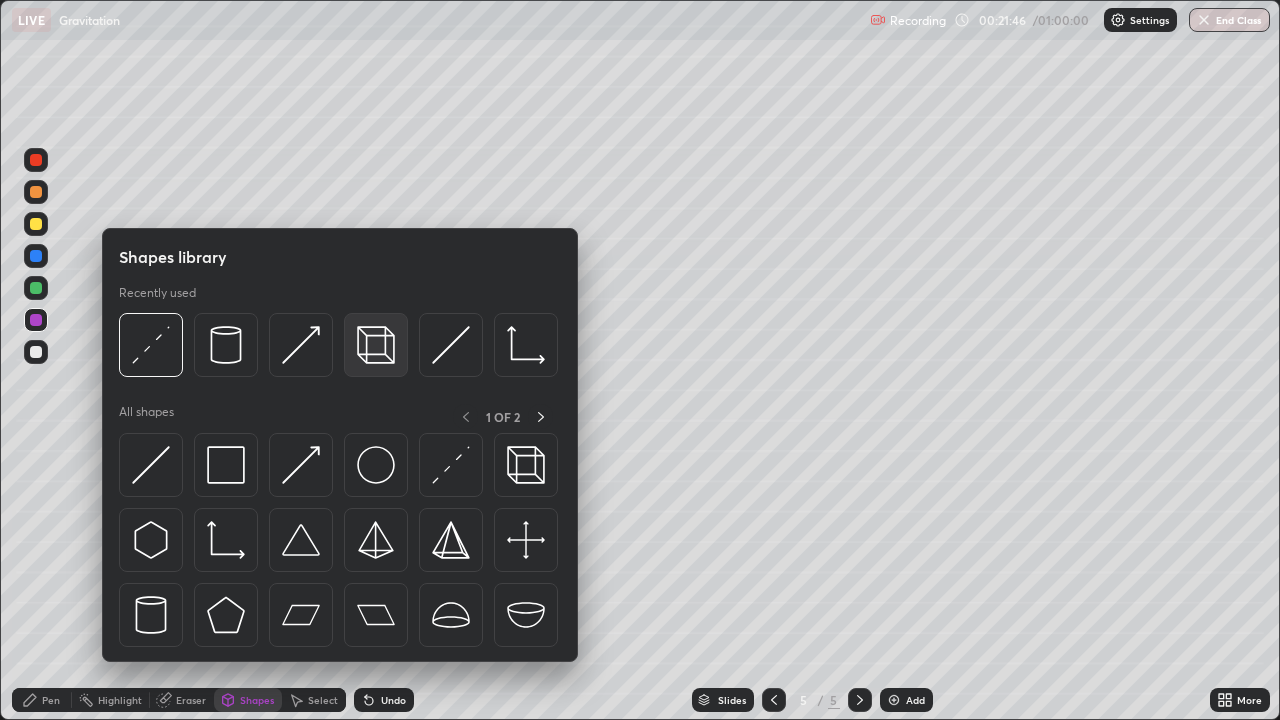 click at bounding box center [376, 345] 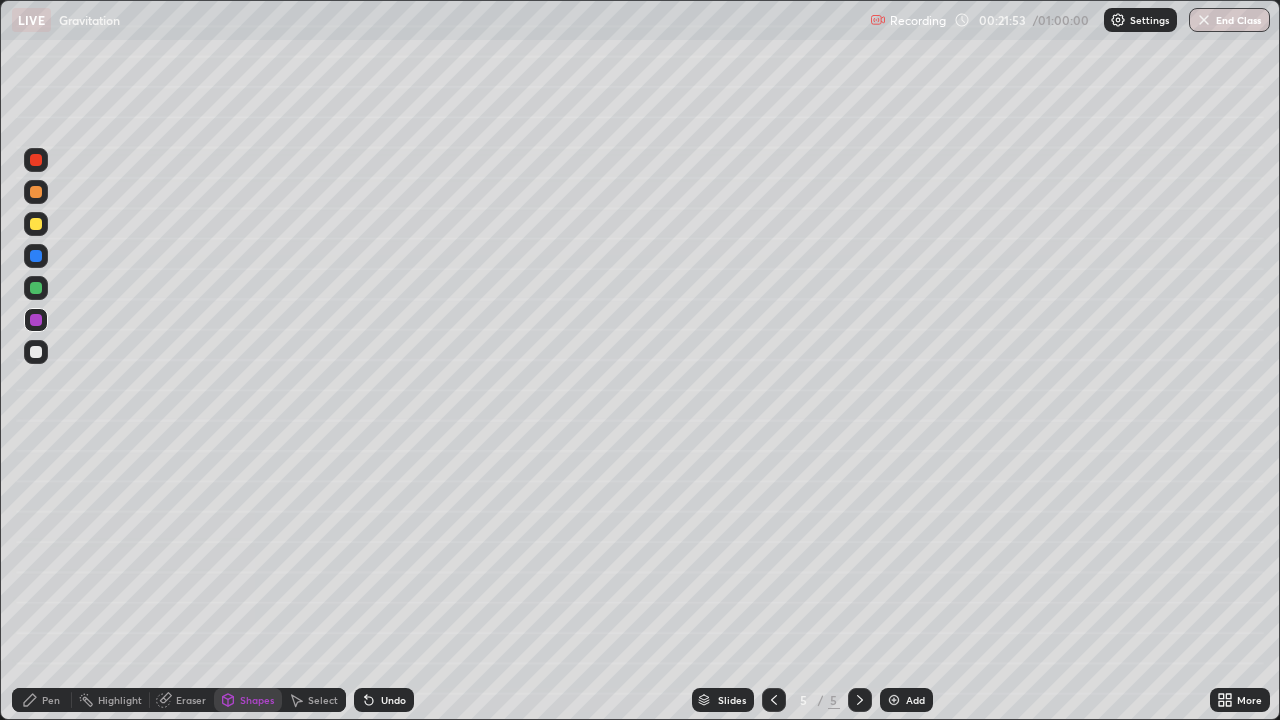 click on "Shapes" at bounding box center (248, 700) 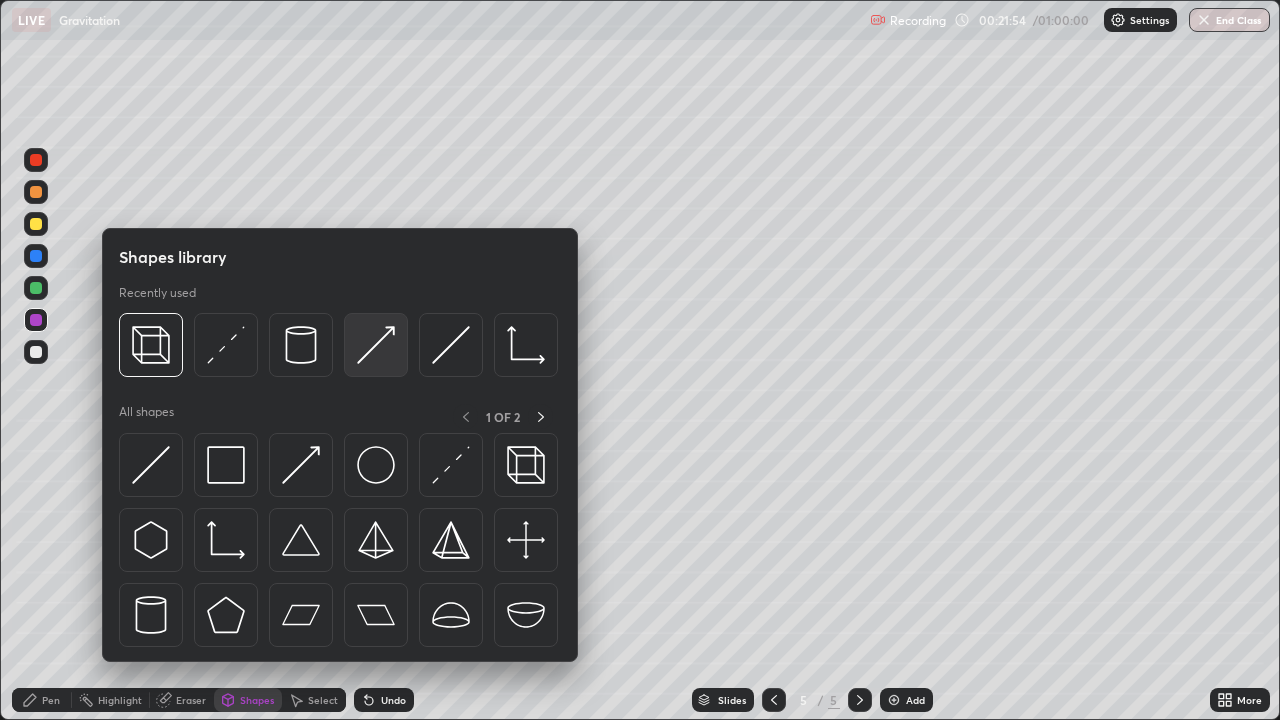 click at bounding box center [376, 345] 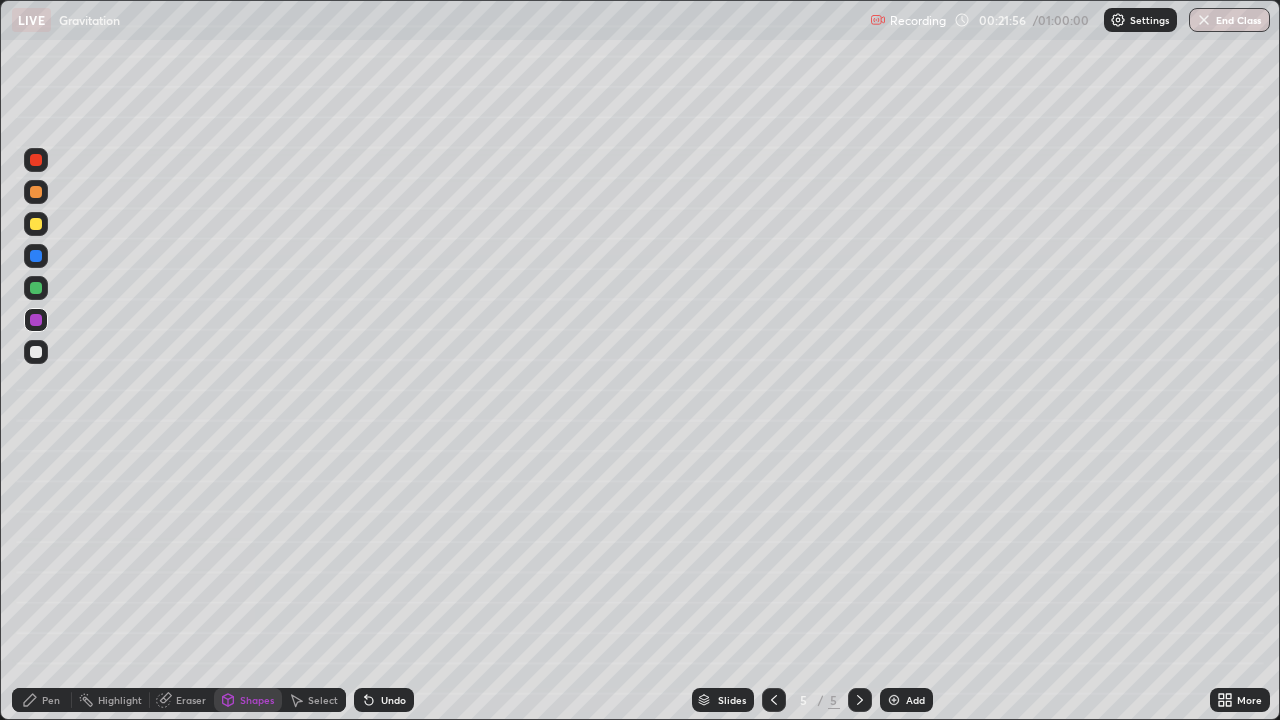 click at bounding box center [36, 288] 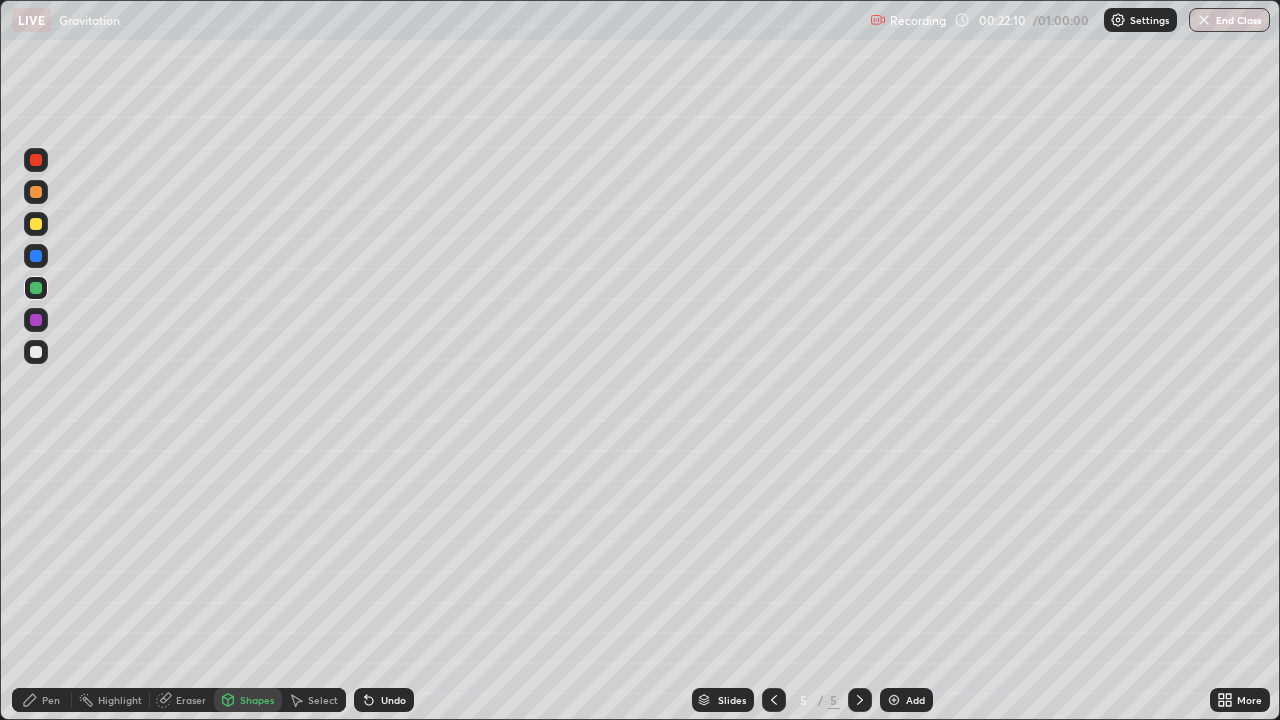 click 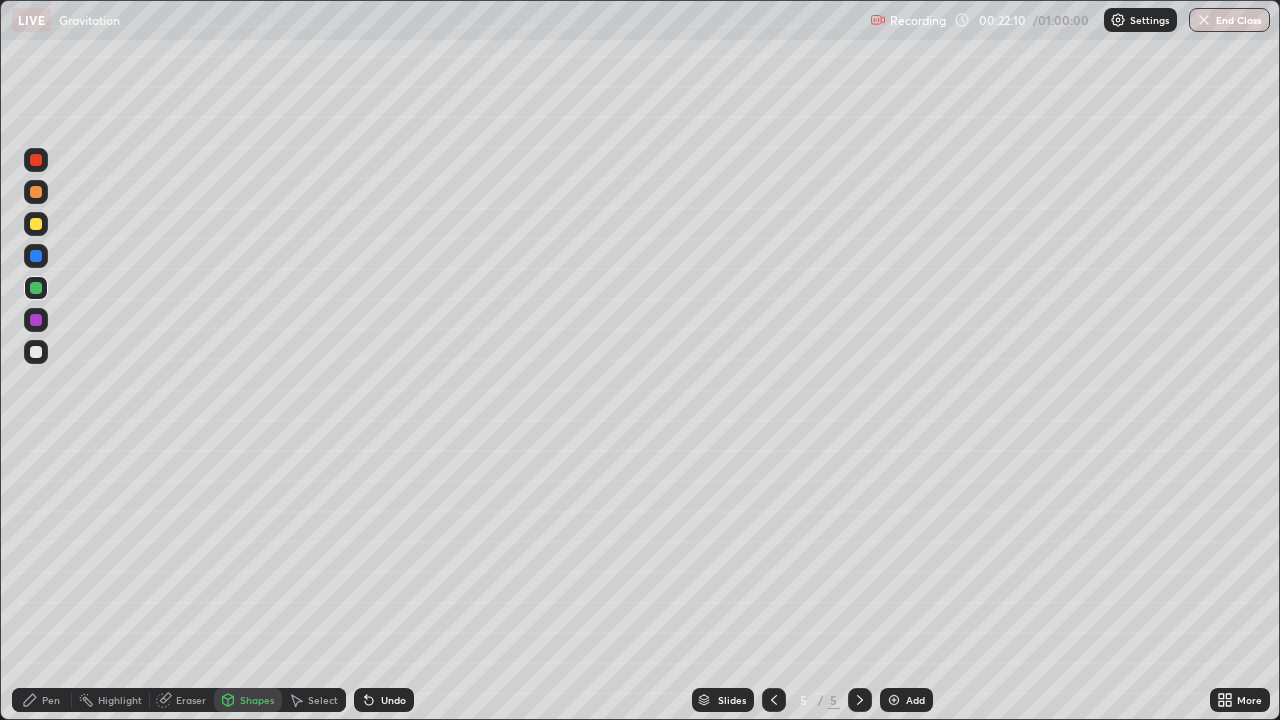 click on "Undo" at bounding box center [384, 700] 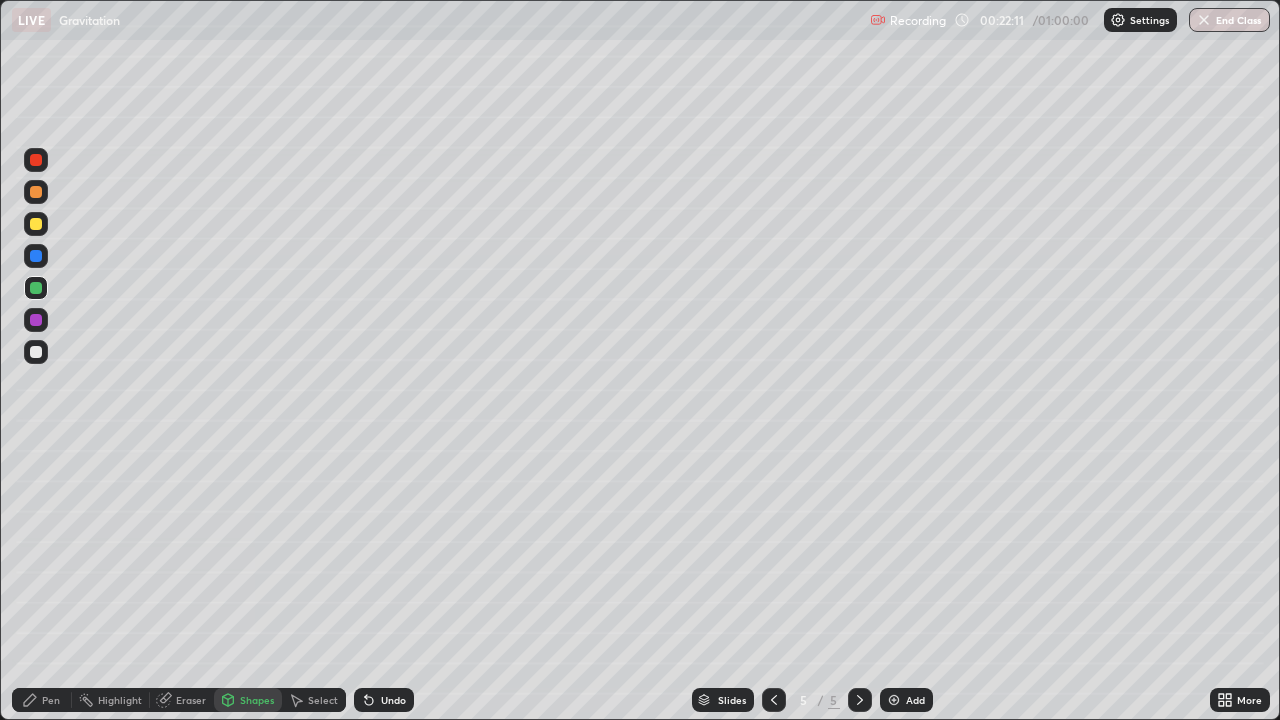 click on "Undo" at bounding box center (384, 700) 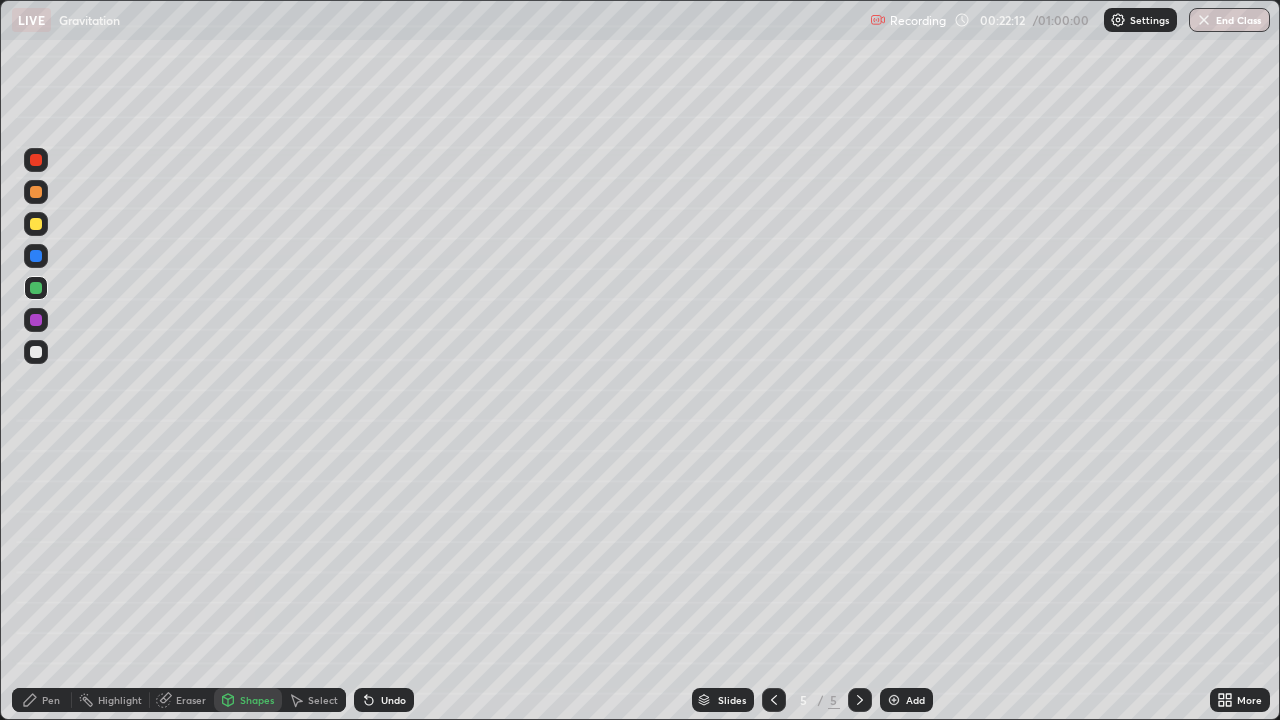 click 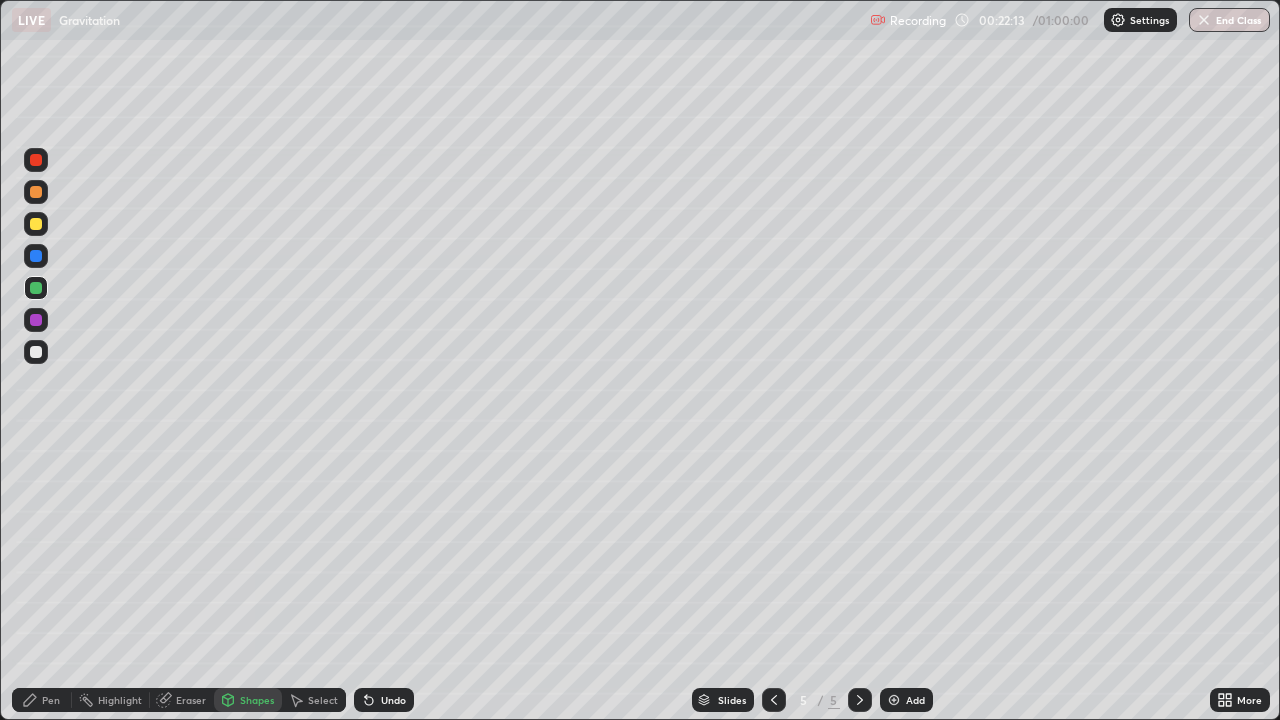 click 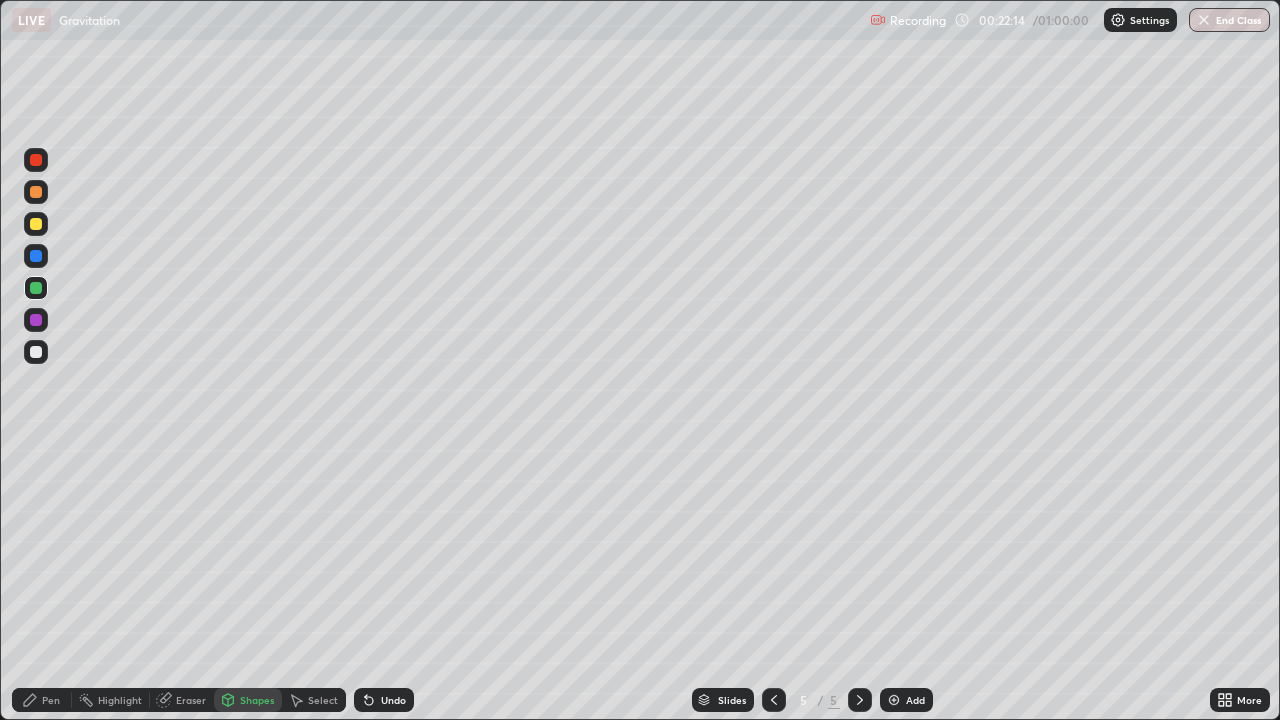 click 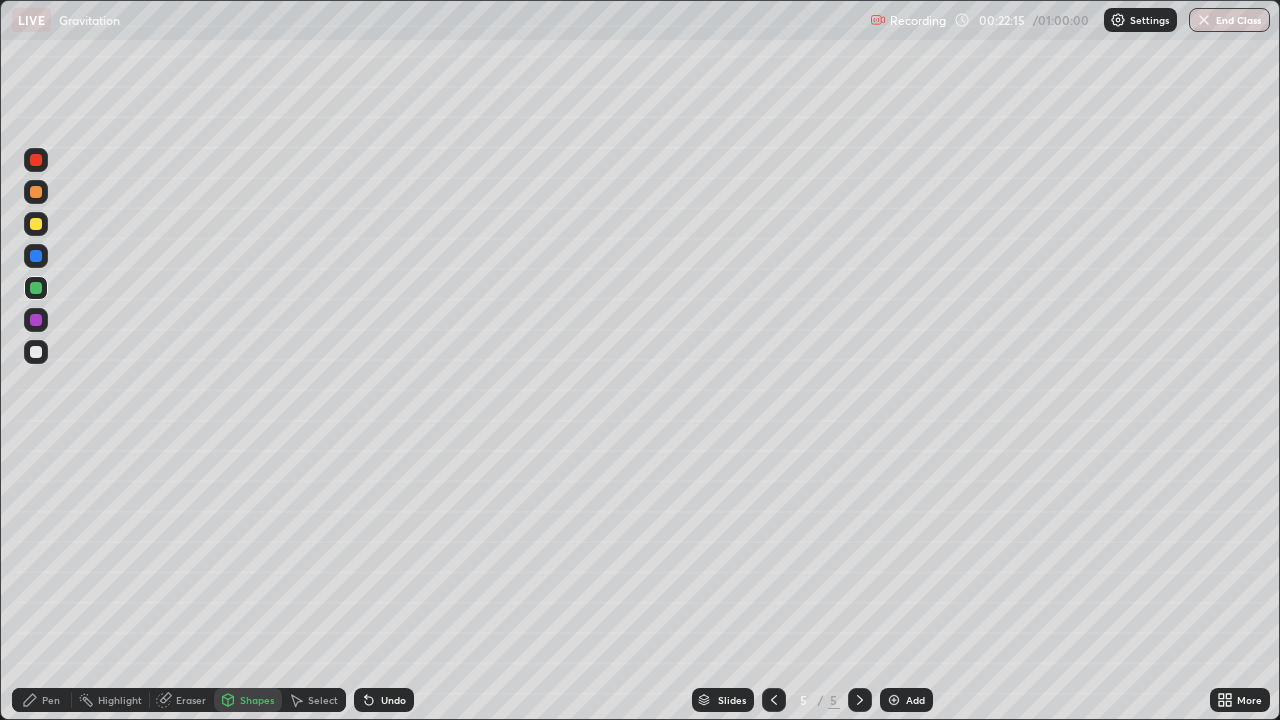 click 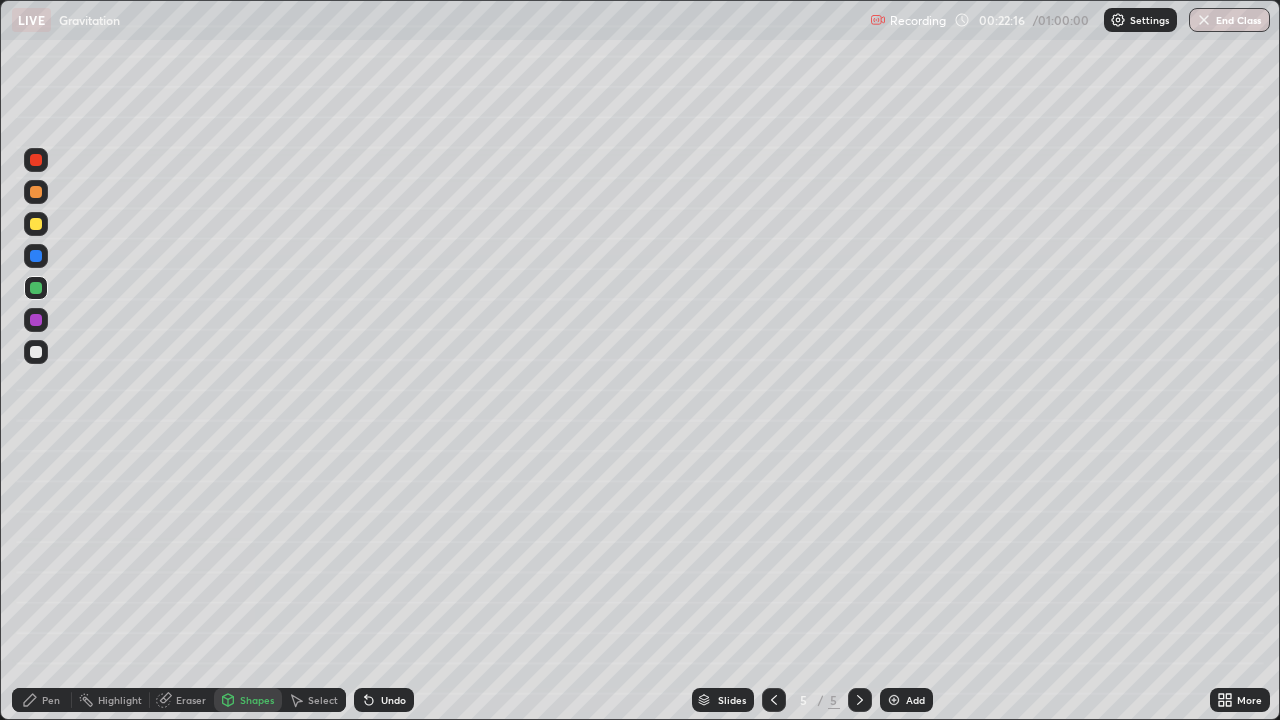 click 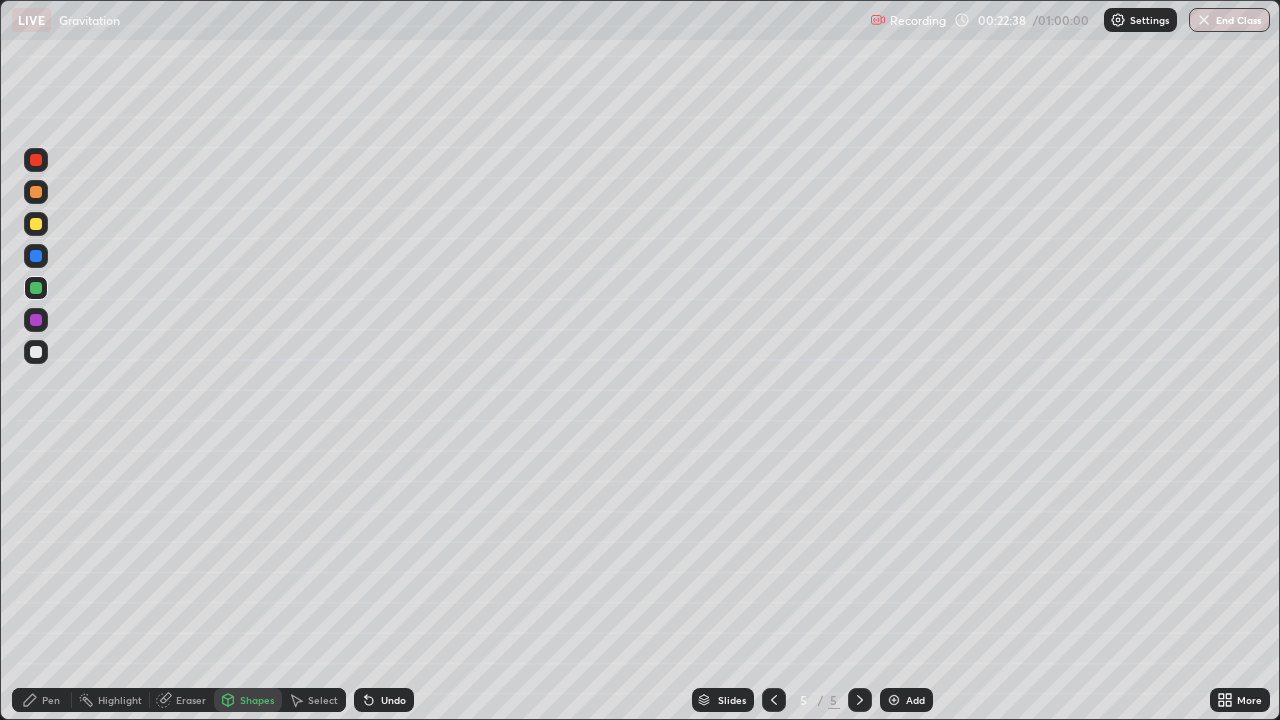 click on "Undo" at bounding box center (380, 700) 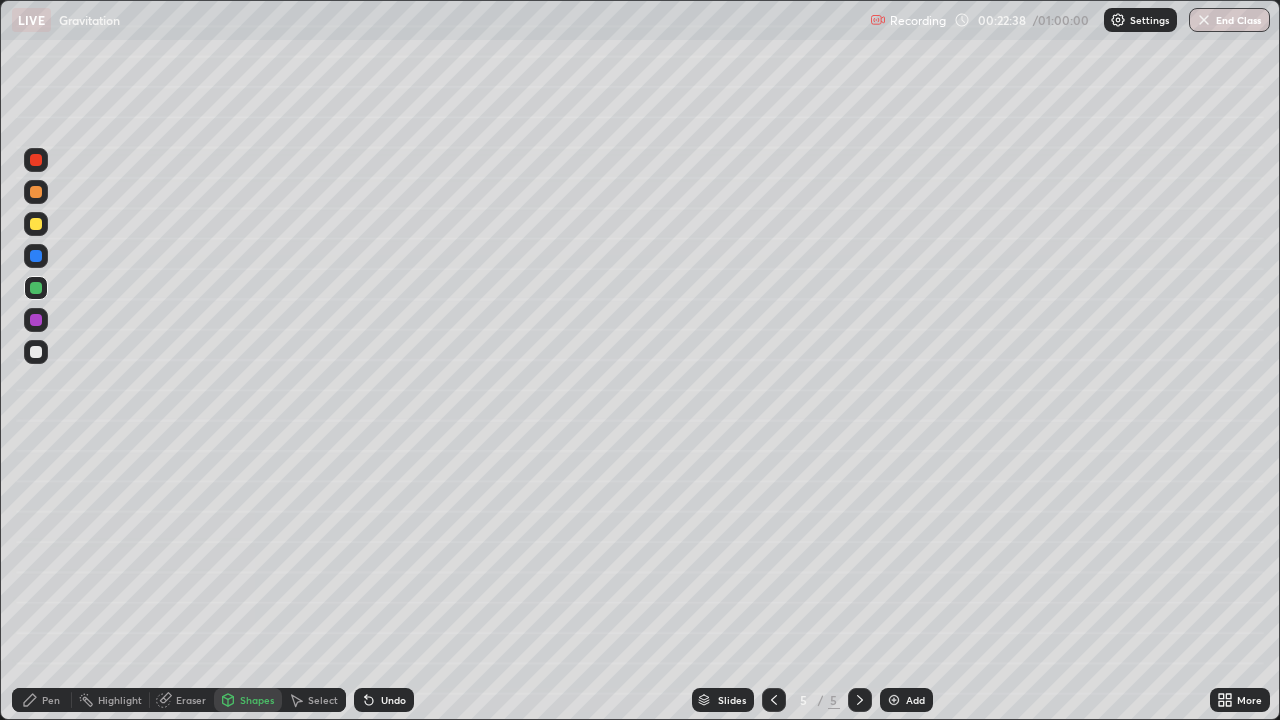 click on "Undo" at bounding box center [393, 700] 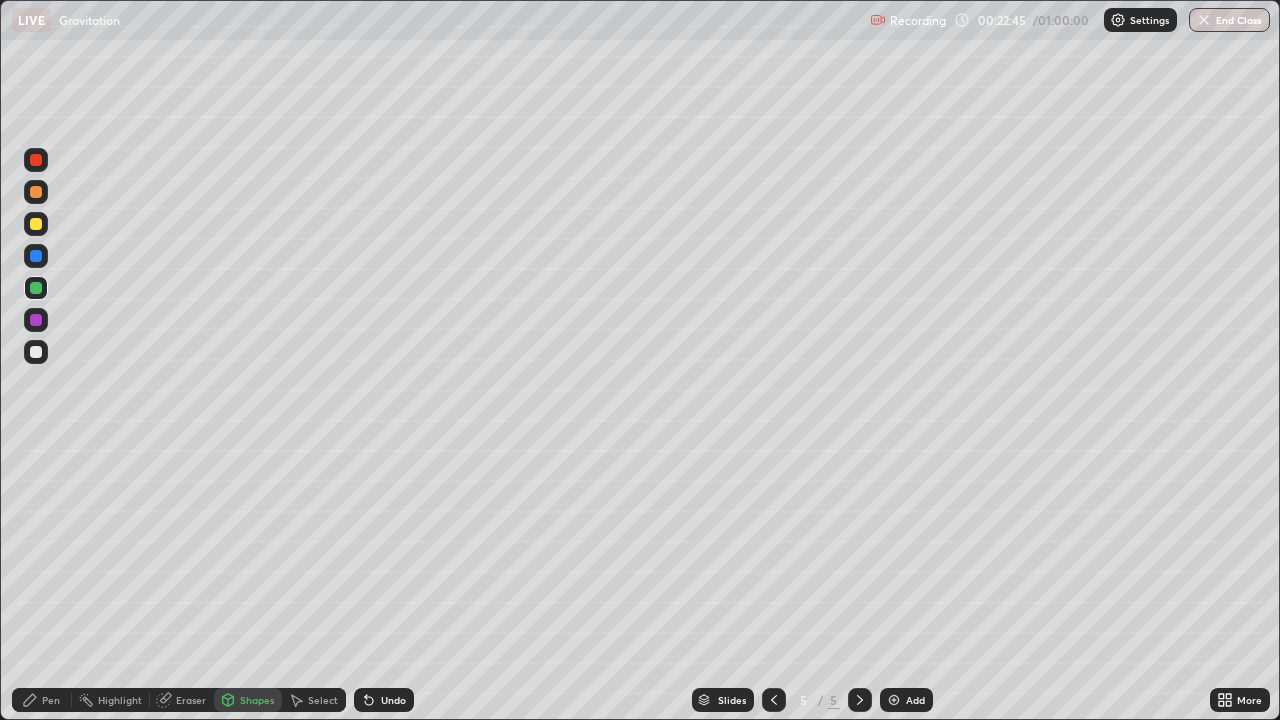 click on "Eraser" at bounding box center [182, 700] 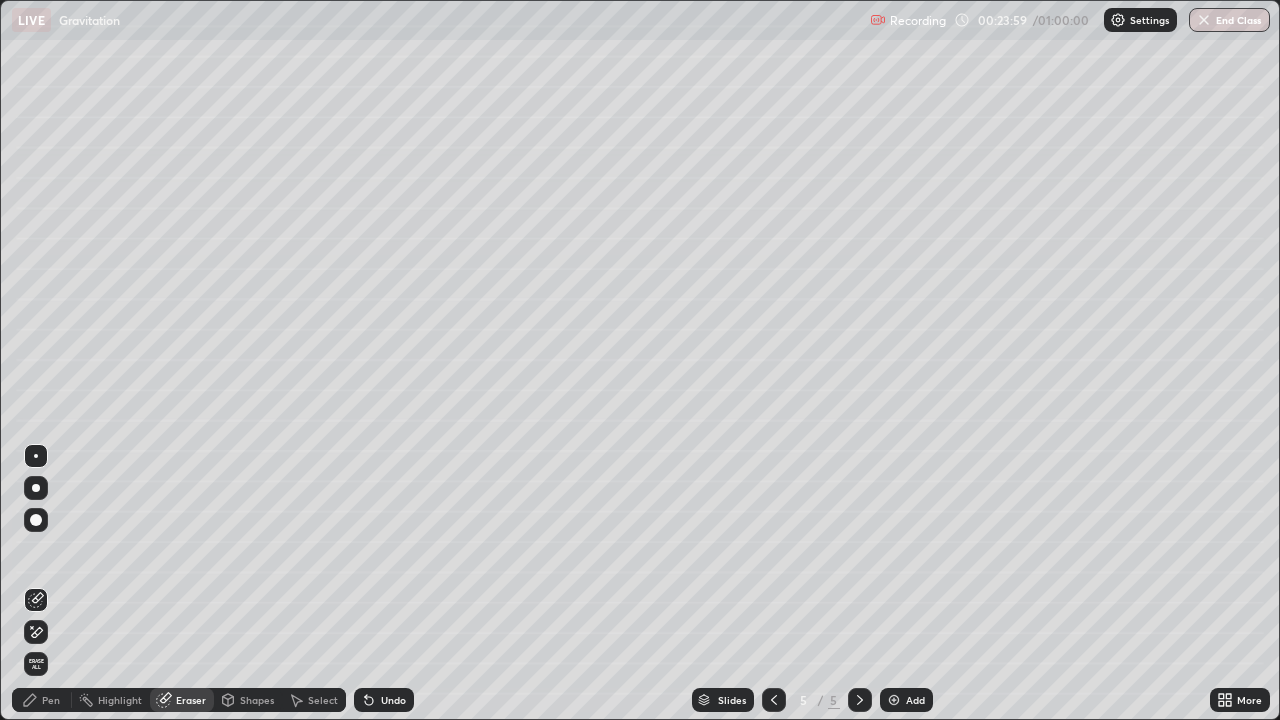 click 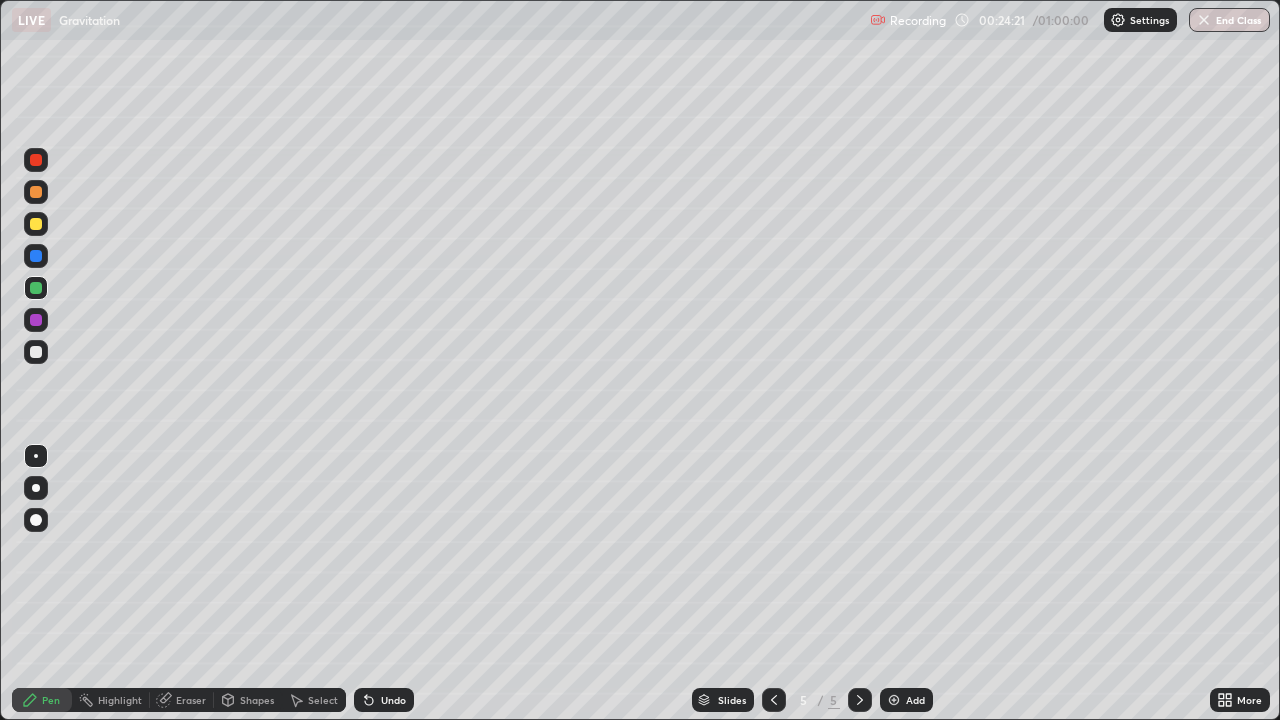click on "Undo" at bounding box center (384, 700) 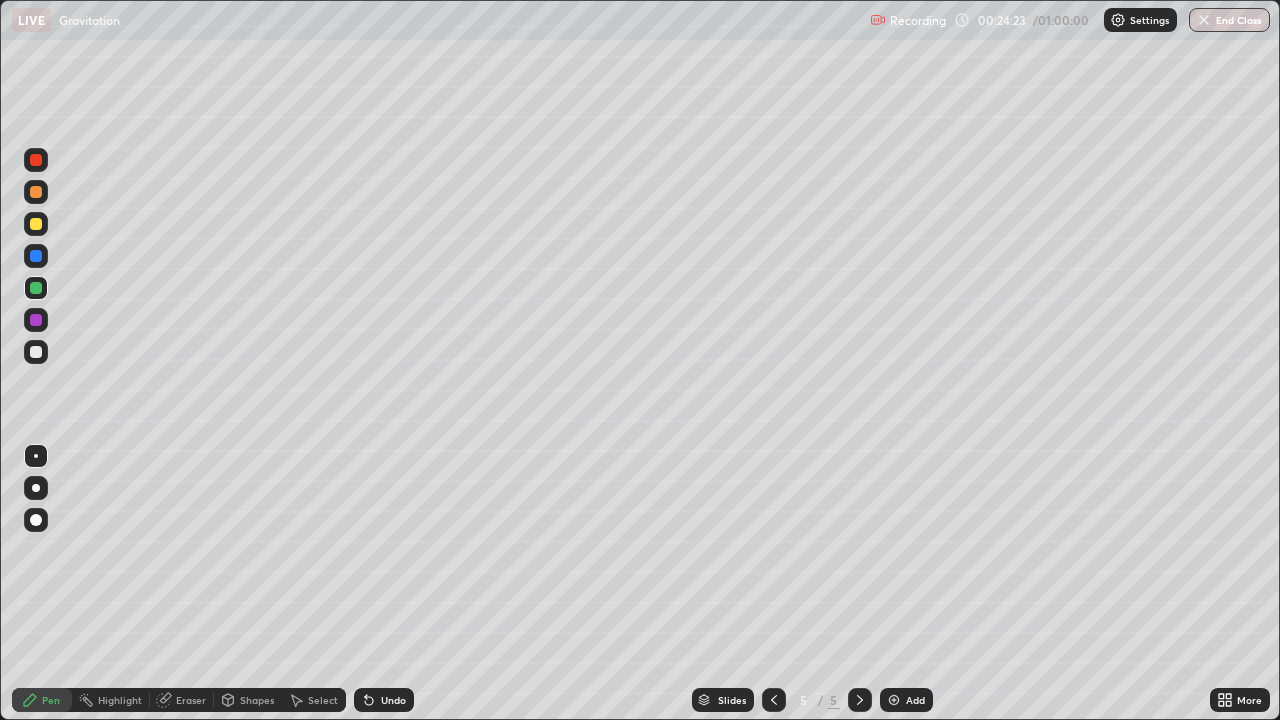 click on "Undo" at bounding box center (384, 700) 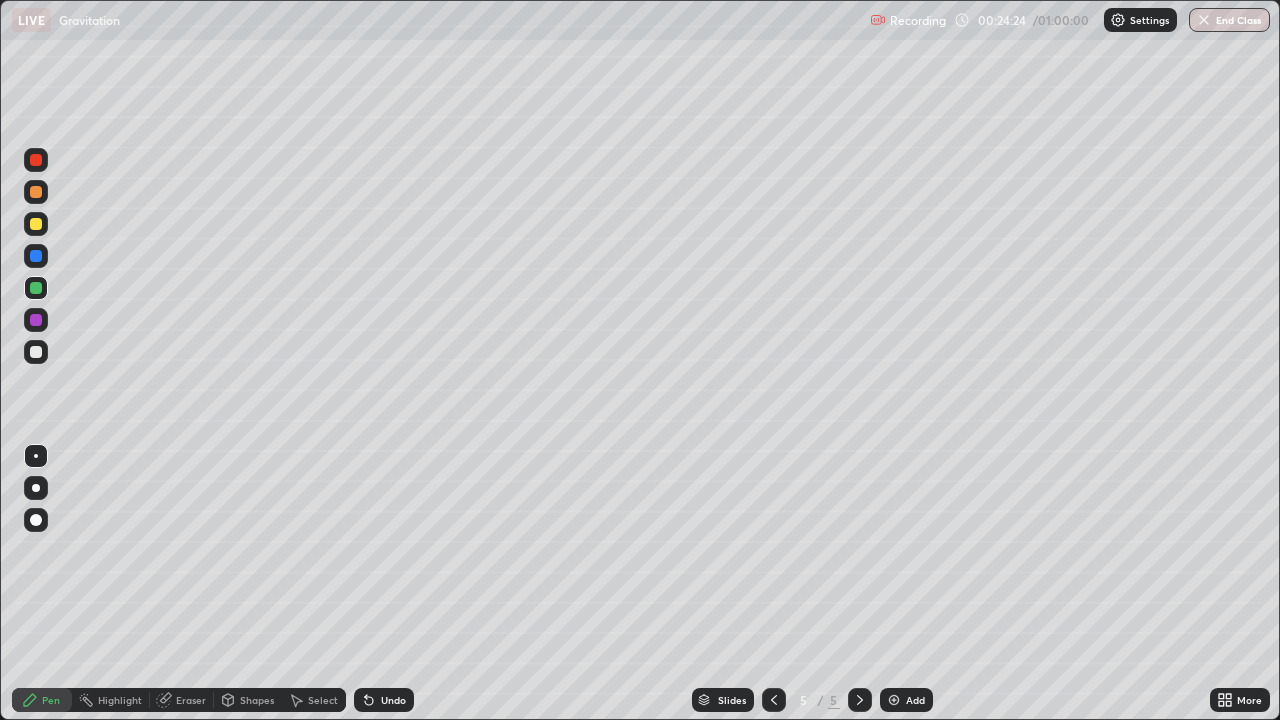click at bounding box center [36, 320] 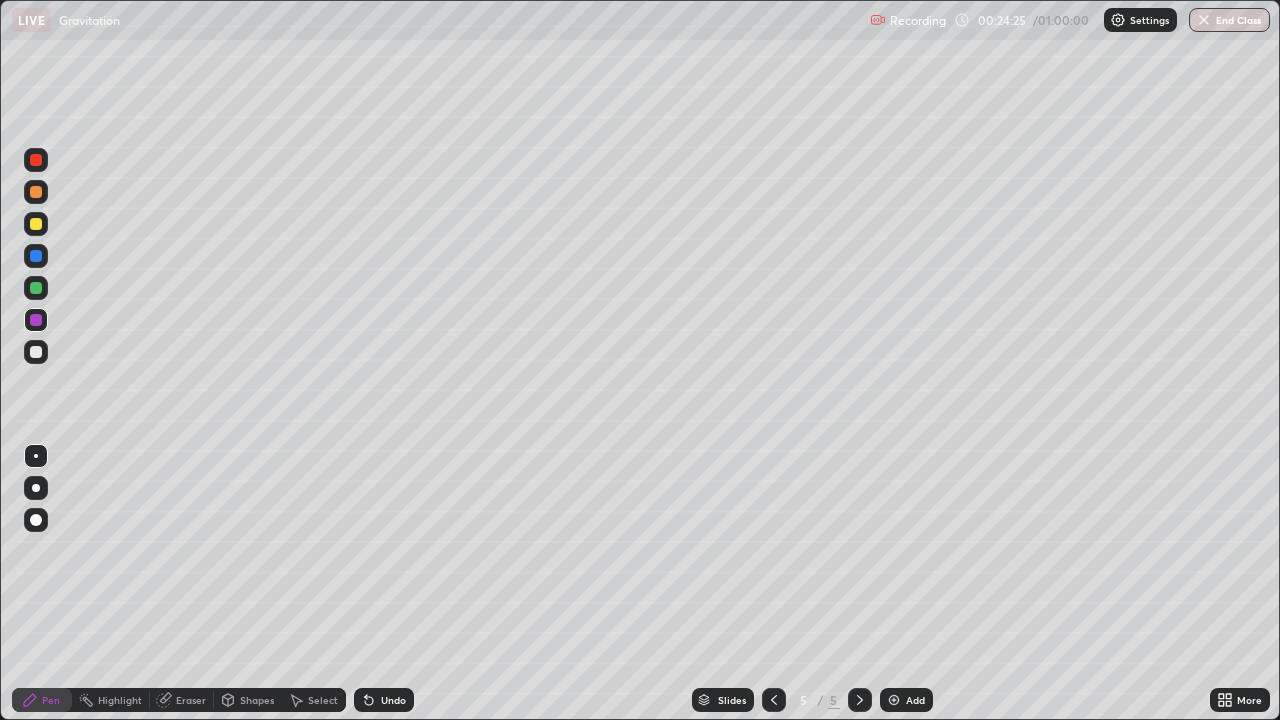 click at bounding box center (36, 224) 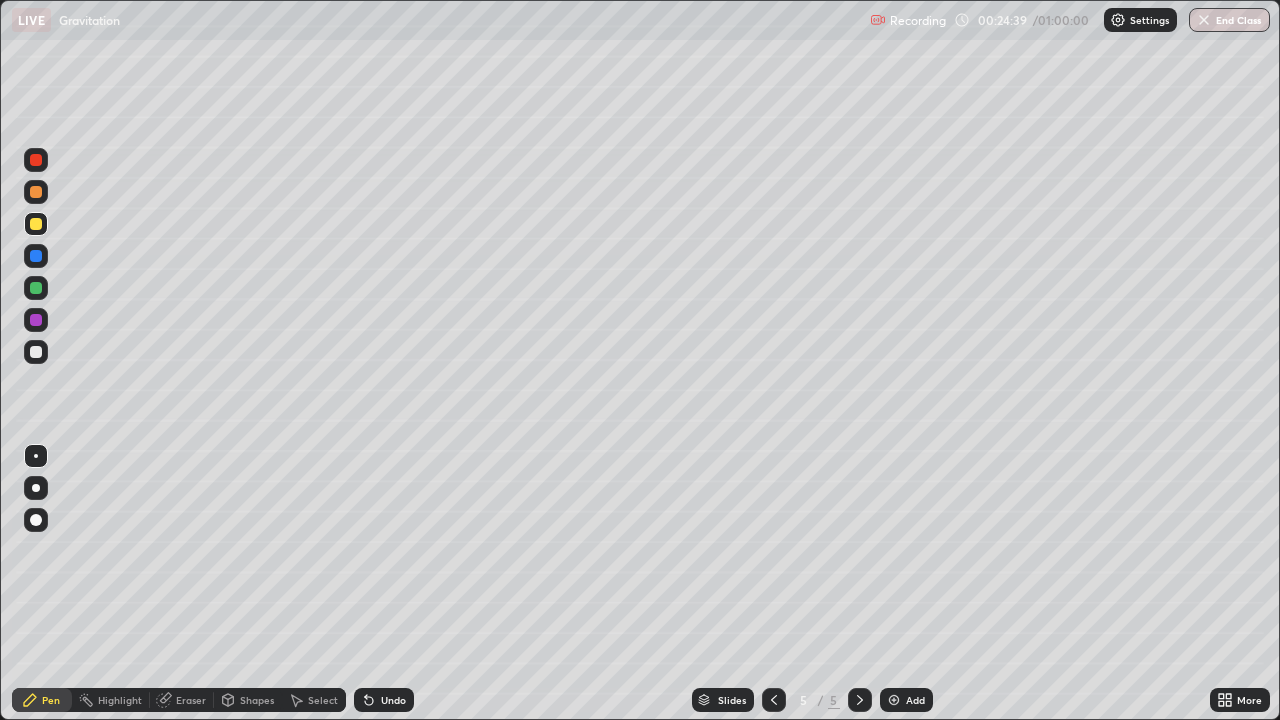 click on "Select" at bounding box center [314, 700] 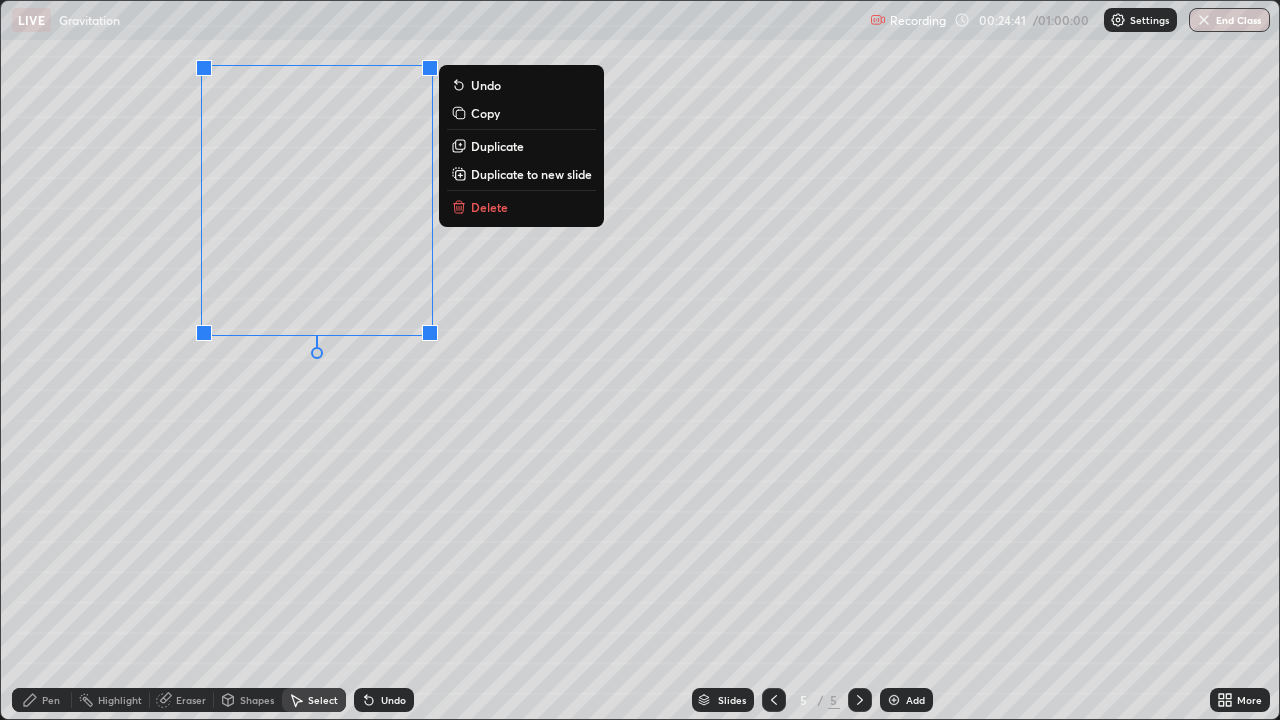 click on "0 ° Undo Copy Duplicate Duplicate to new slide Delete" at bounding box center (640, 360) 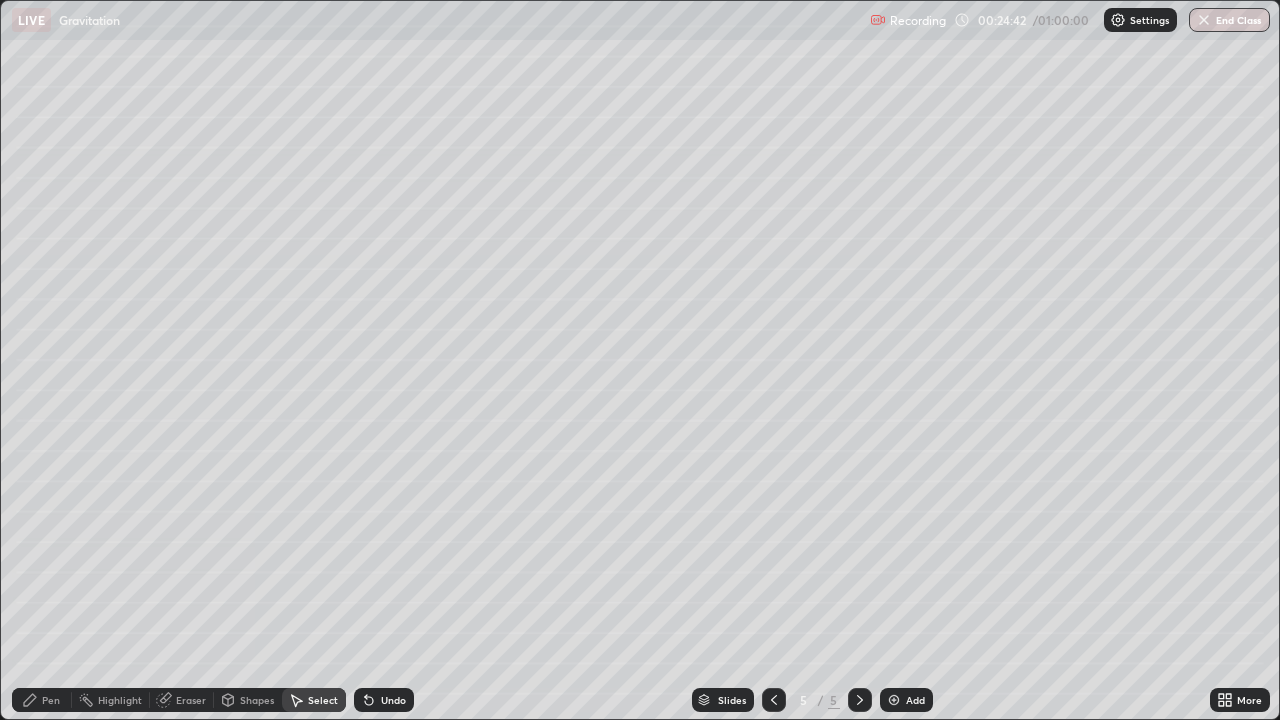 click on "Pen" at bounding box center (42, 700) 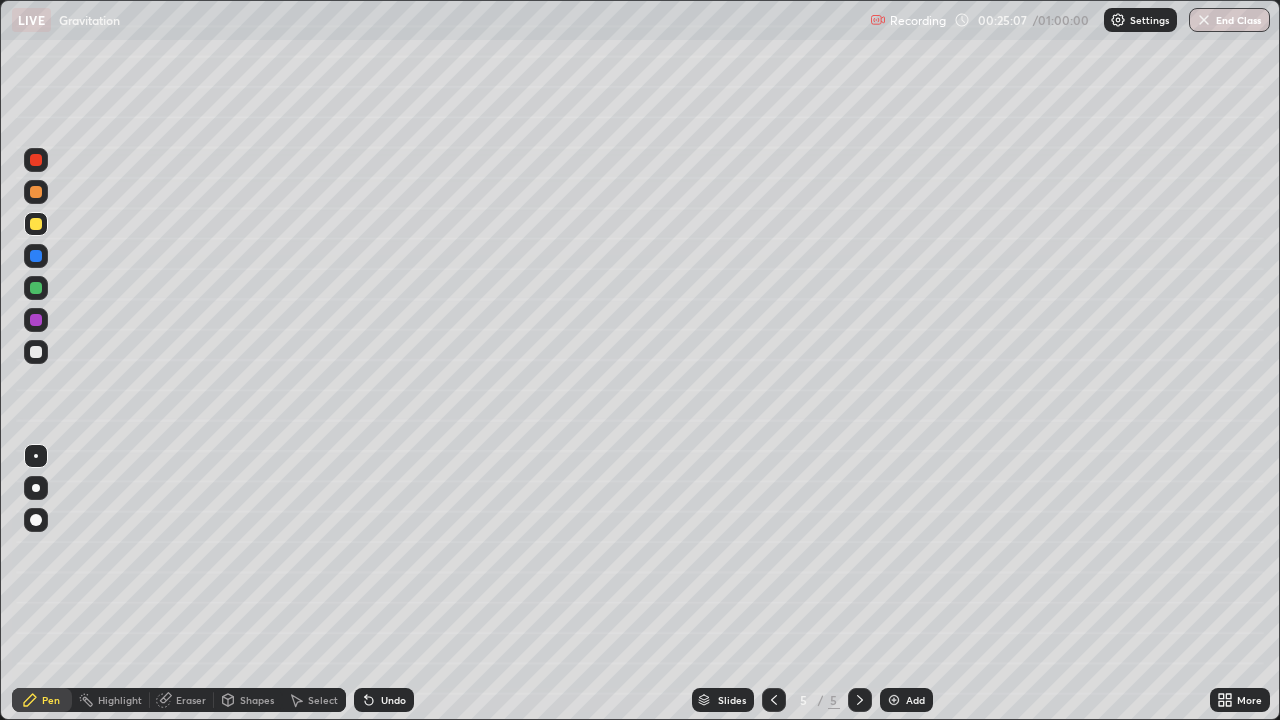 click 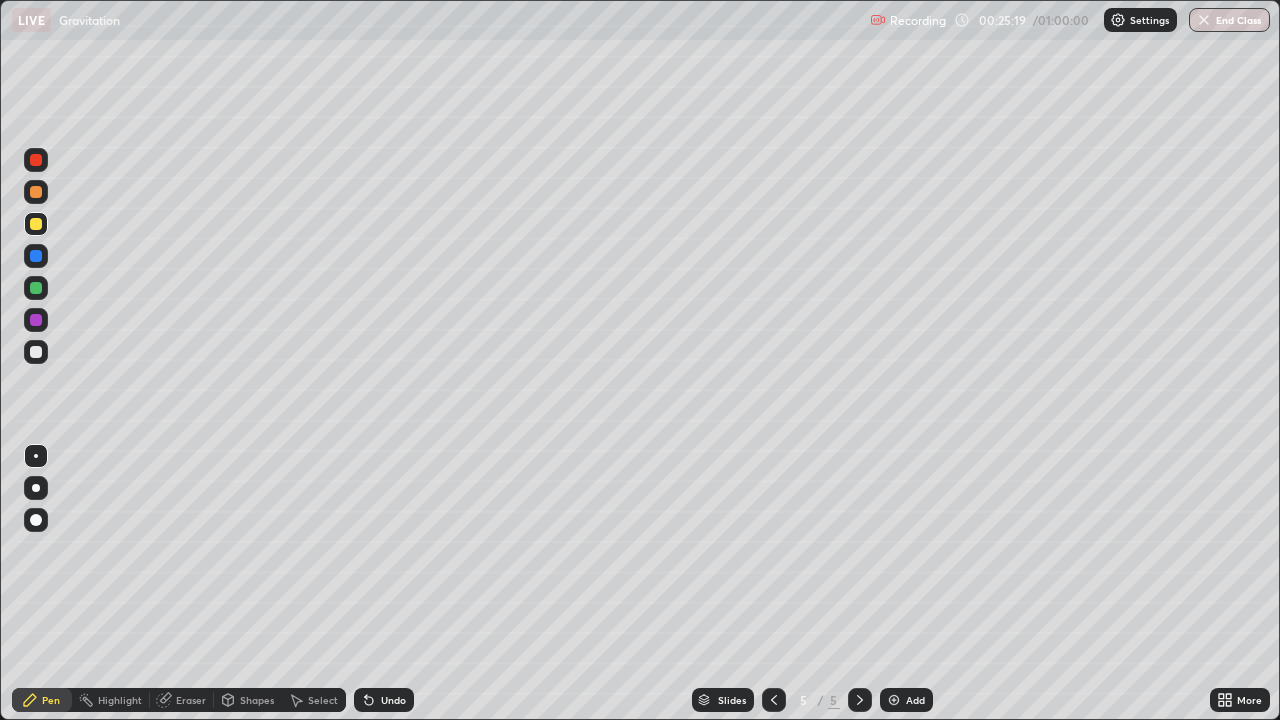 click on "Eraser" at bounding box center (191, 700) 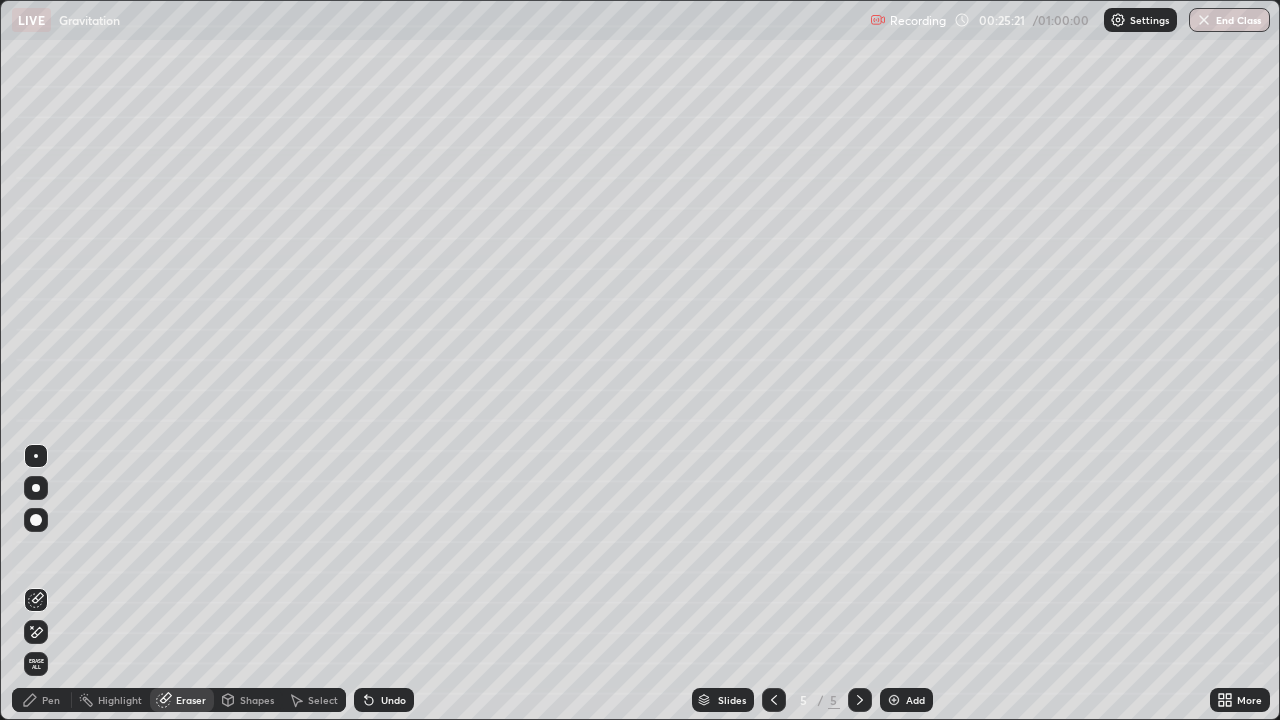 click on "Pen" at bounding box center [42, 700] 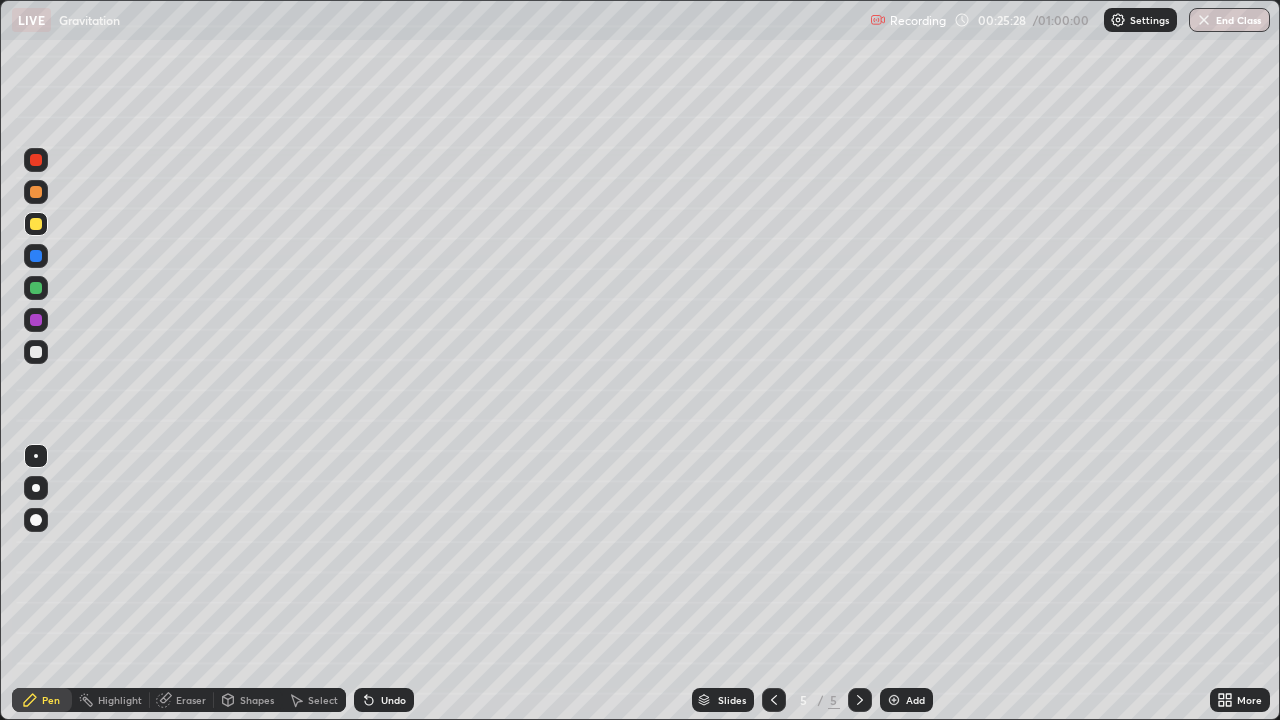 click on "Shapes" at bounding box center [248, 700] 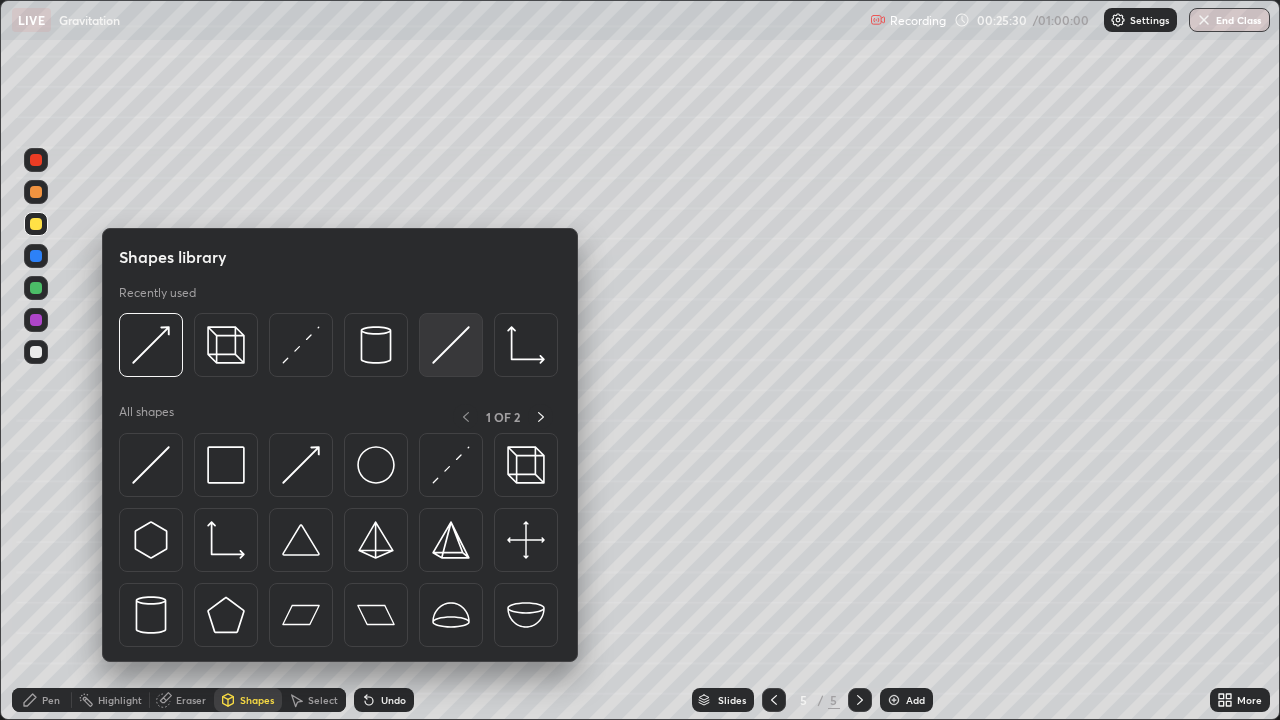 click at bounding box center (451, 345) 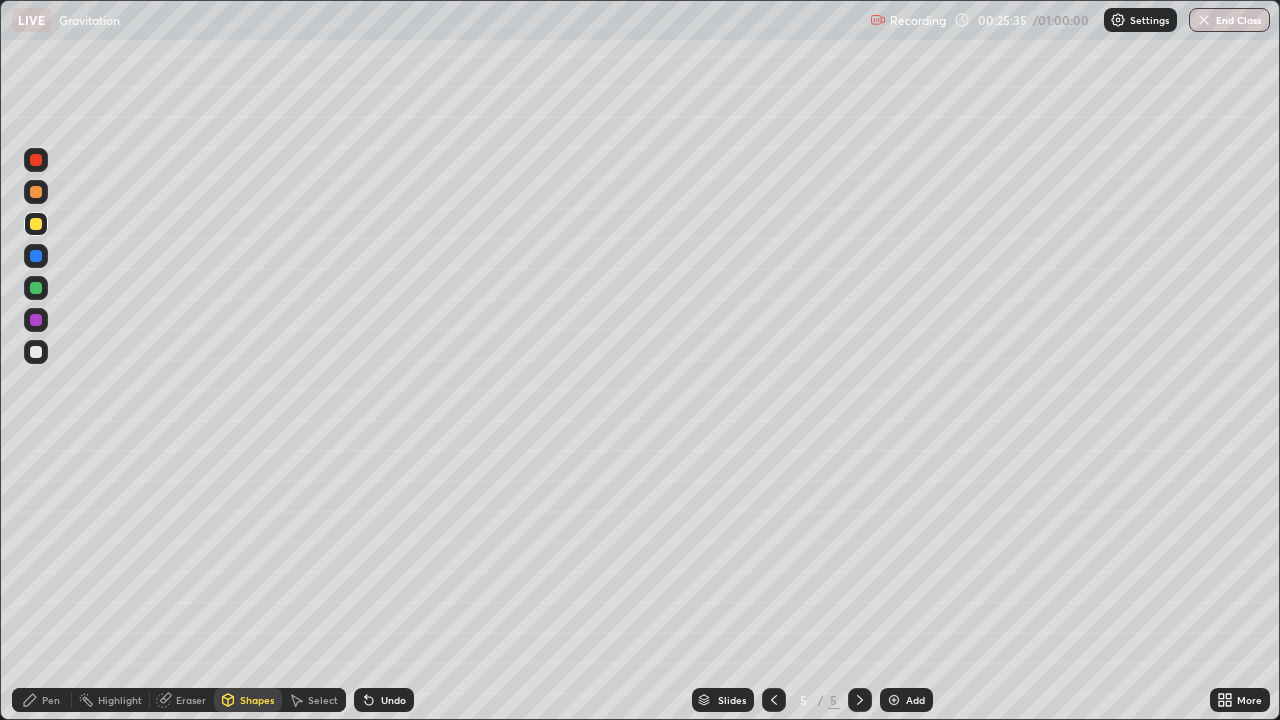 click on "Pen" at bounding box center (42, 700) 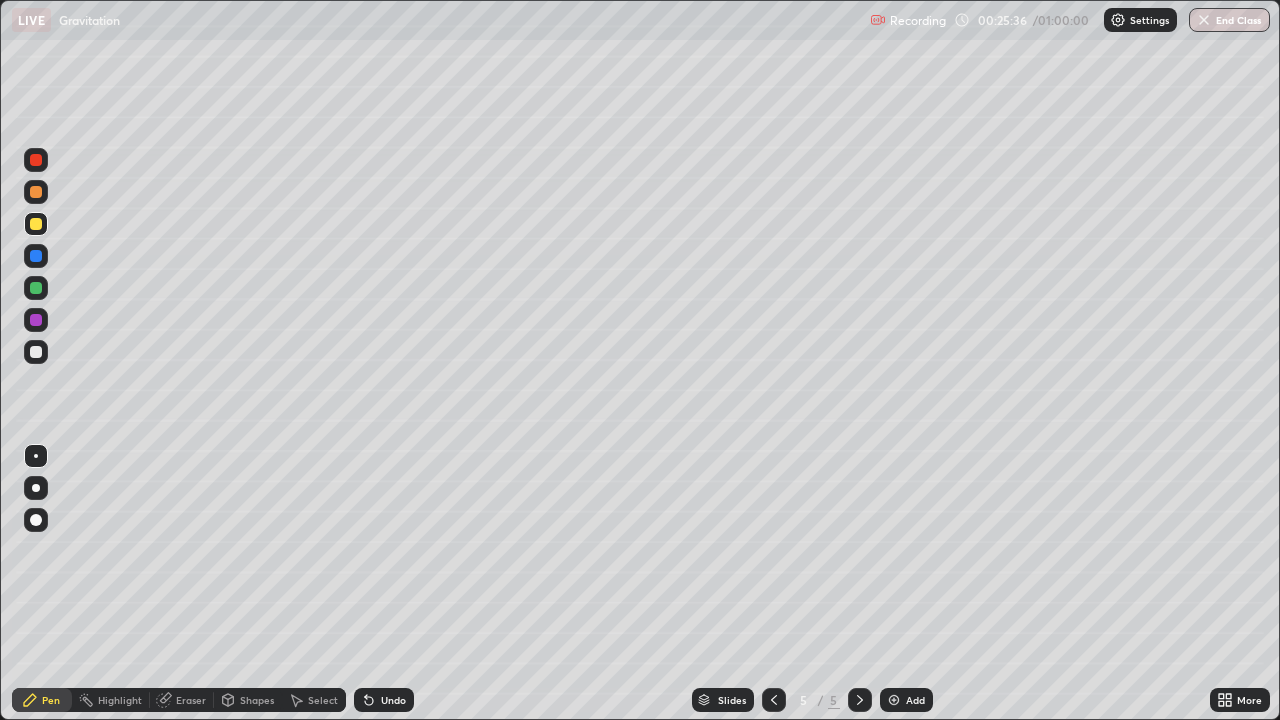 click on "Eraser" at bounding box center (191, 700) 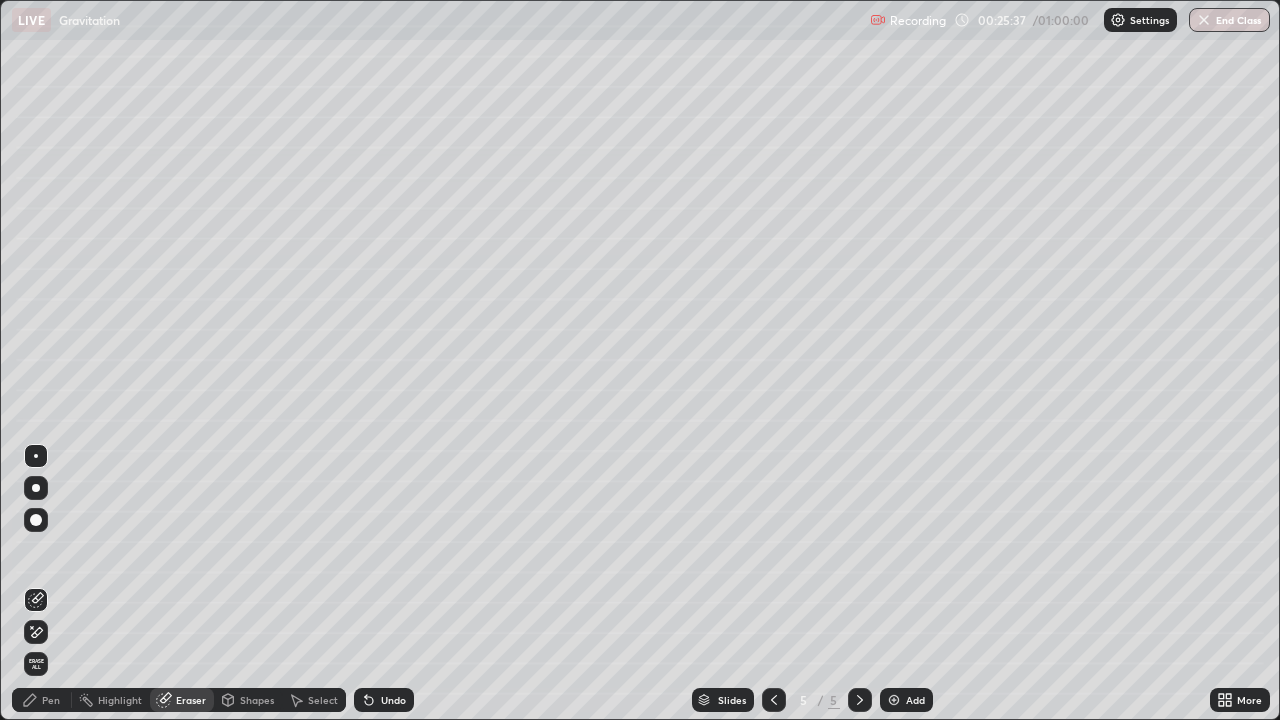 click on "Eraser" at bounding box center (182, 700) 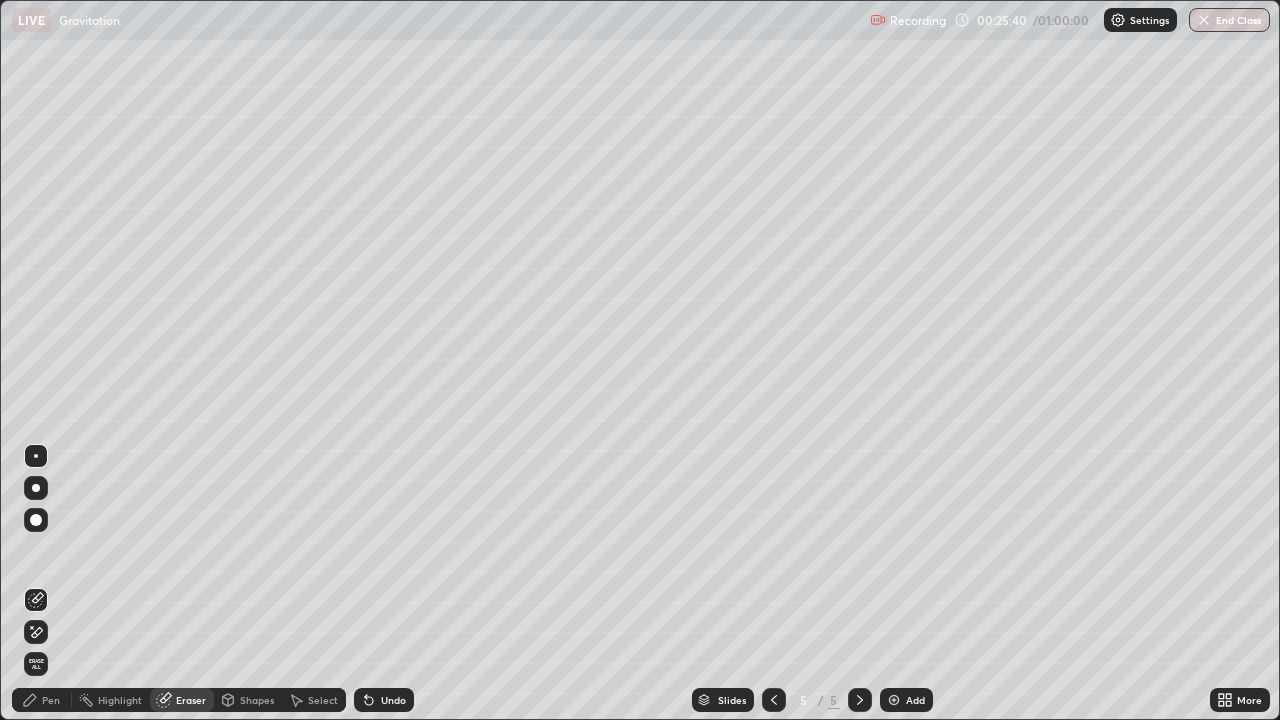 click on "Pen" at bounding box center [51, 700] 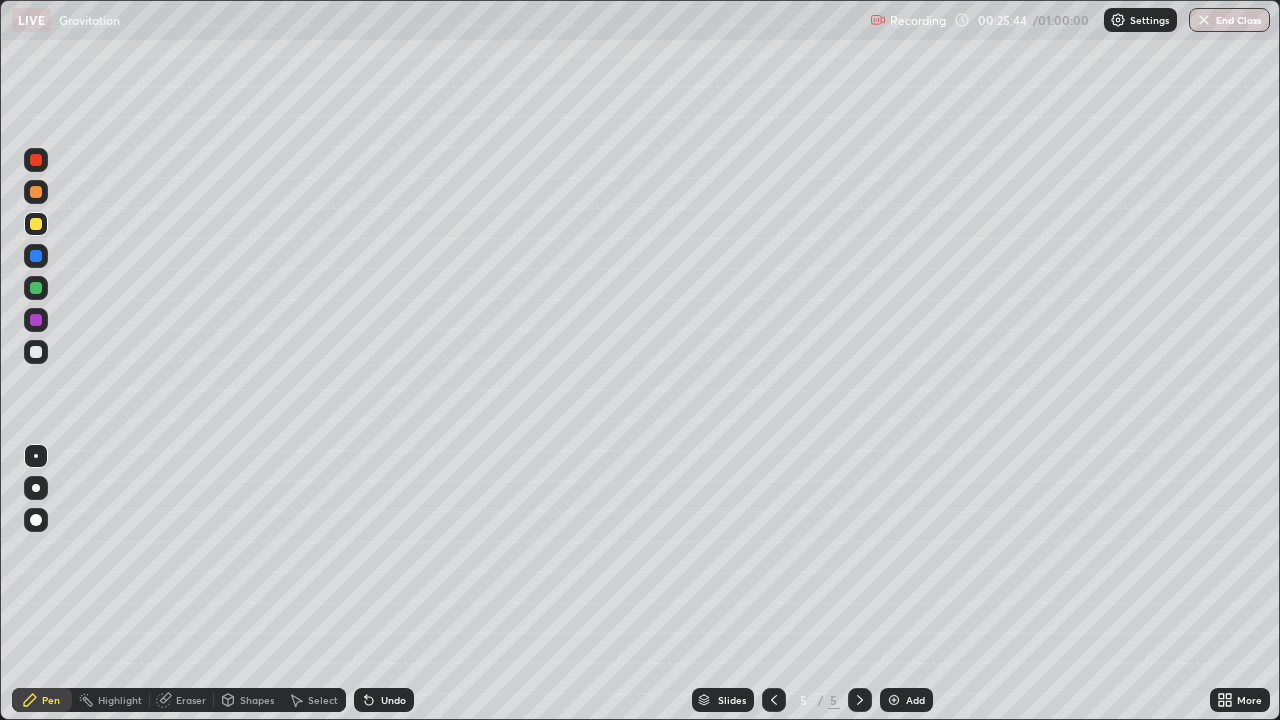click 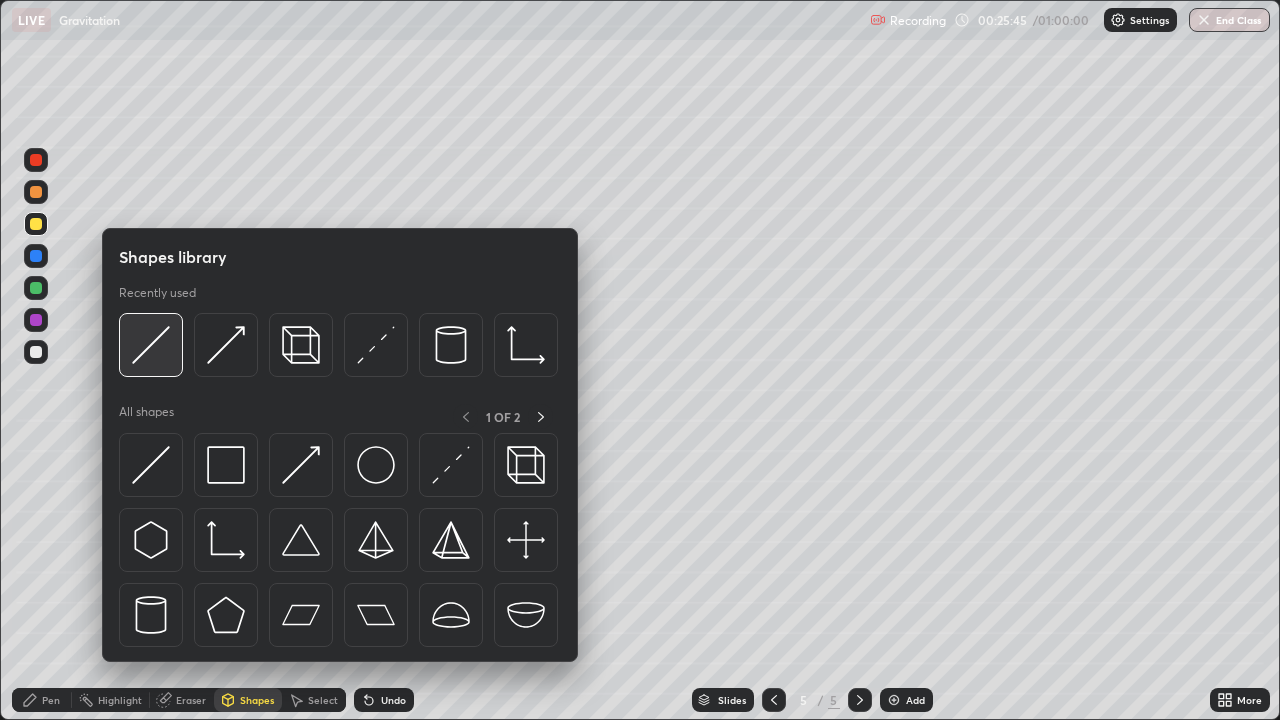click at bounding box center (151, 345) 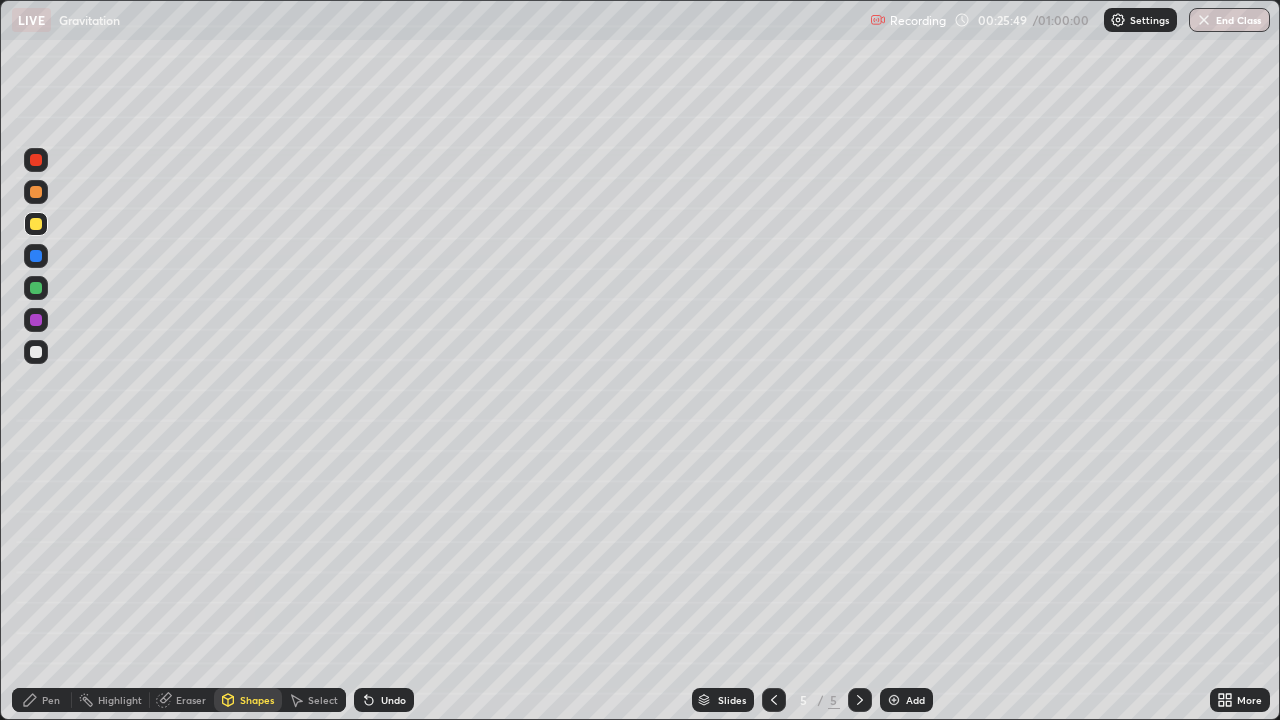 click on "Pen" at bounding box center (42, 700) 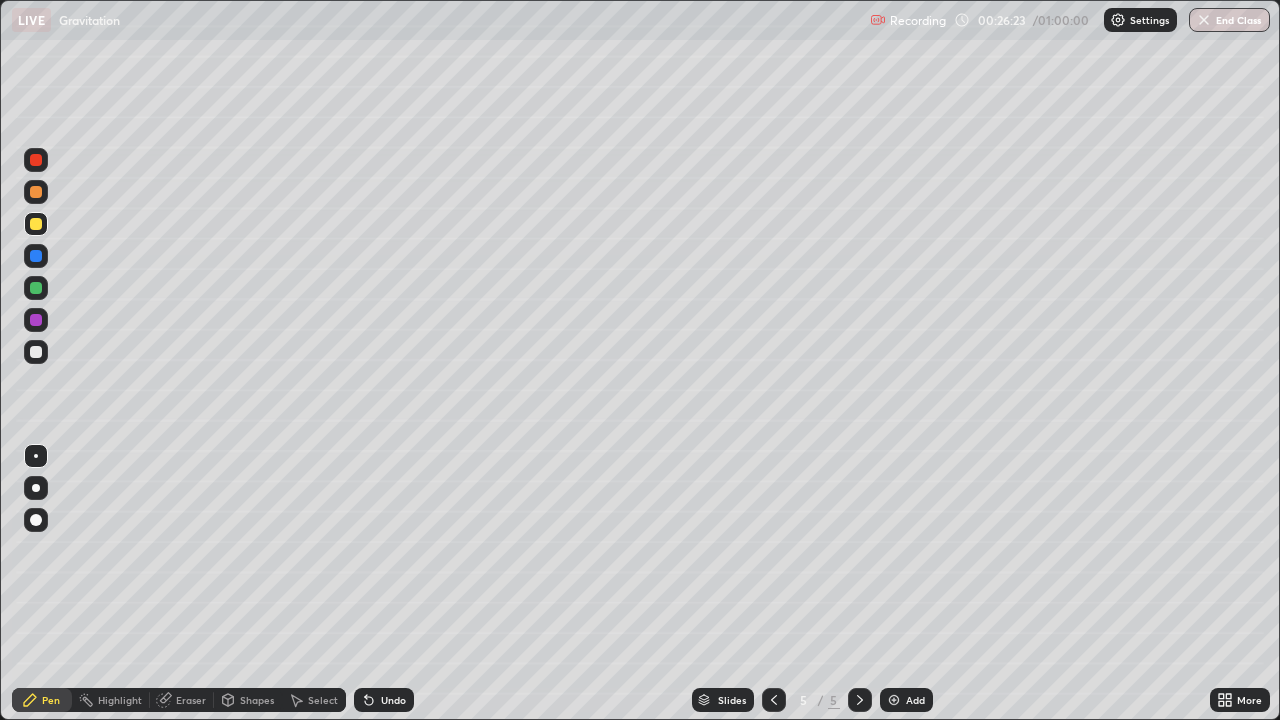 click on "Select" at bounding box center [323, 700] 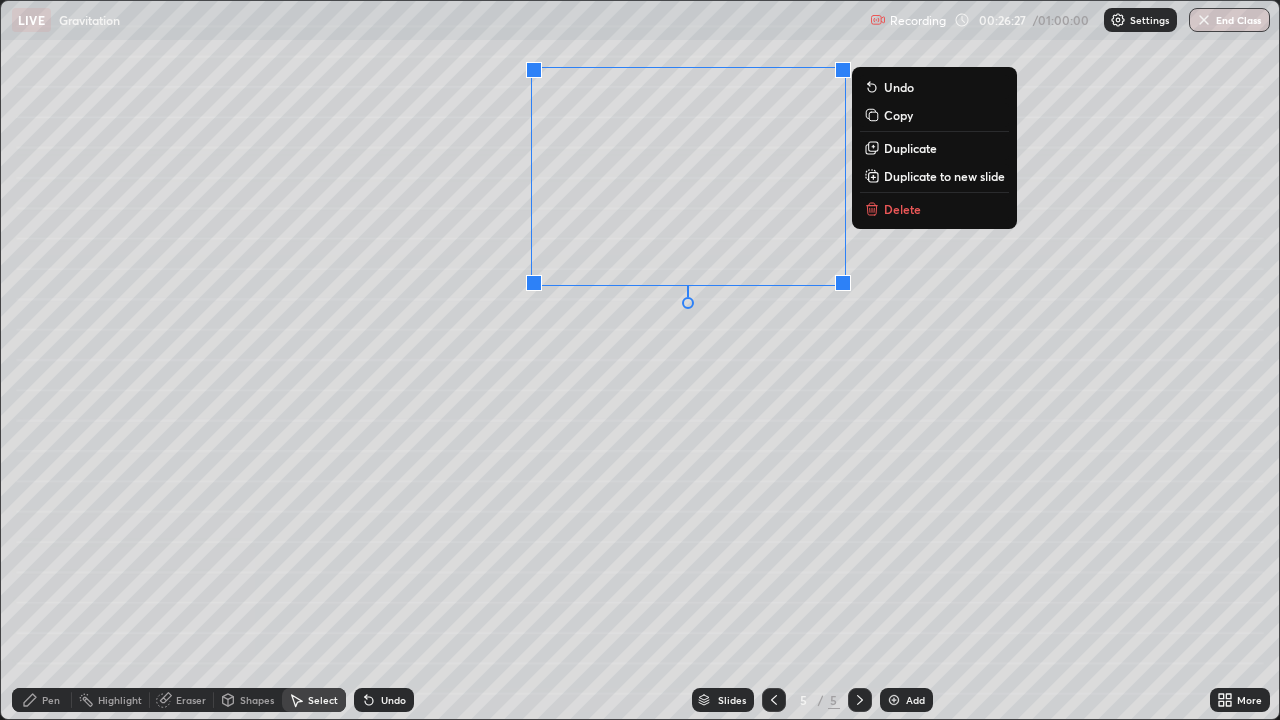 click on "0 ° Undo Copy Duplicate Duplicate to new slide Delete" at bounding box center (640, 360) 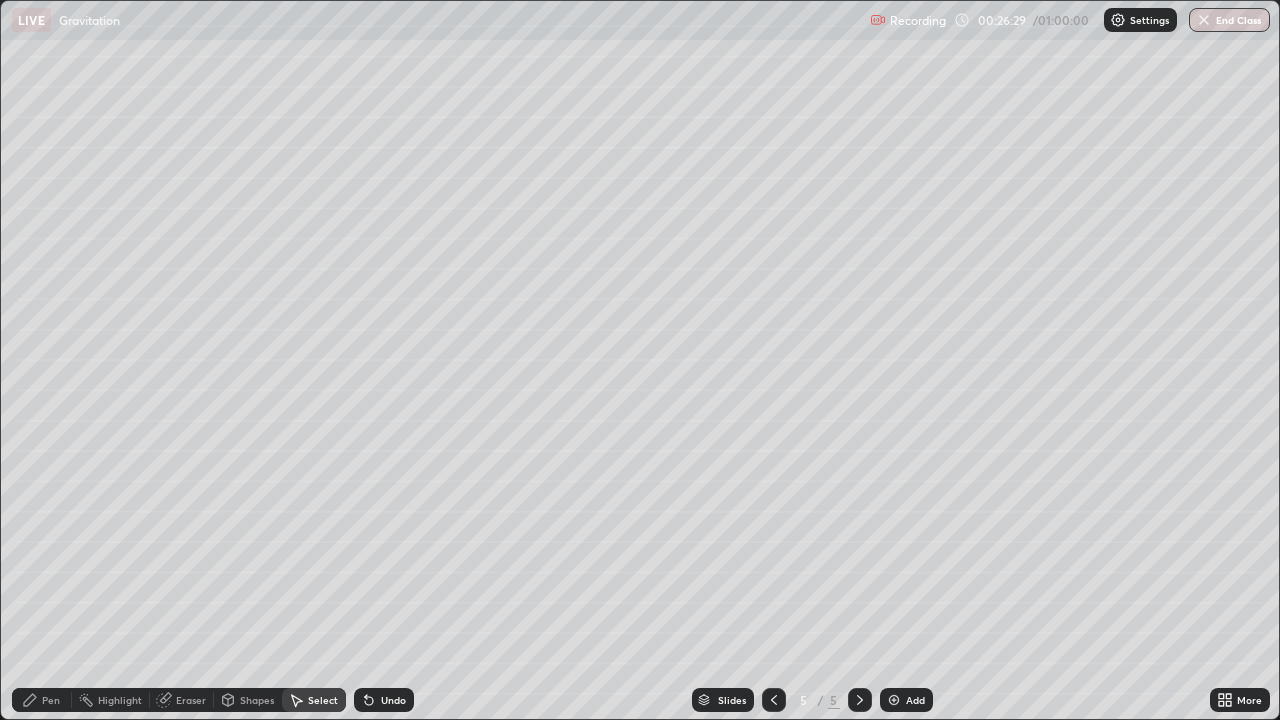 click on "Pen" at bounding box center (51, 700) 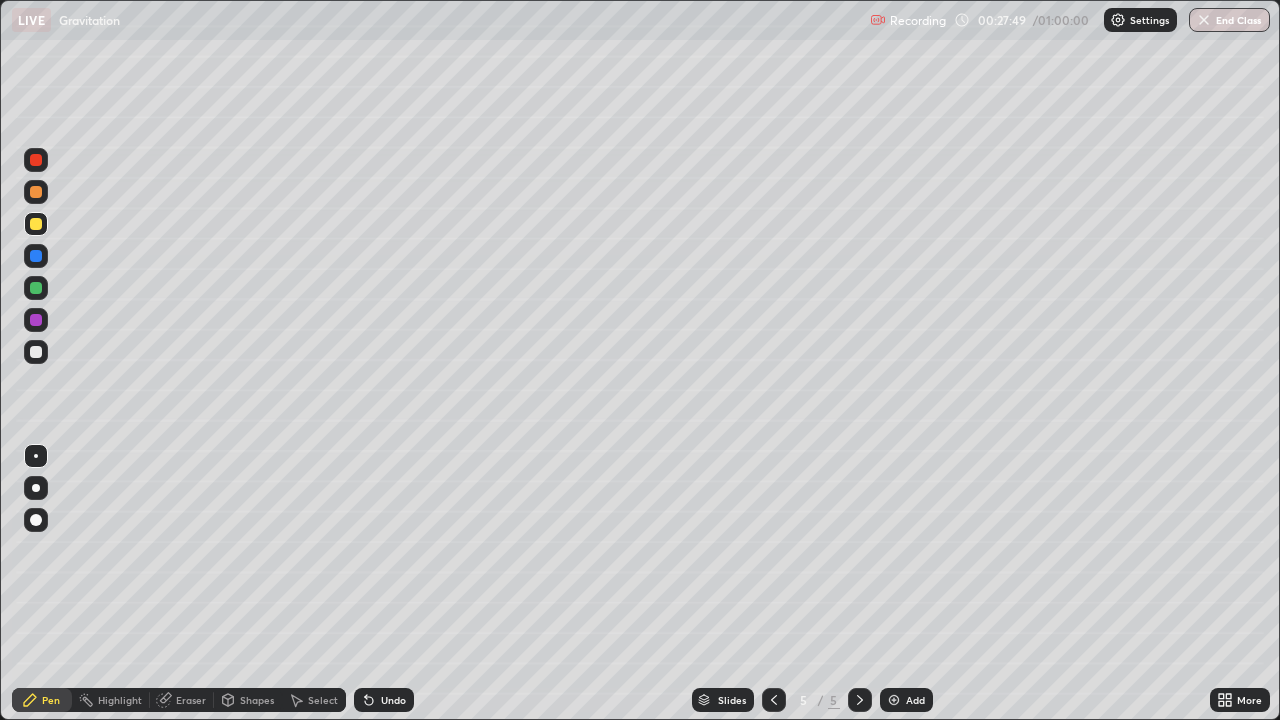 click on "Shapes" at bounding box center [257, 700] 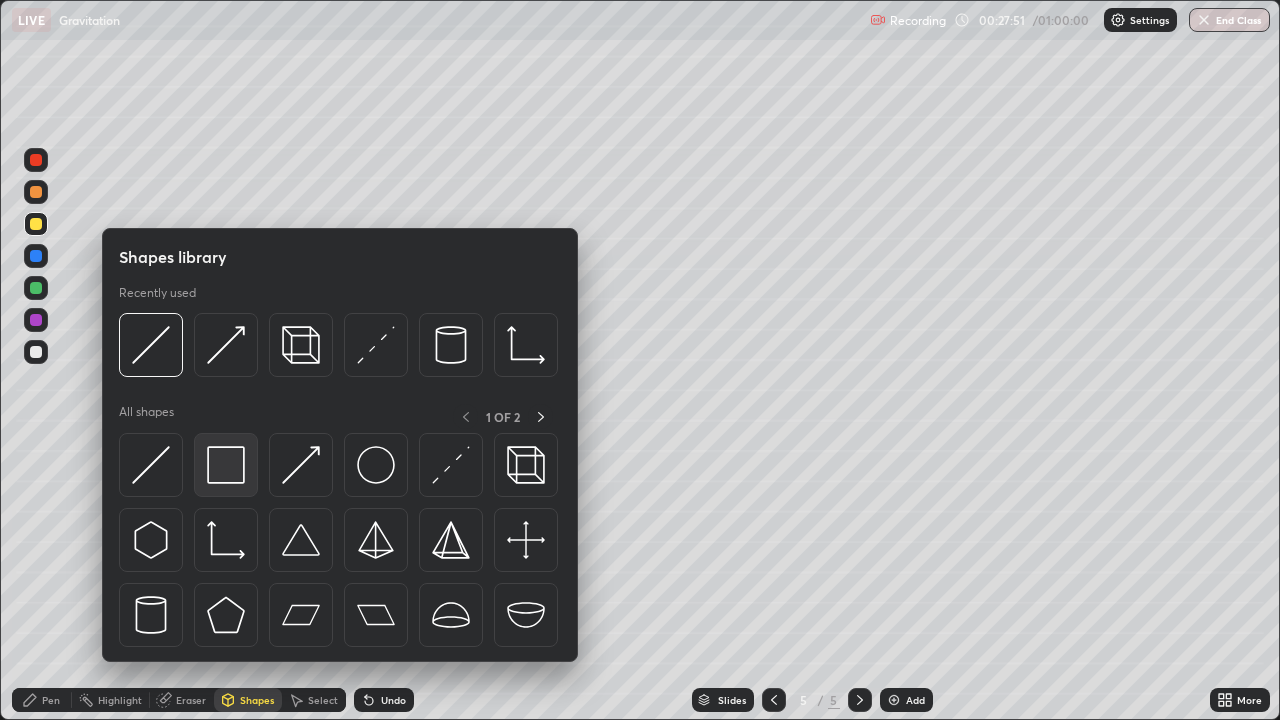 click at bounding box center [226, 465] 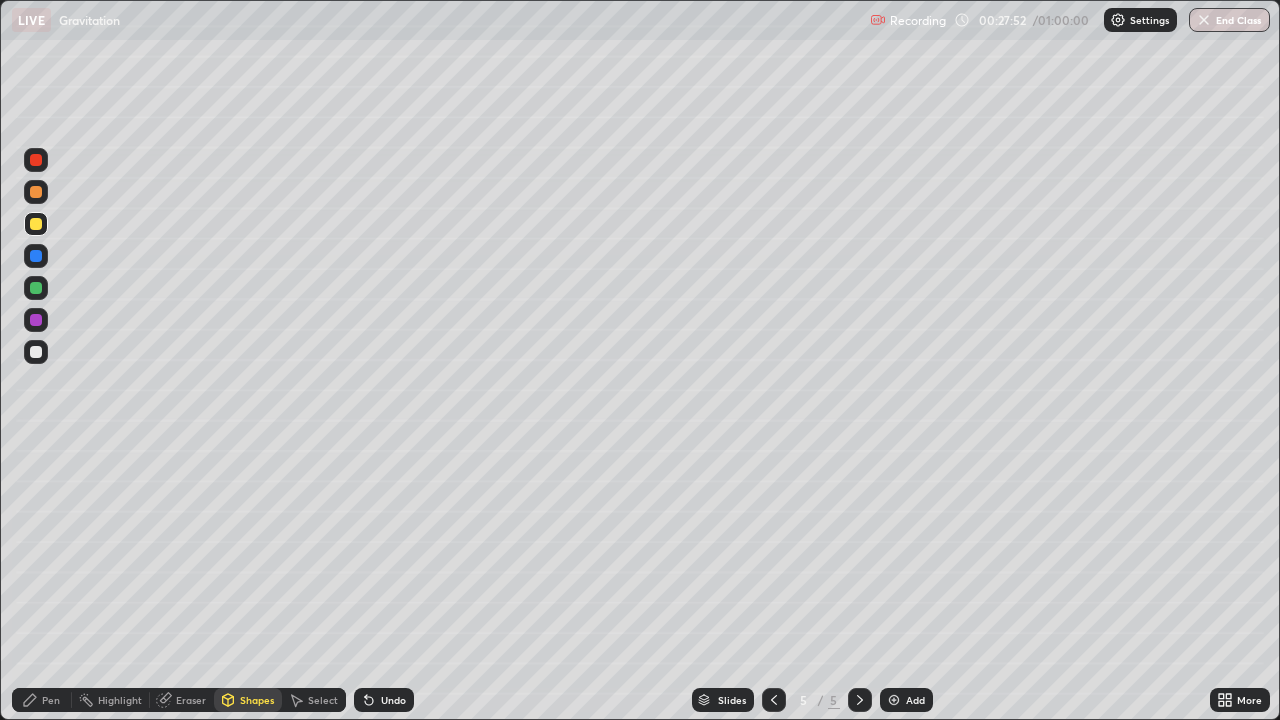 click at bounding box center (36, 320) 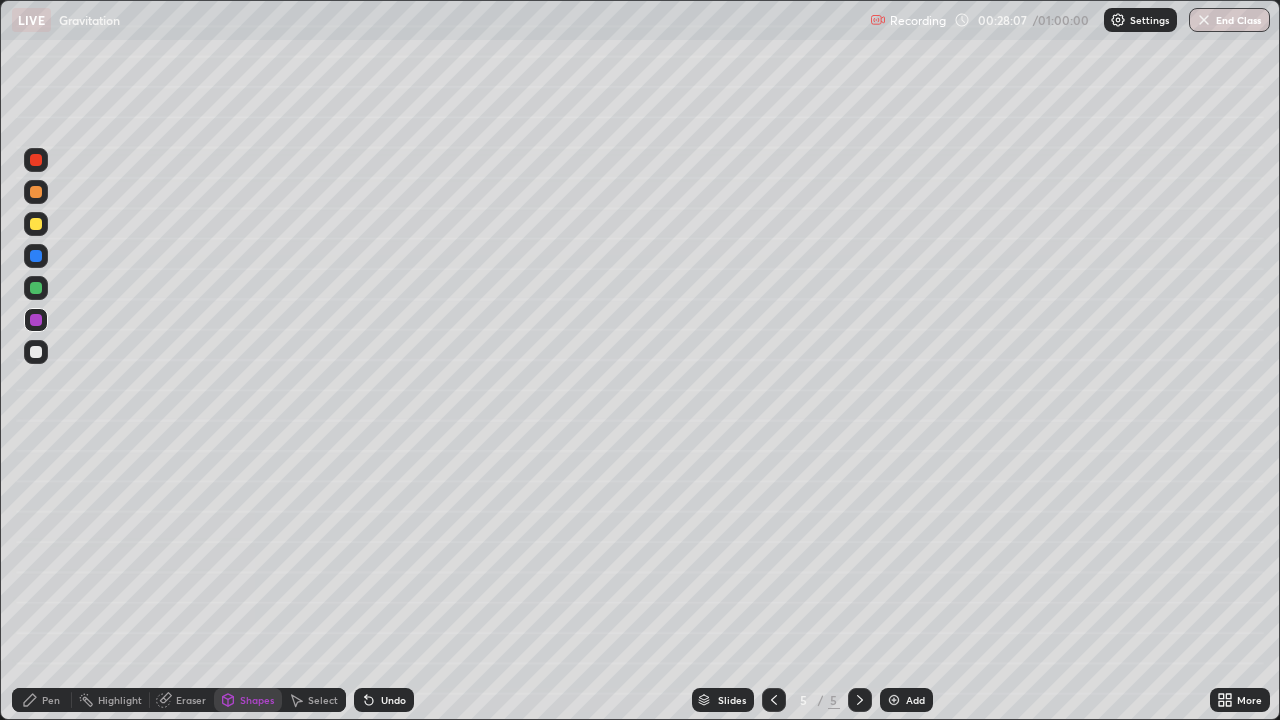 click on "Pen" at bounding box center (42, 700) 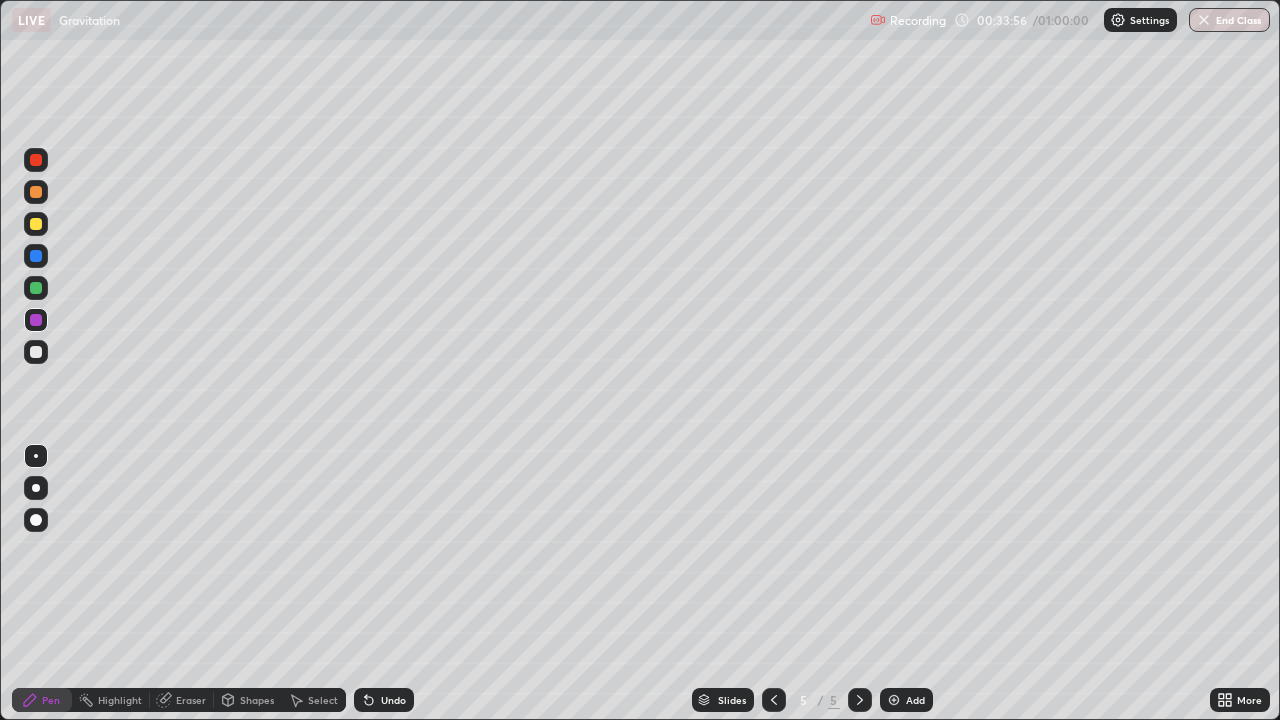 click at bounding box center [894, 700] 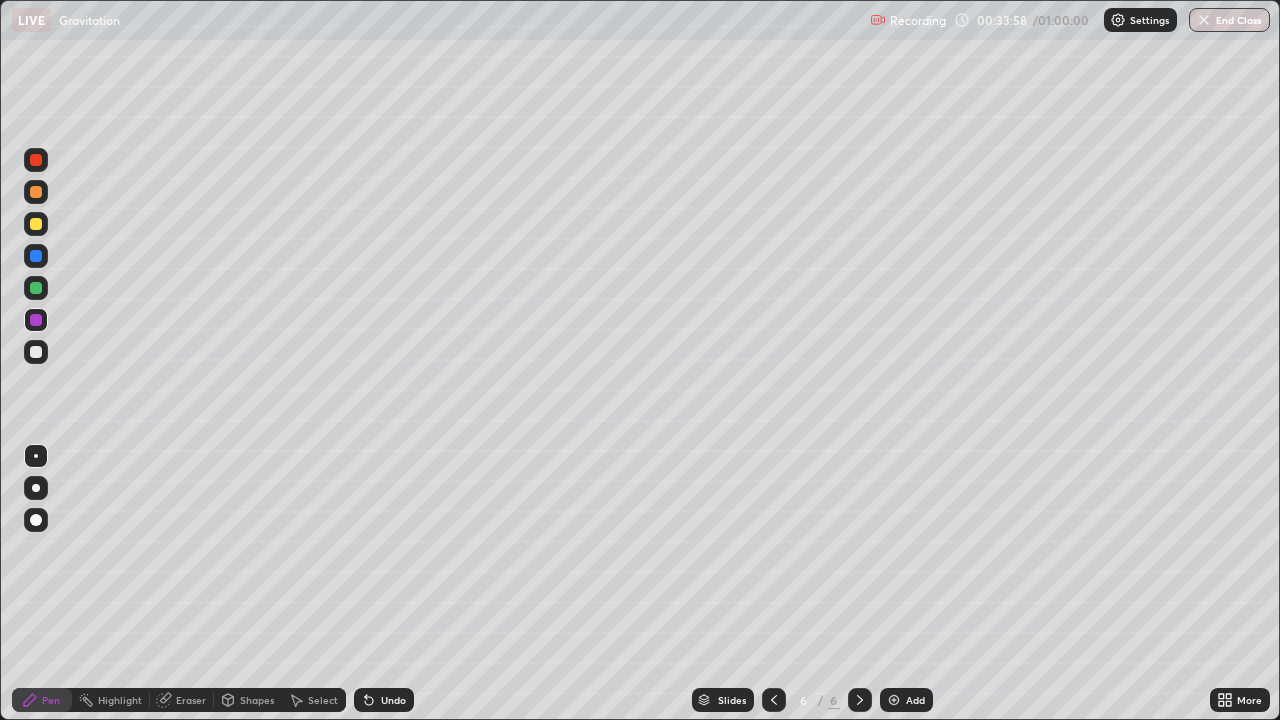 click at bounding box center (36, 288) 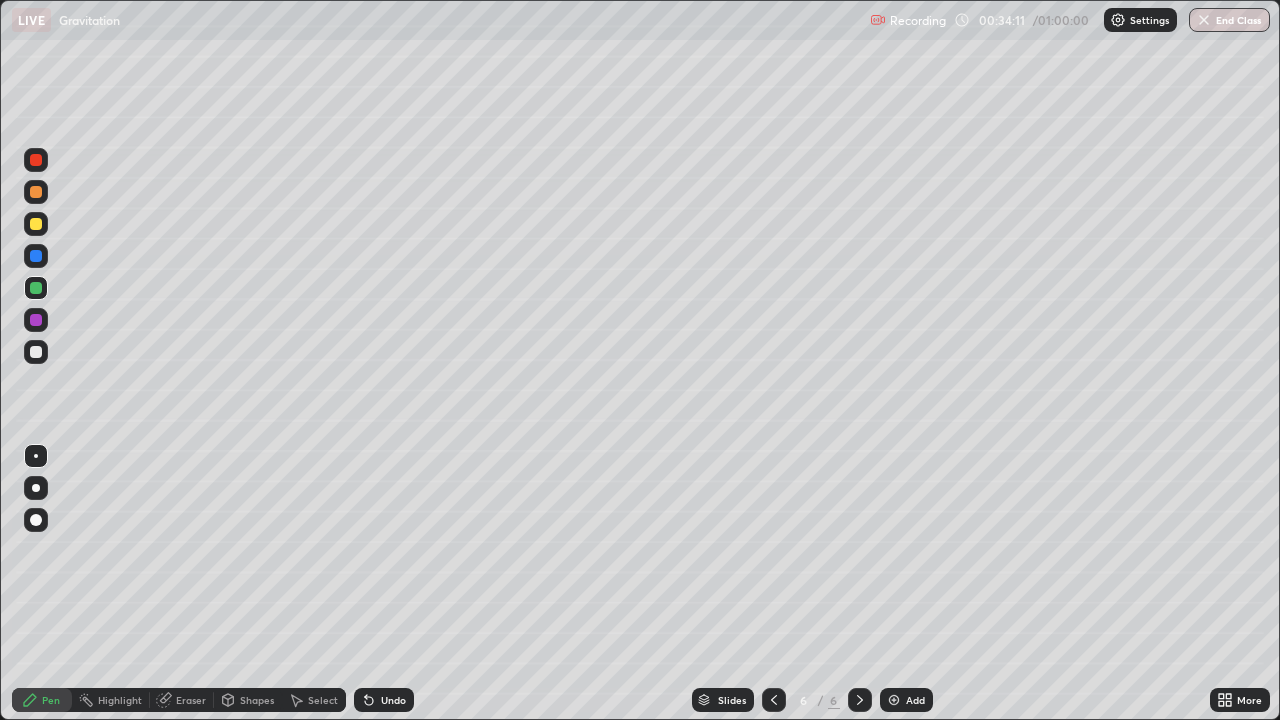 click on "Undo" at bounding box center [384, 700] 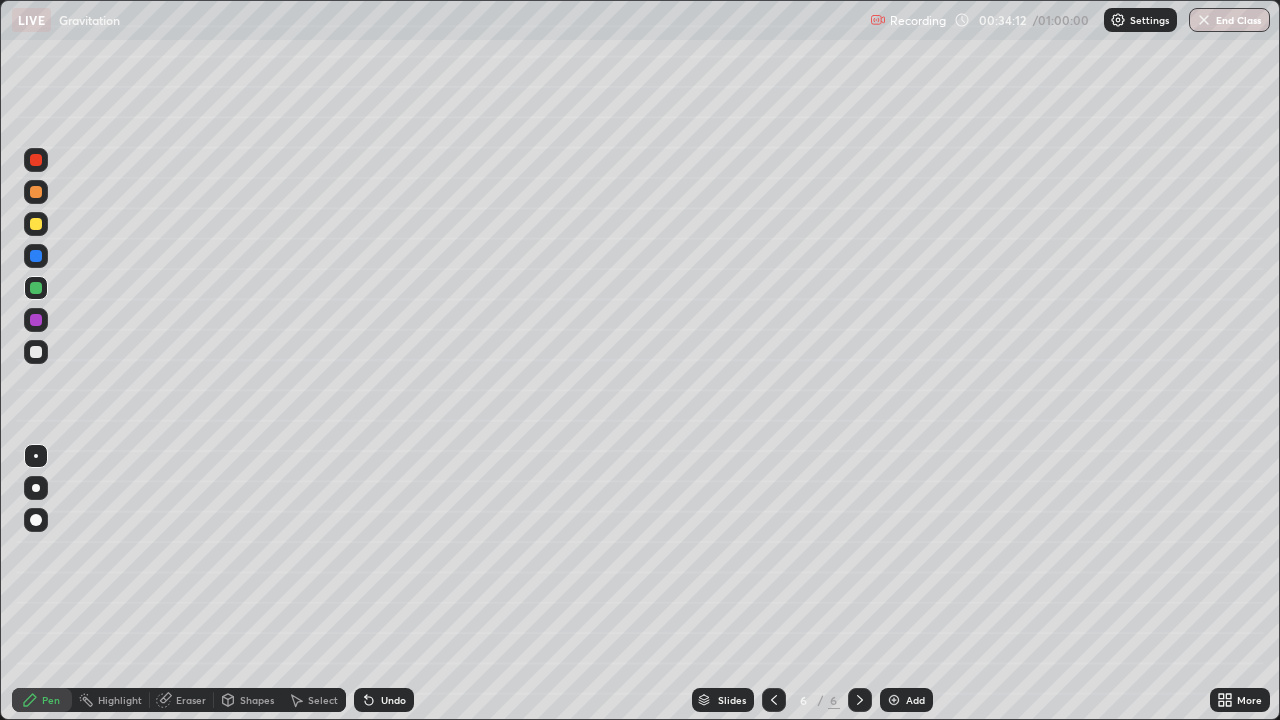 click on "Undo" at bounding box center (384, 700) 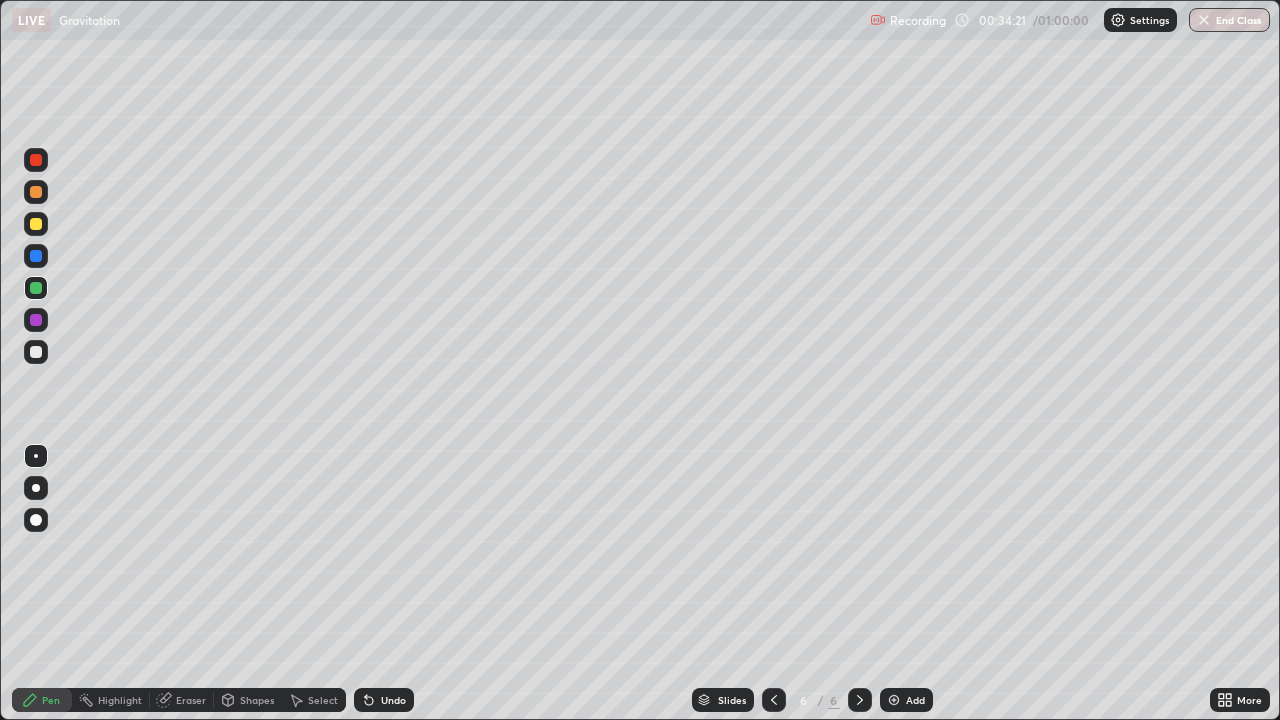 click on "Select" at bounding box center [314, 700] 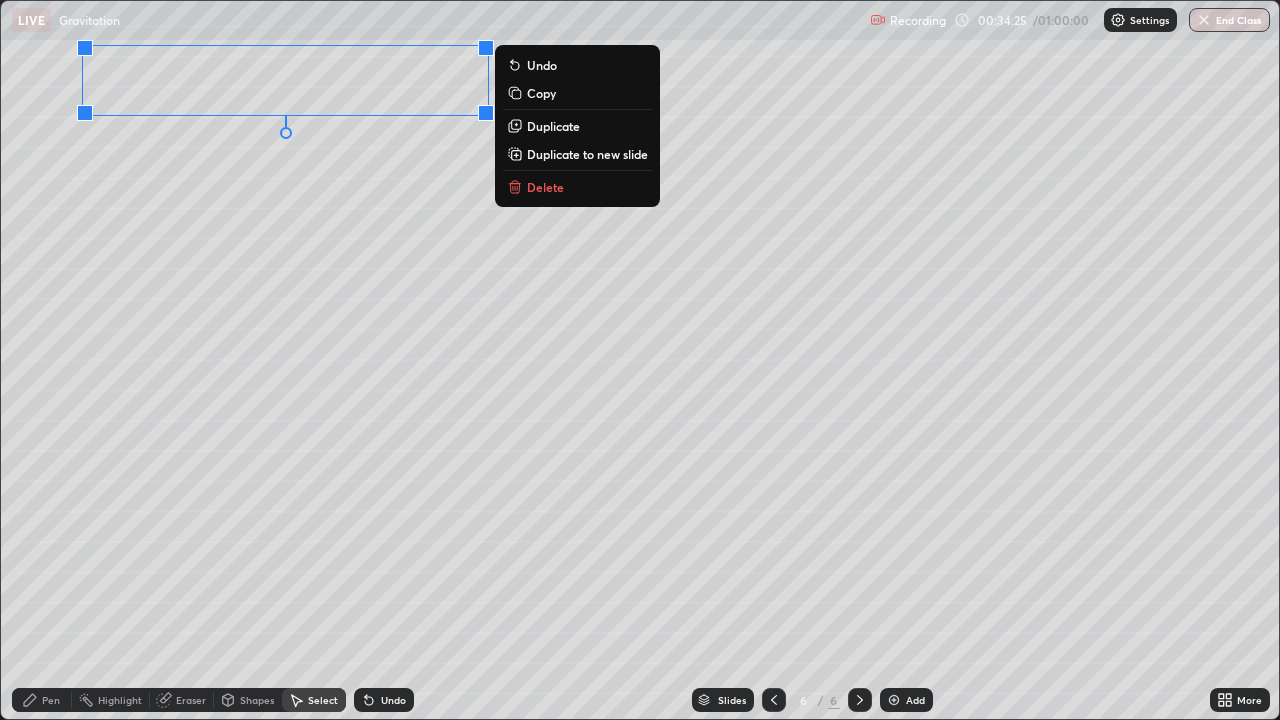 click on "0 ° Undo Copy Duplicate Duplicate to new slide Delete" at bounding box center (640, 360) 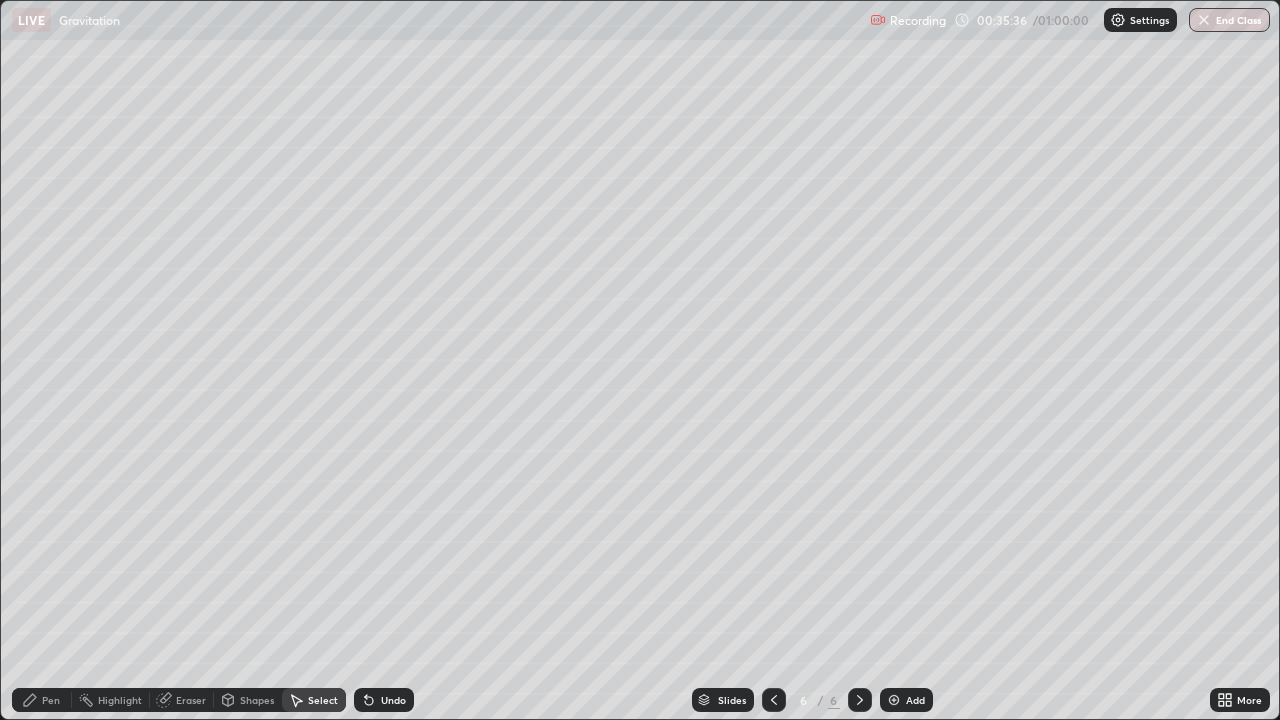 click on "Pen" at bounding box center (42, 700) 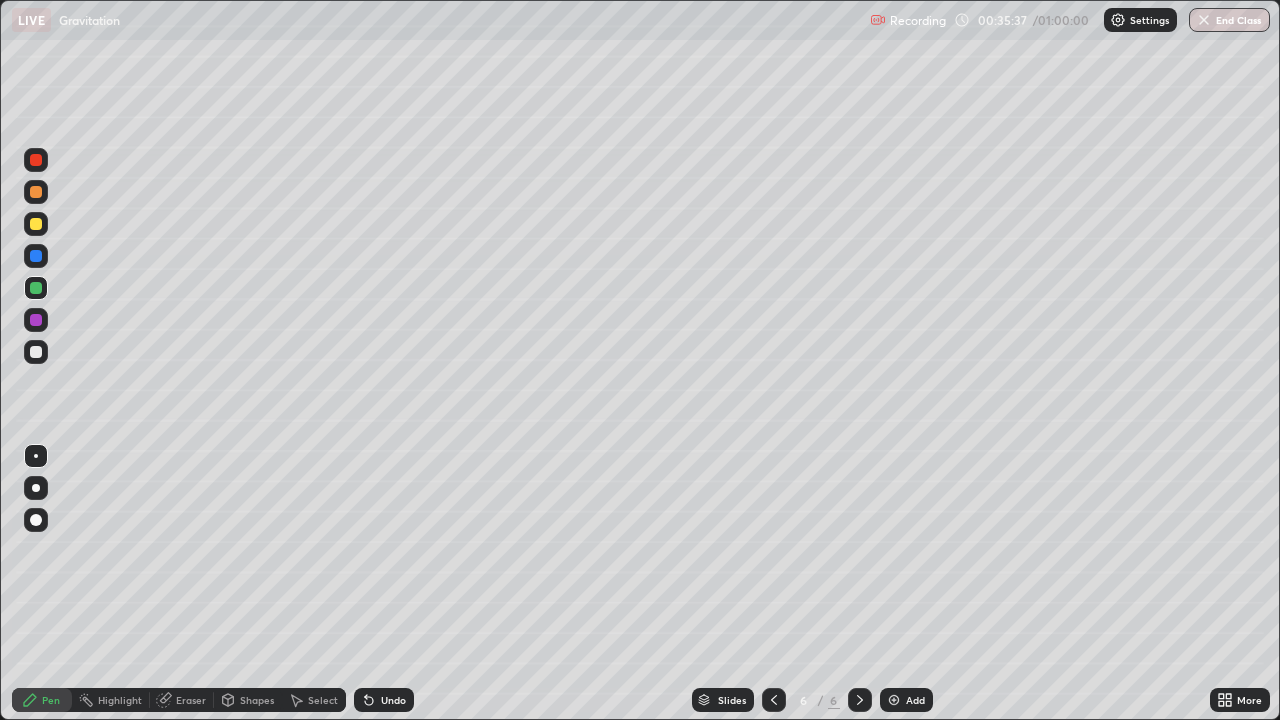 click at bounding box center [36, 224] 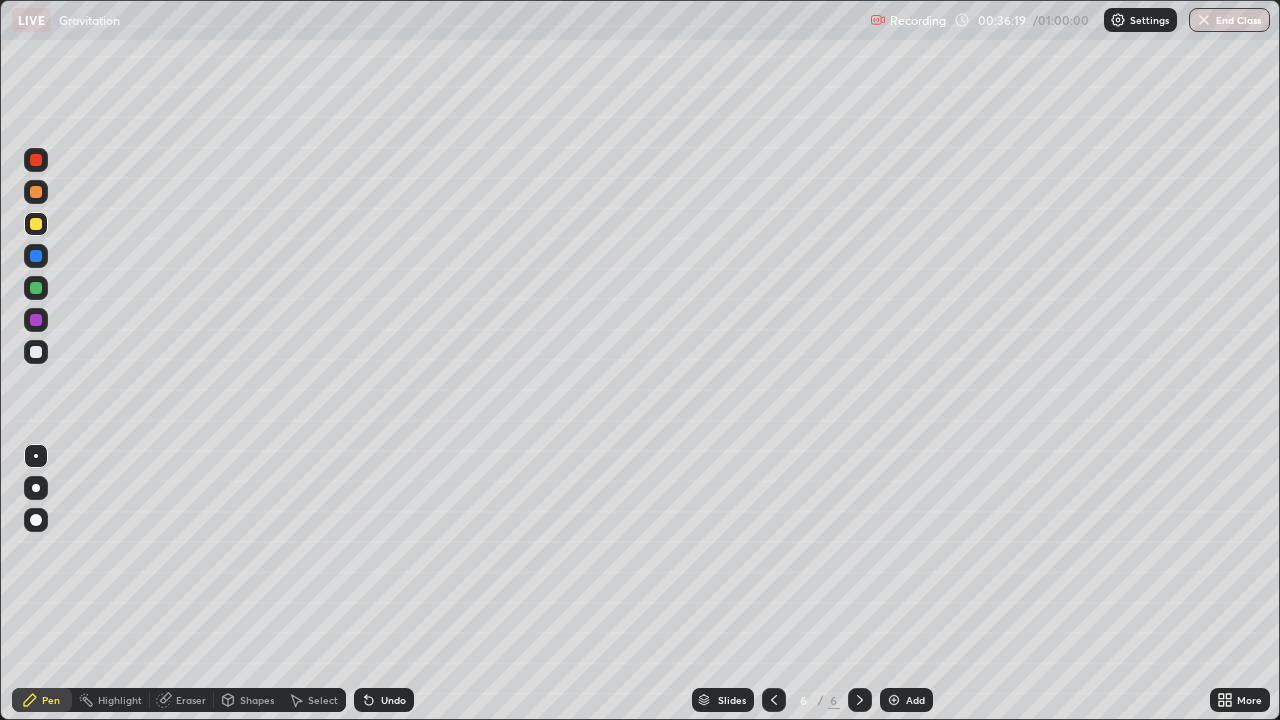 click on "Select" at bounding box center [314, 700] 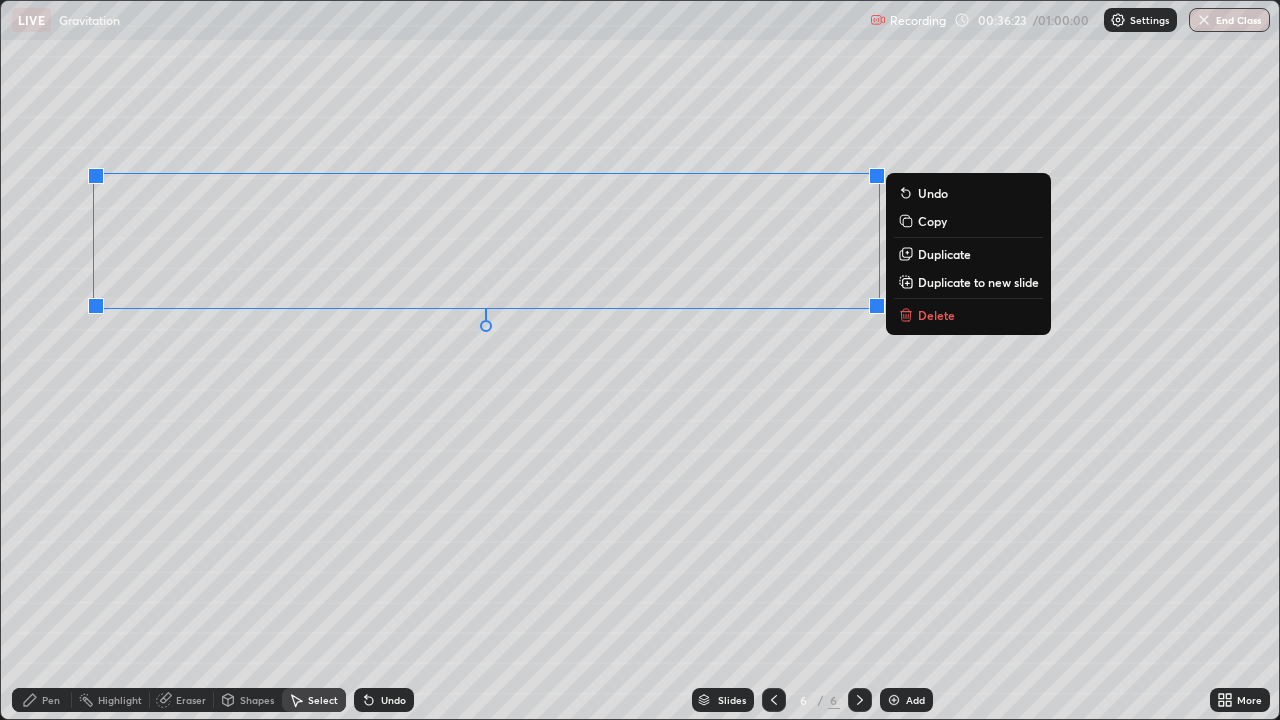 click on "0 ° Undo Copy Duplicate Duplicate to new slide Delete" at bounding box center [640, 360] 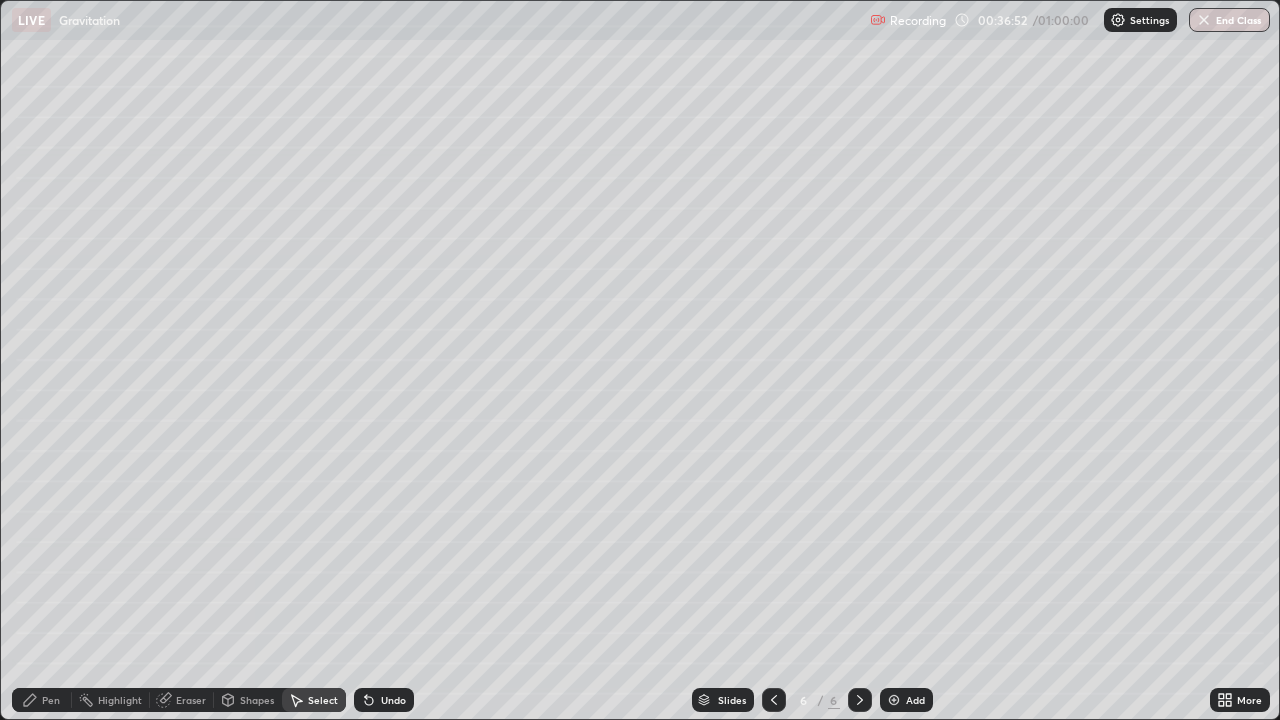 click 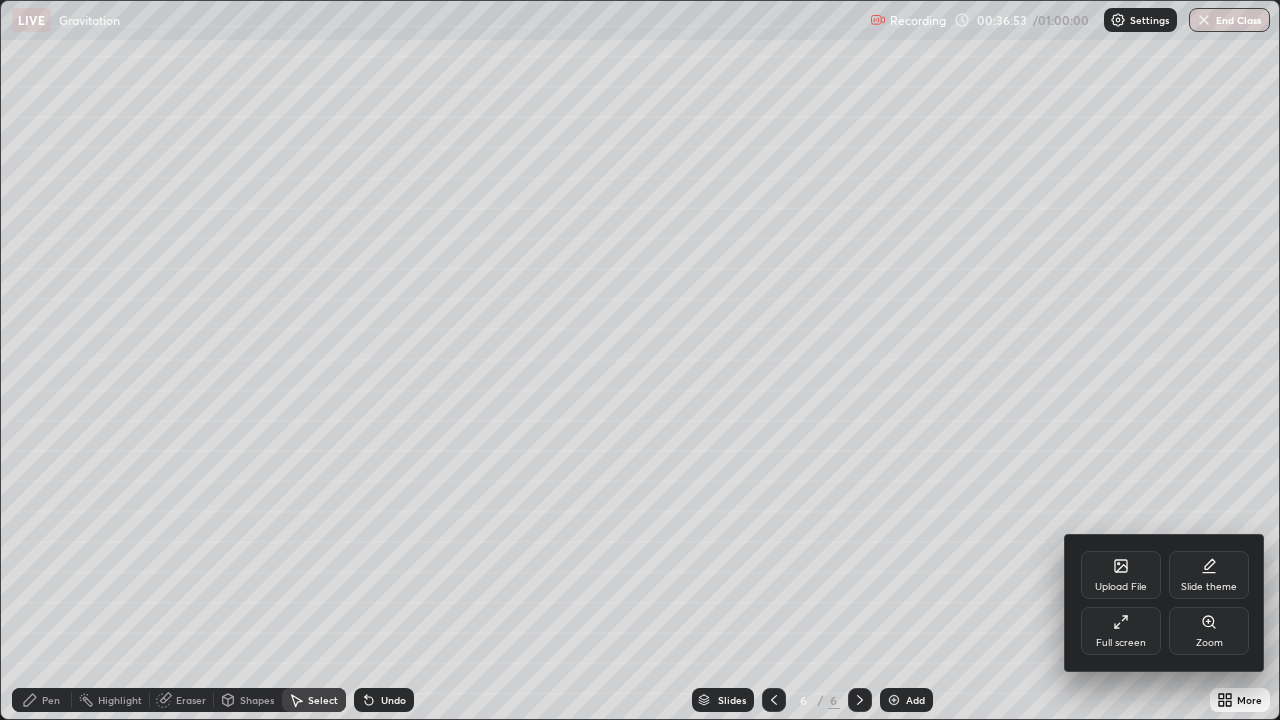 click on "Upload File" at bounding box center [1121, 575] 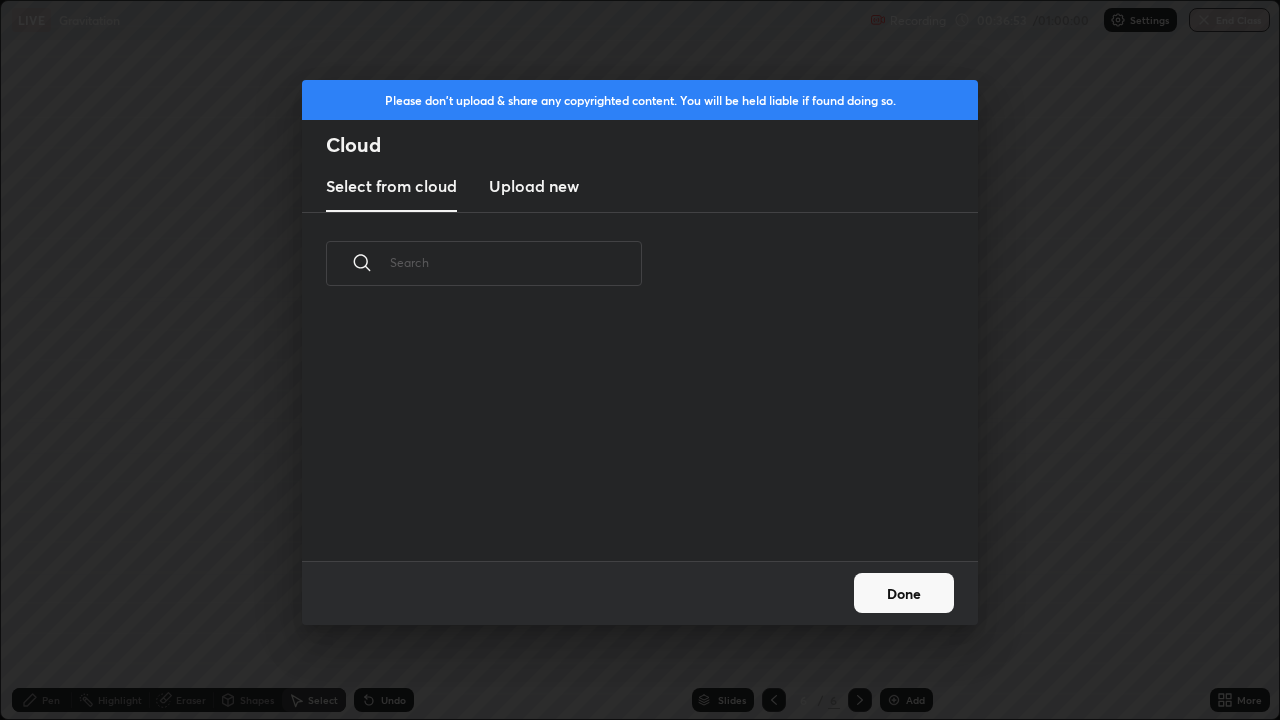 scroll, scrollTop: 7, scrollLeft: 11, axis: both 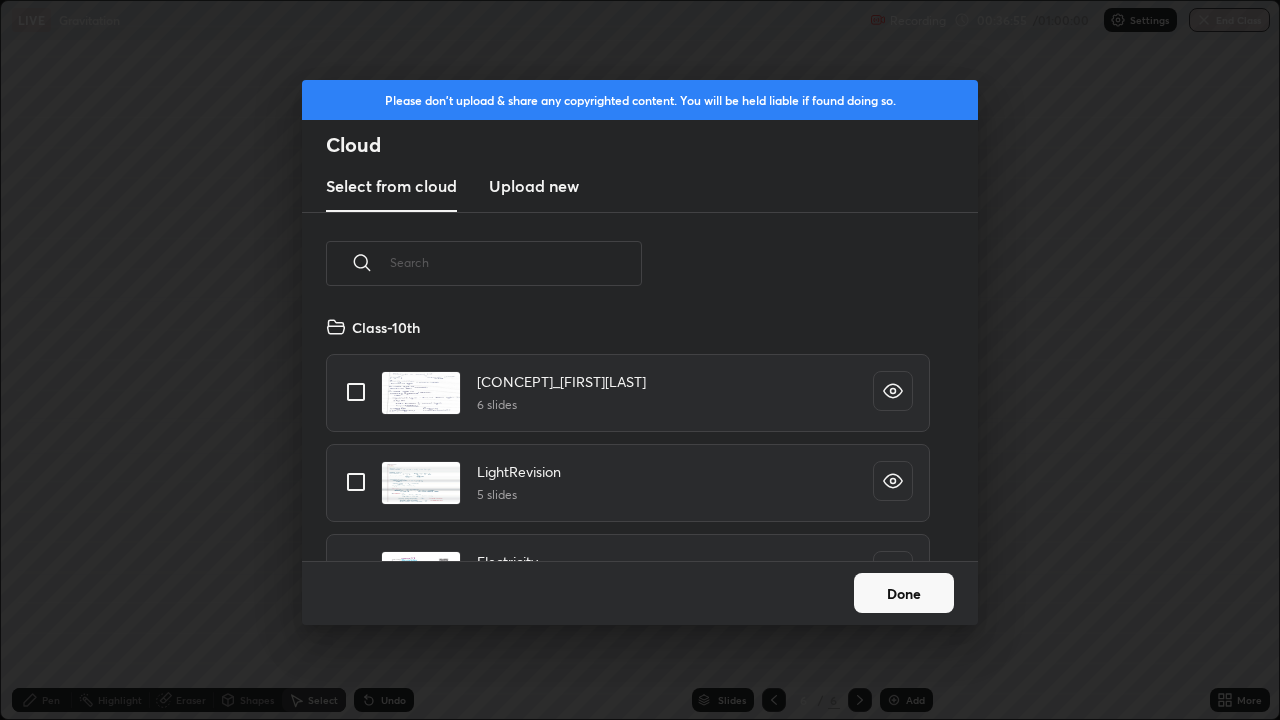 click at bounding box center (516, 262) 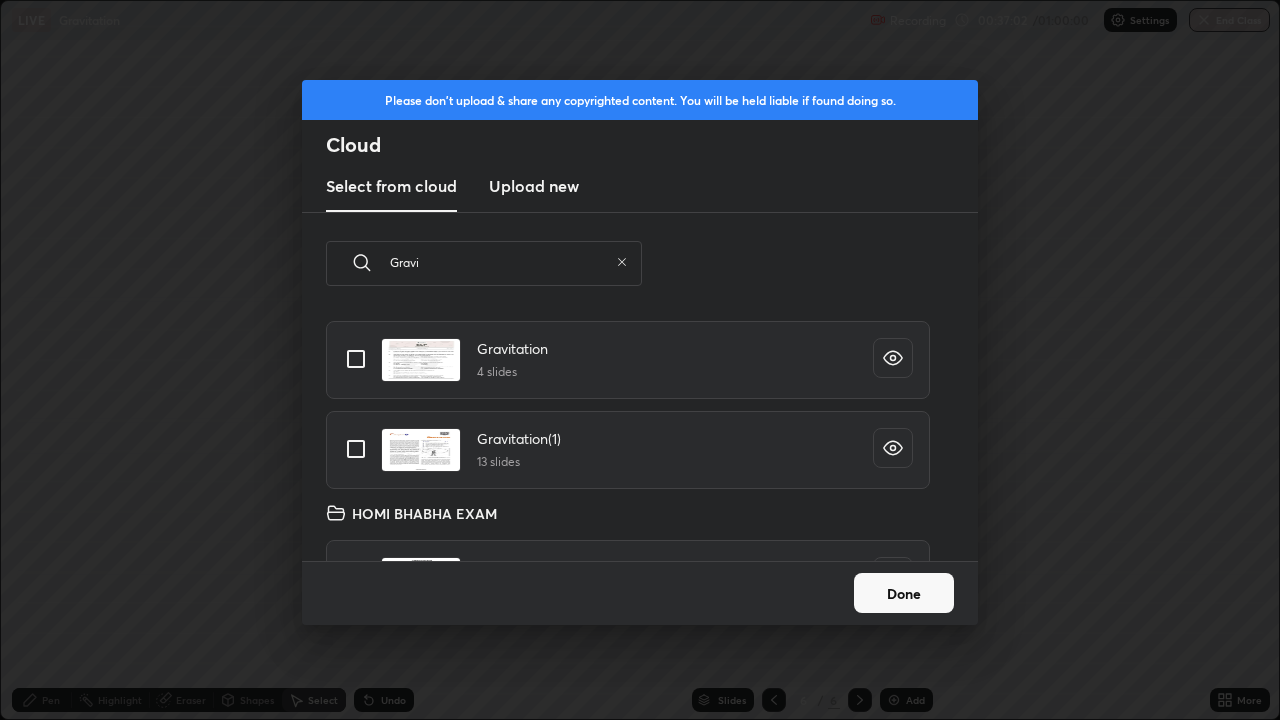 scroll, scrollTop: 30, scrollLeft: 0, axis: vertical 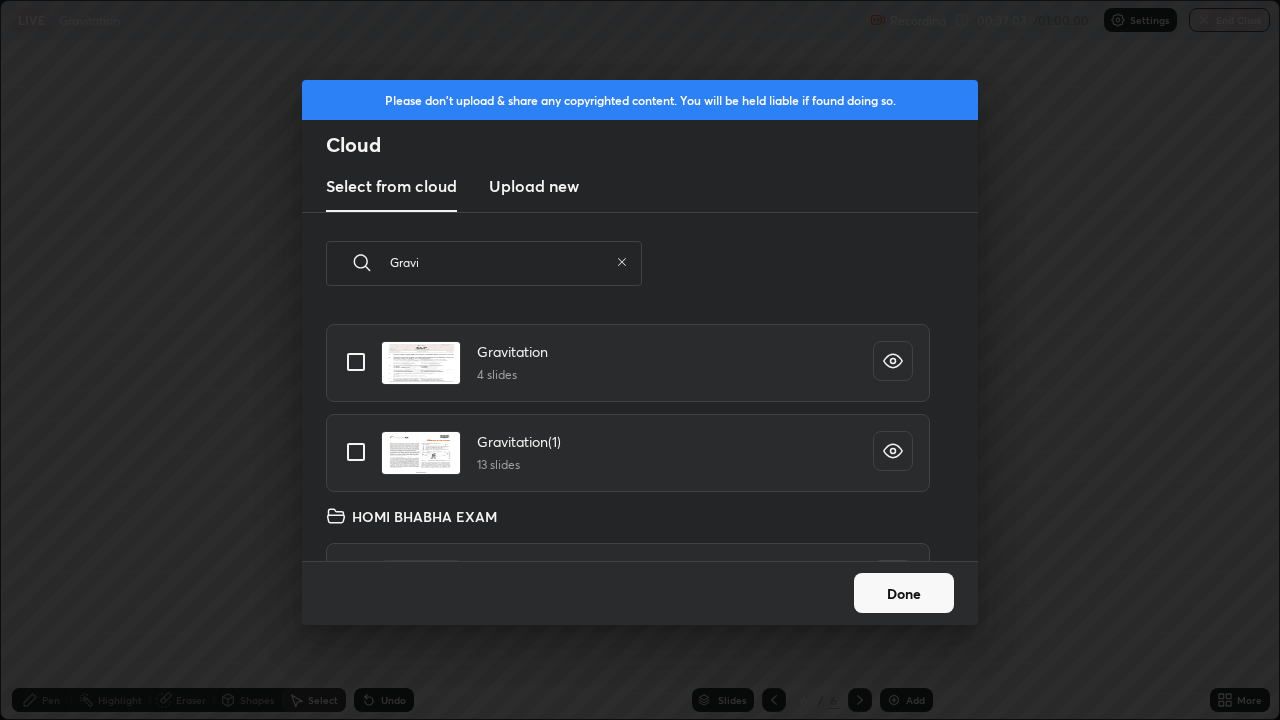 type on "Gravi" 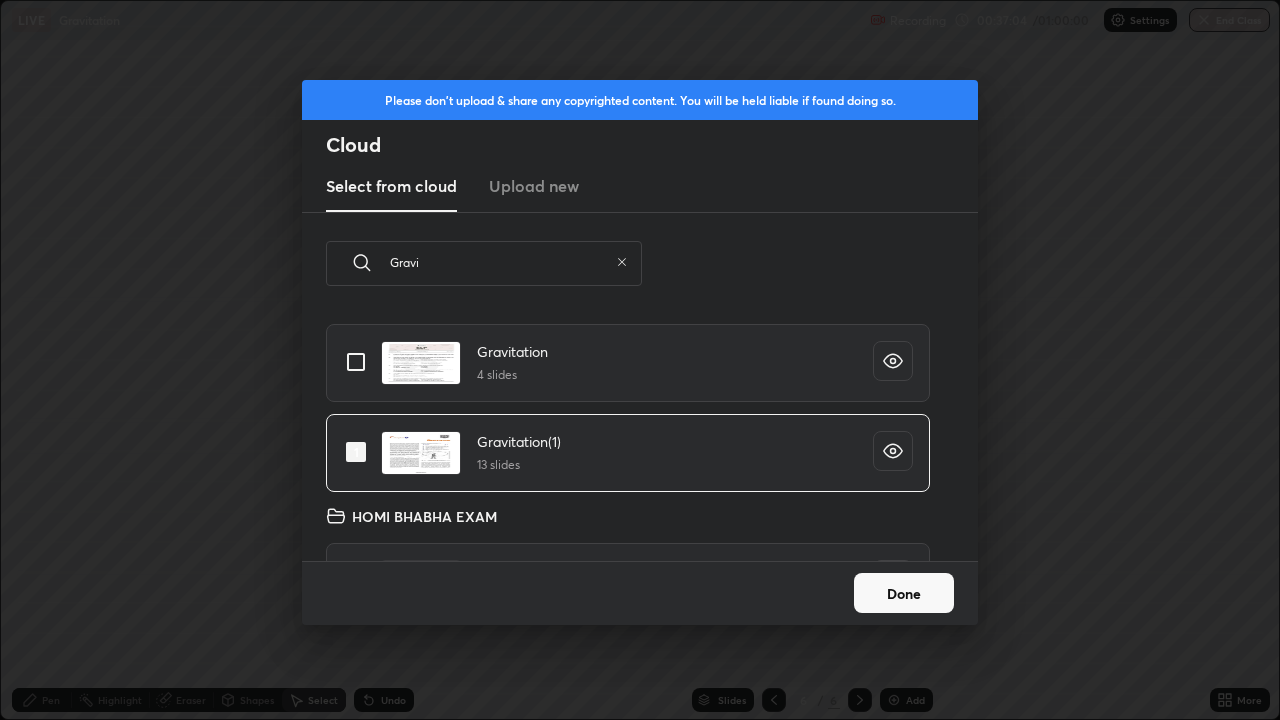 click on "Done" at bounding box center [904, 593] 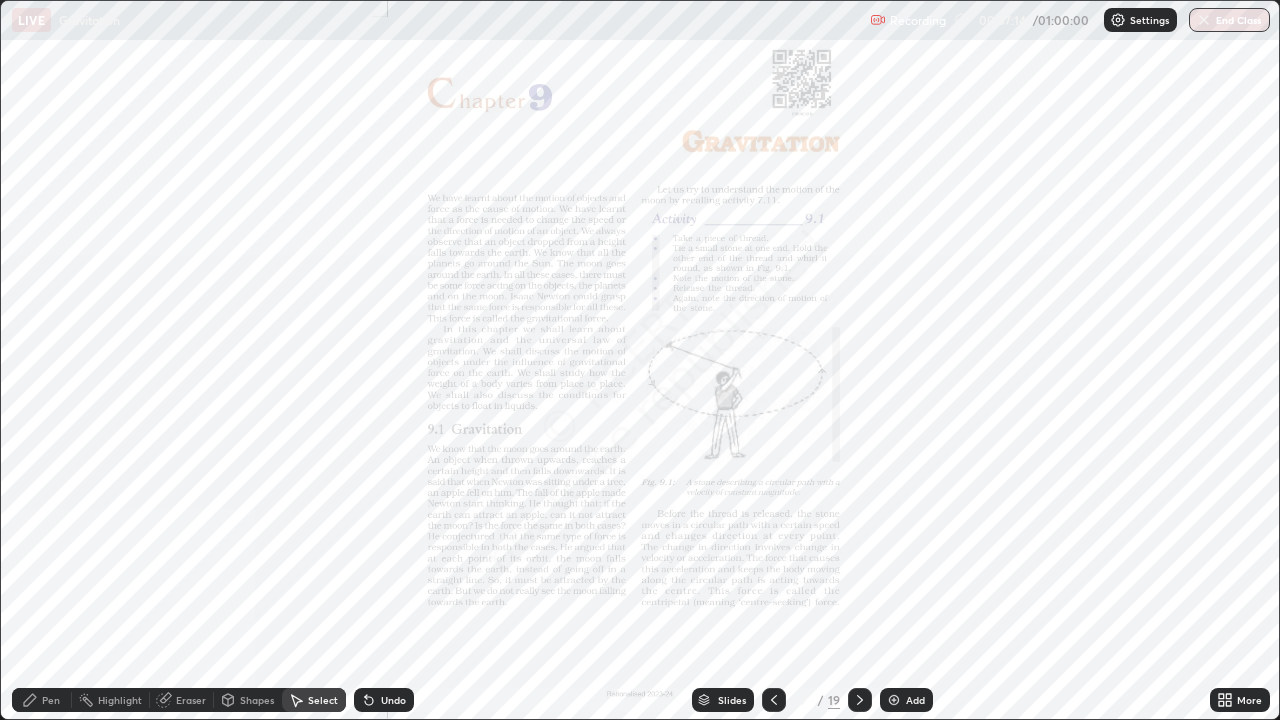 click on "Slides" at bounding box center [723, 700] 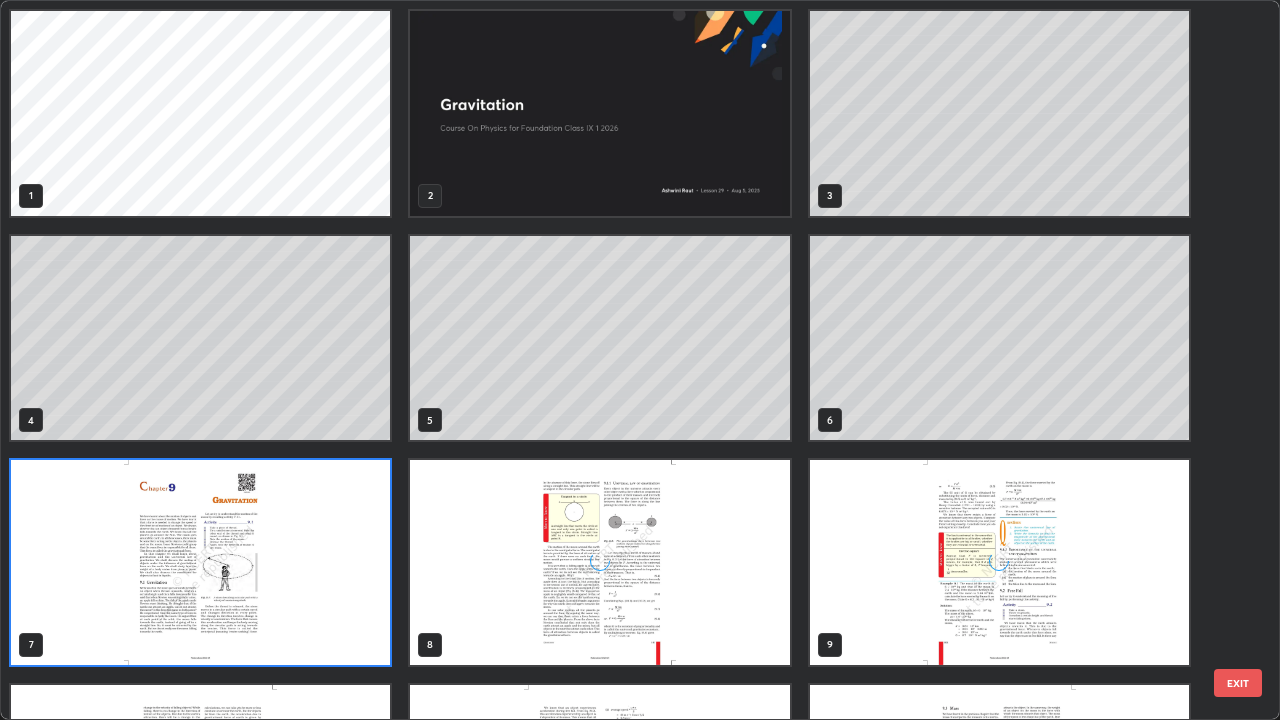 scroll, scrollTop: 7, scrollLeft: 11, axis: both 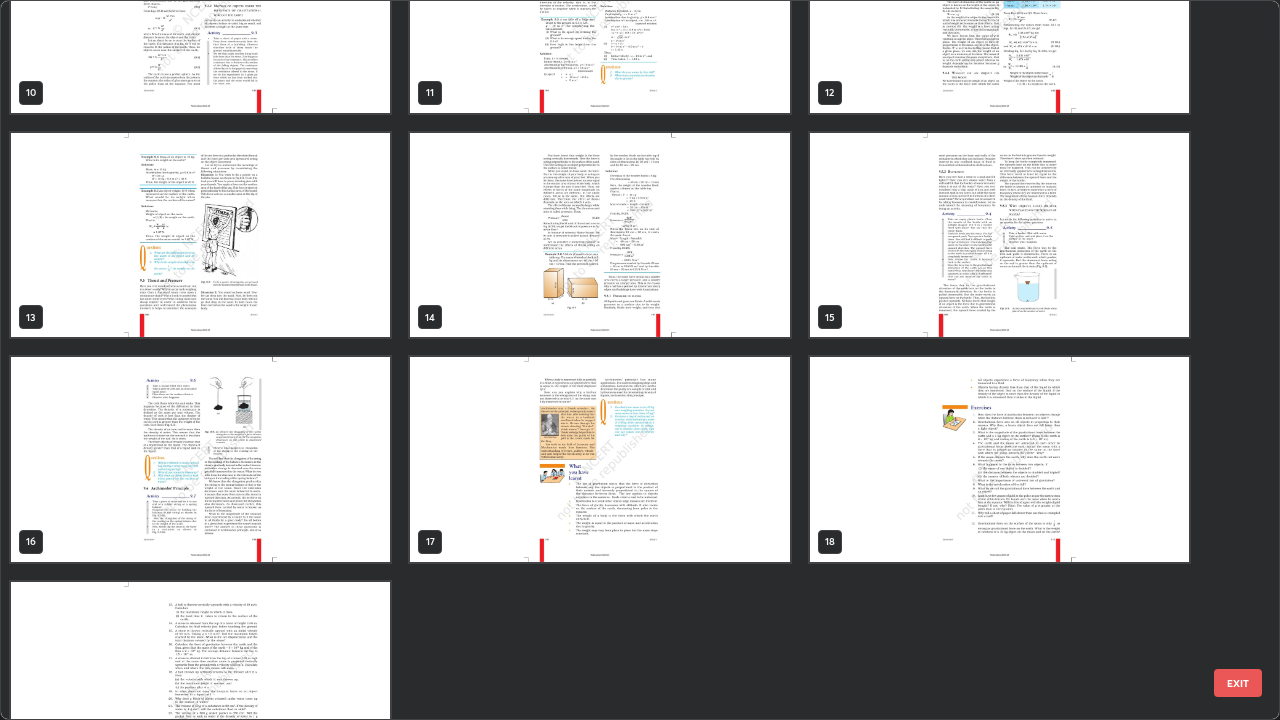 click at bounding box center (599, 235) 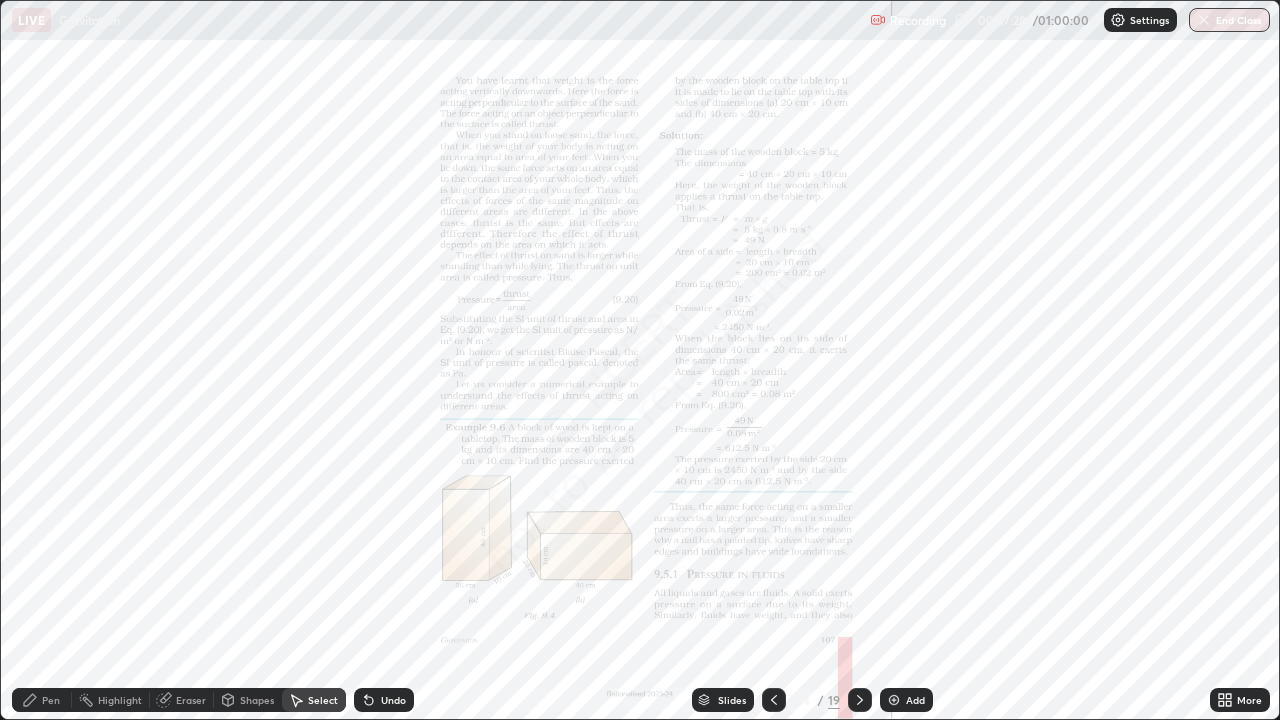 click 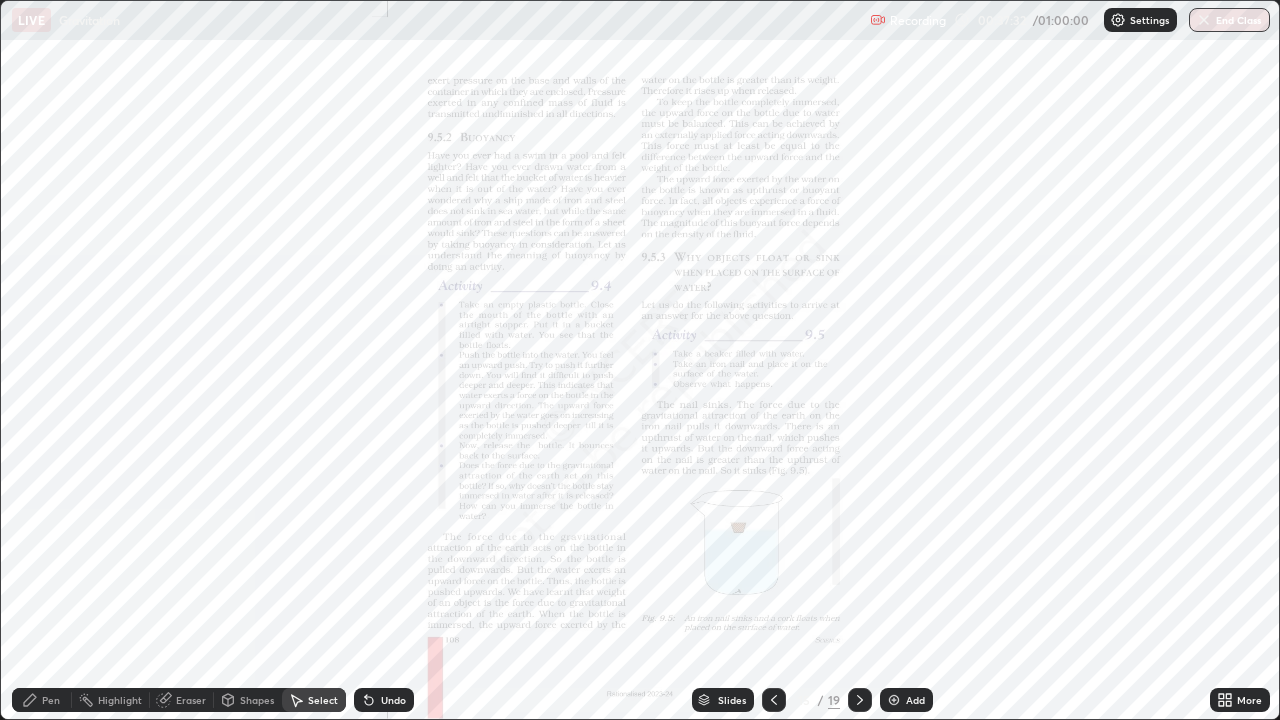 click 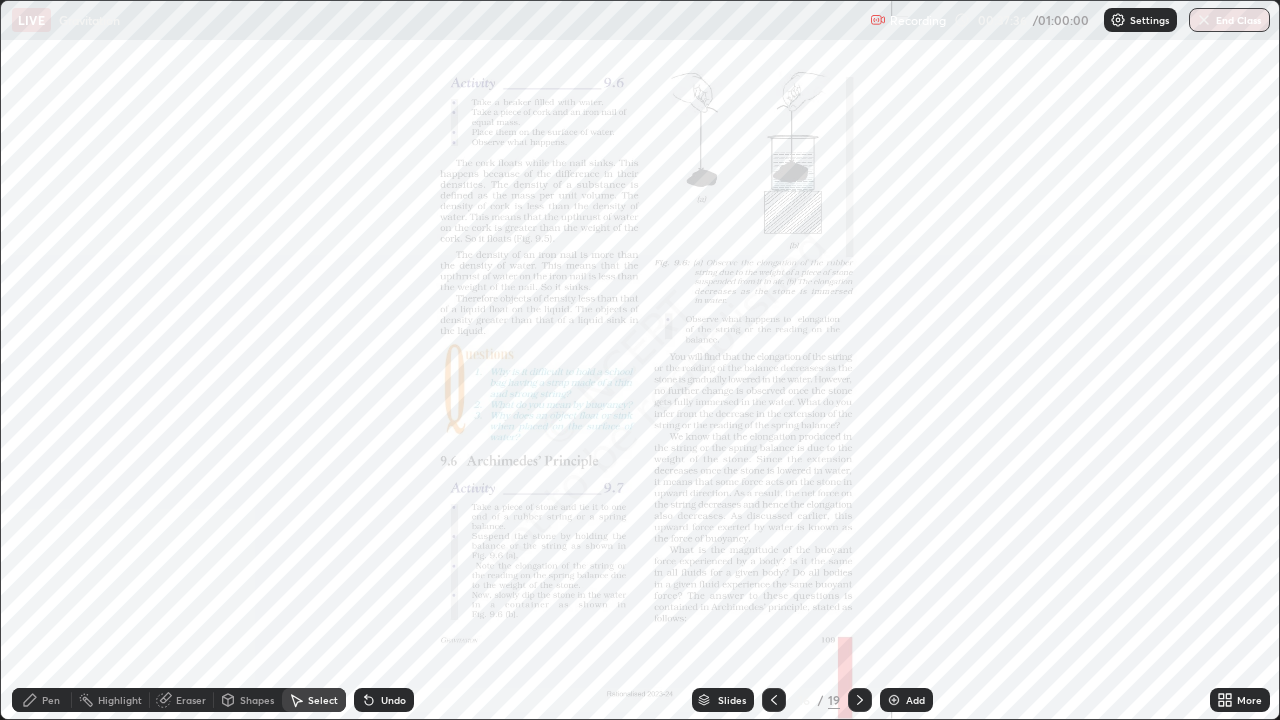 click 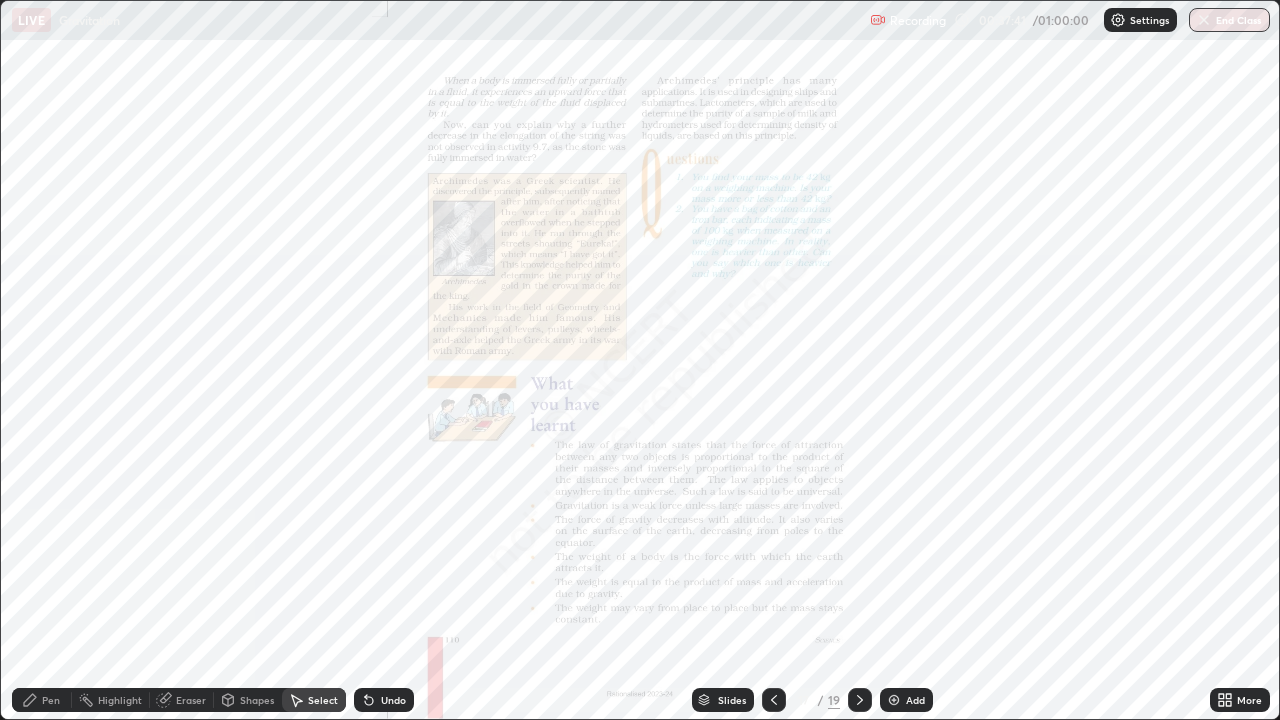click 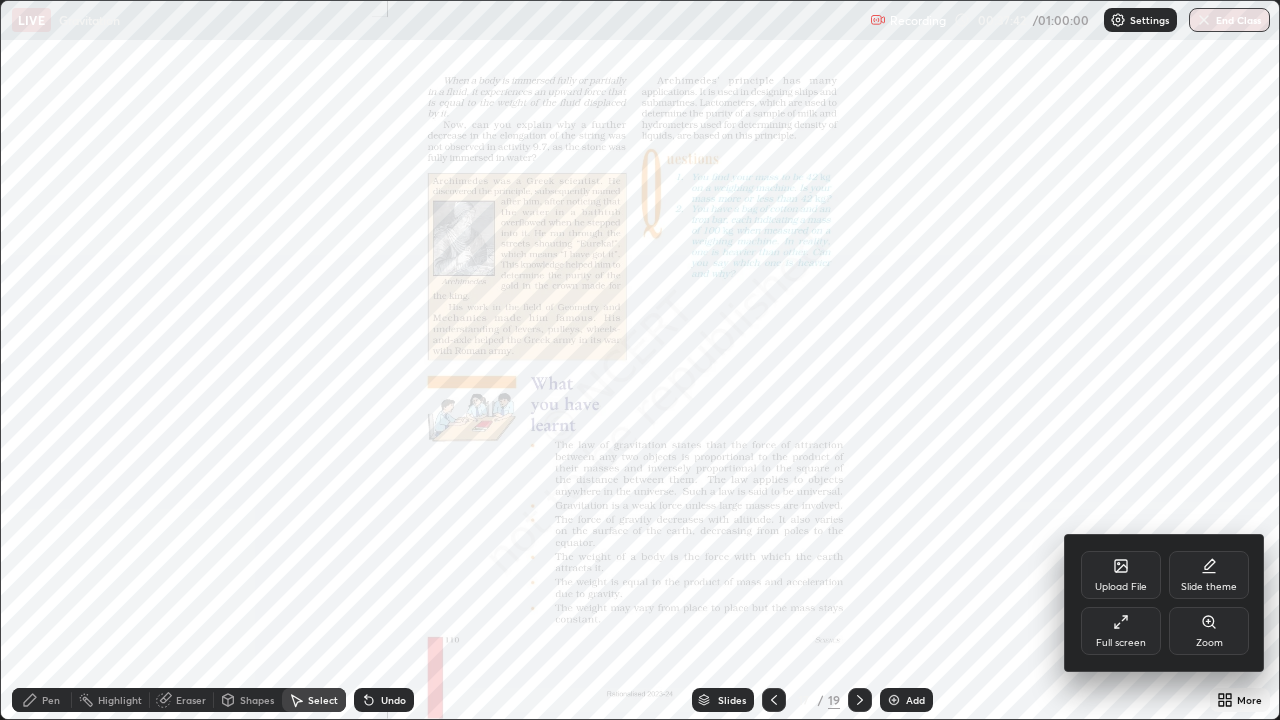click on "Zoom" at bounding box center [1209, 631] 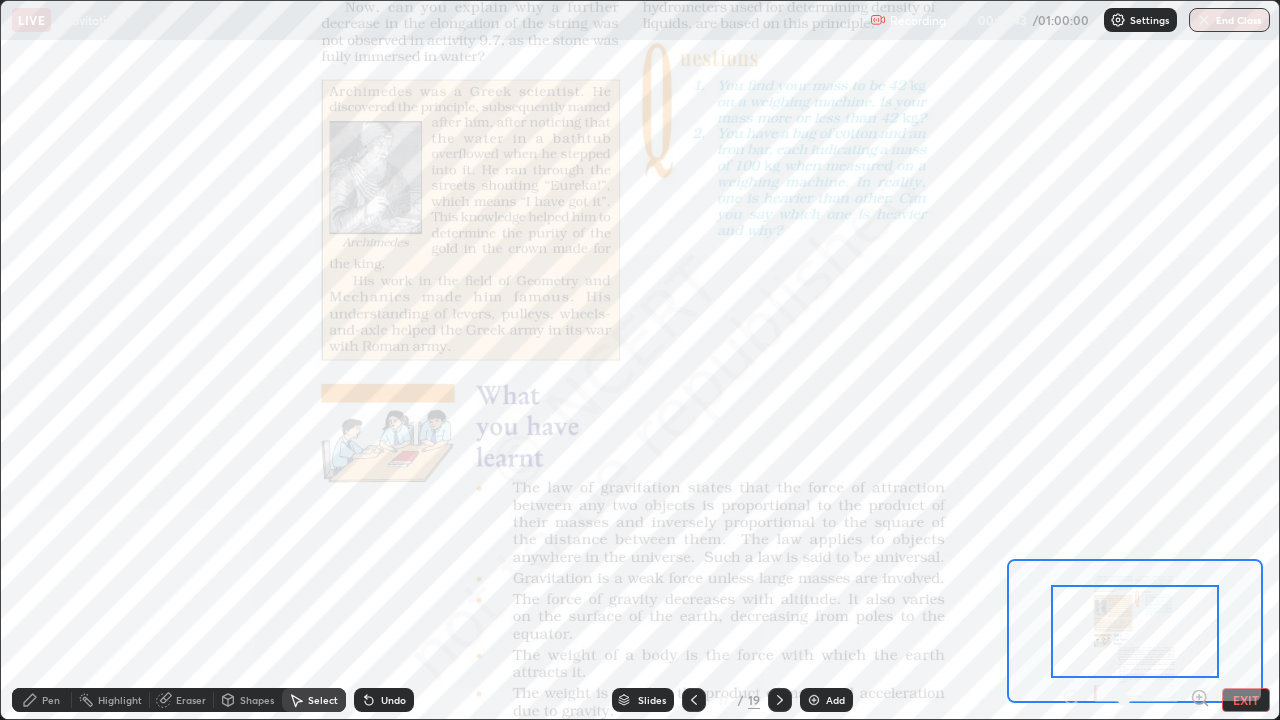 click 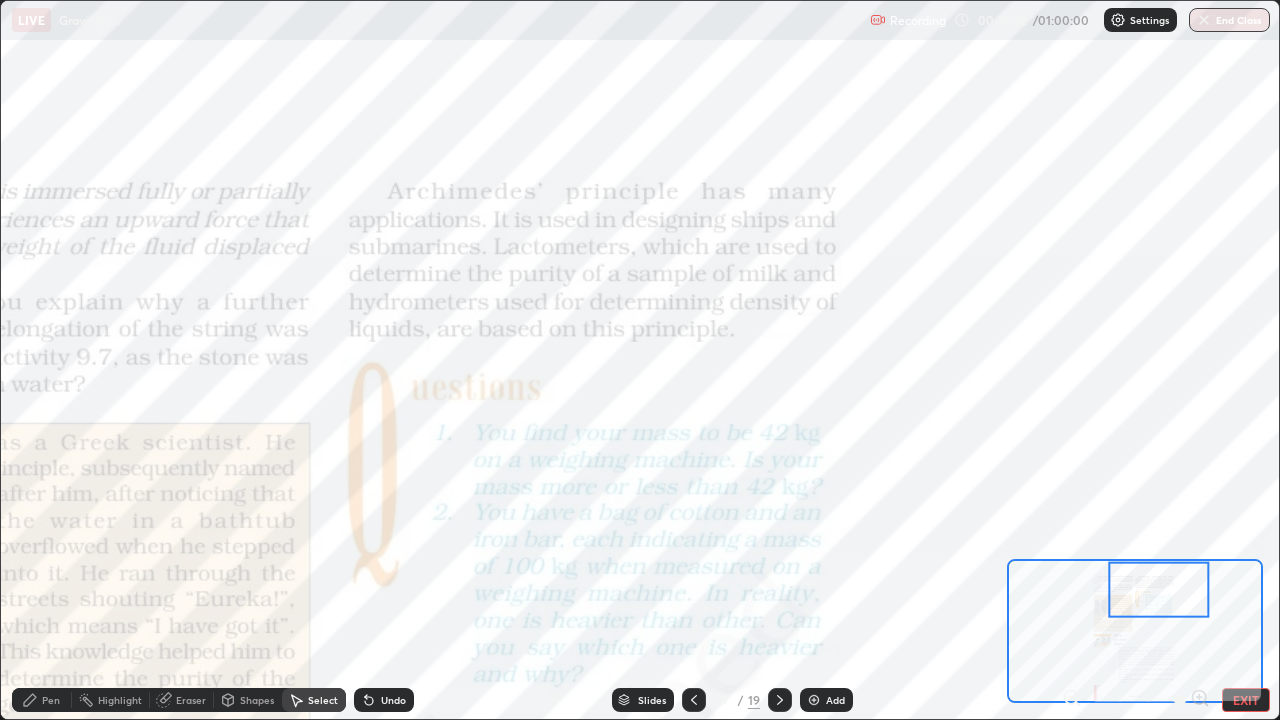 click on "Shapes" at bounding box center (248, 700) 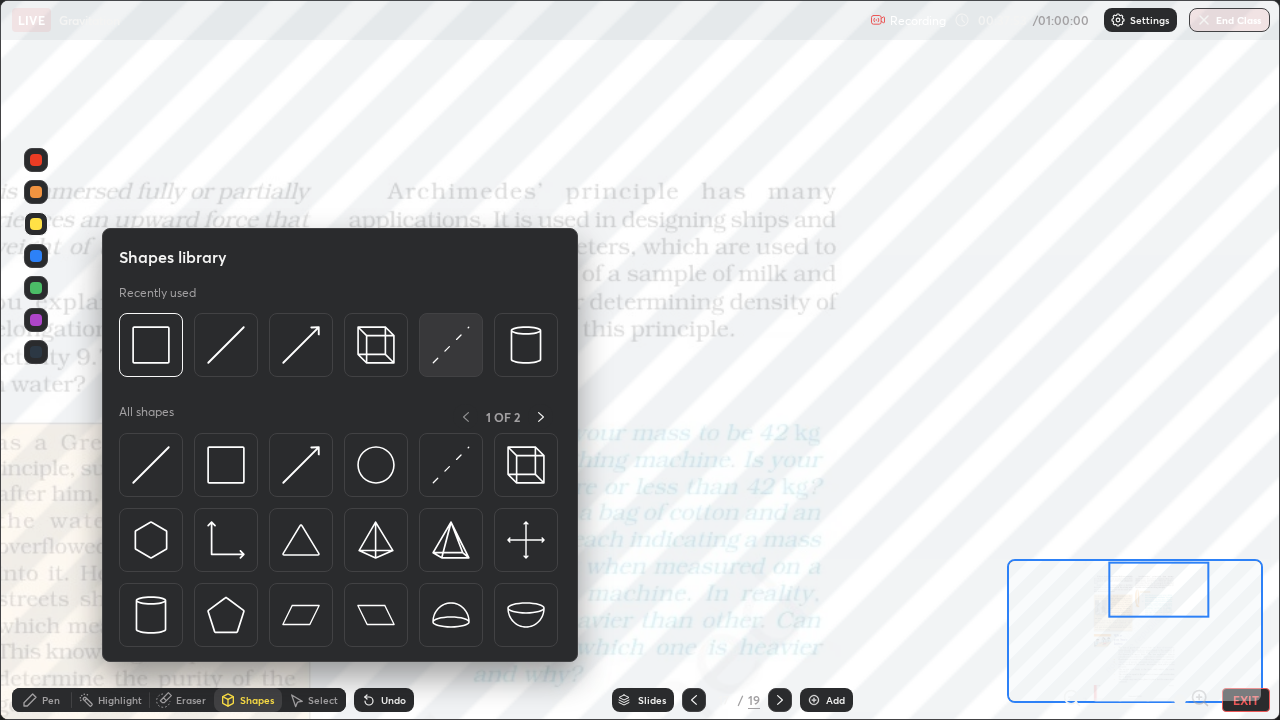 click at bounding box center (451, 345) 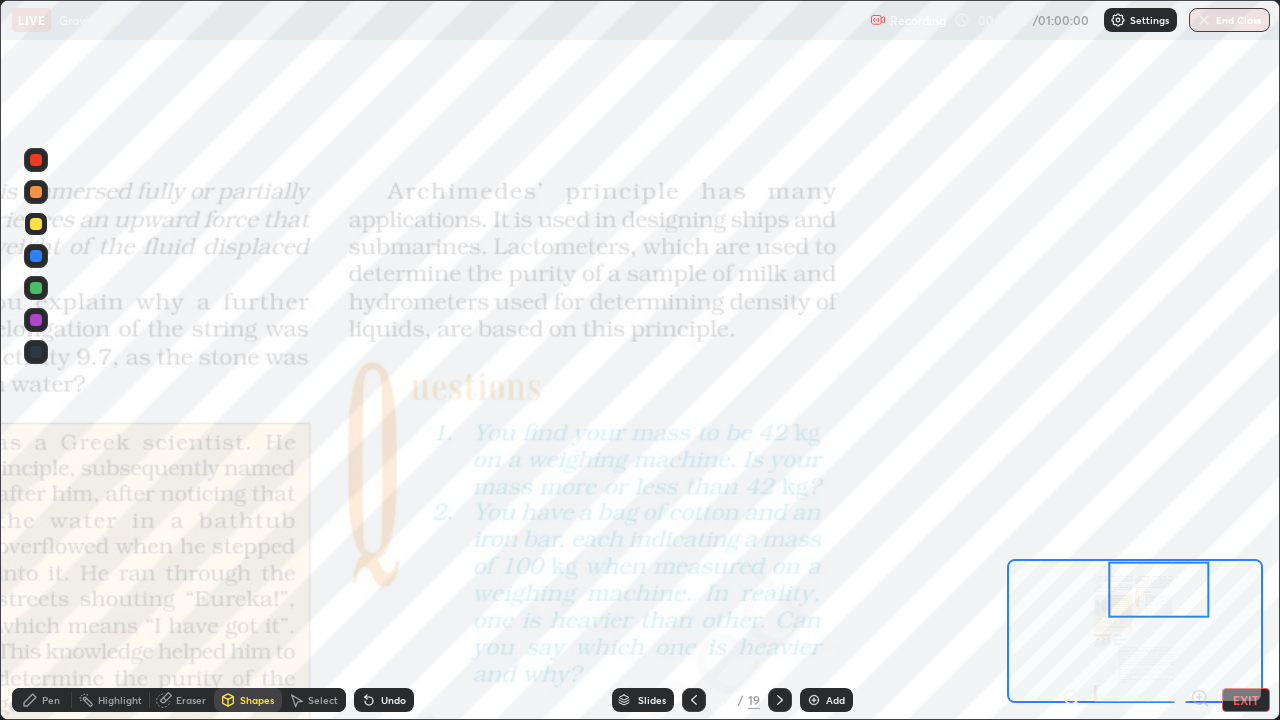 click at bounding box center [36, 320] 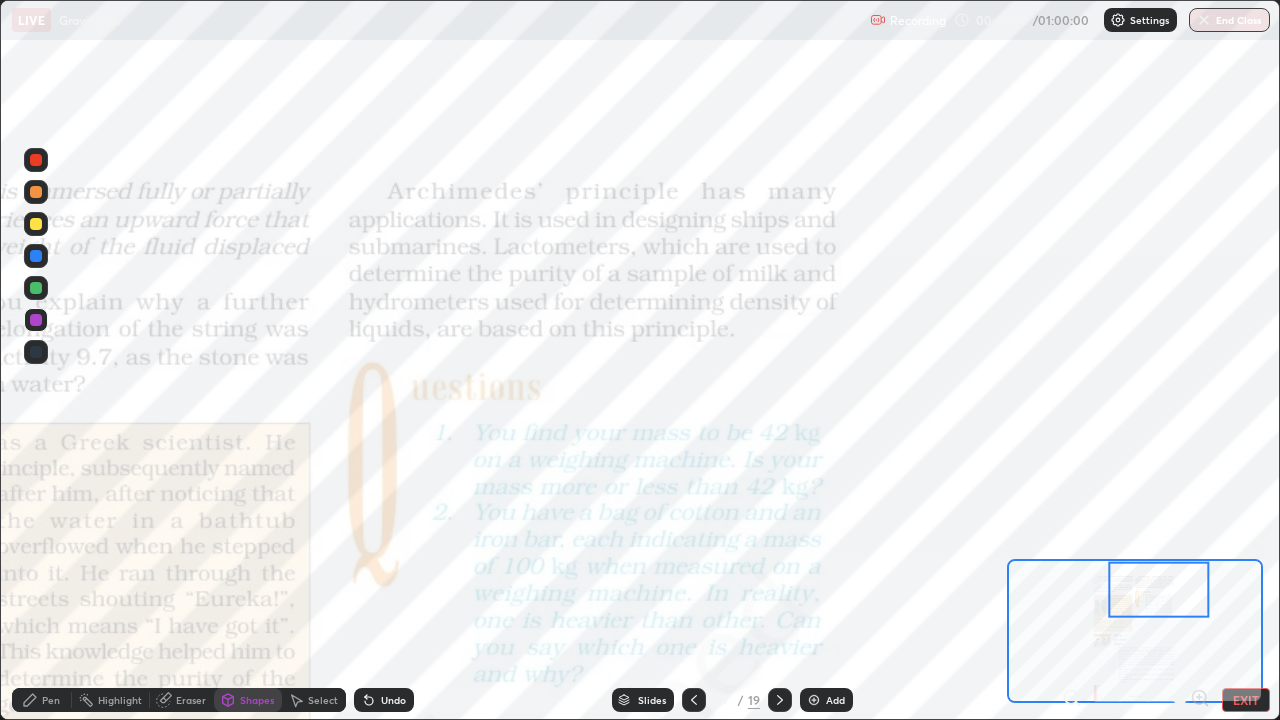 click 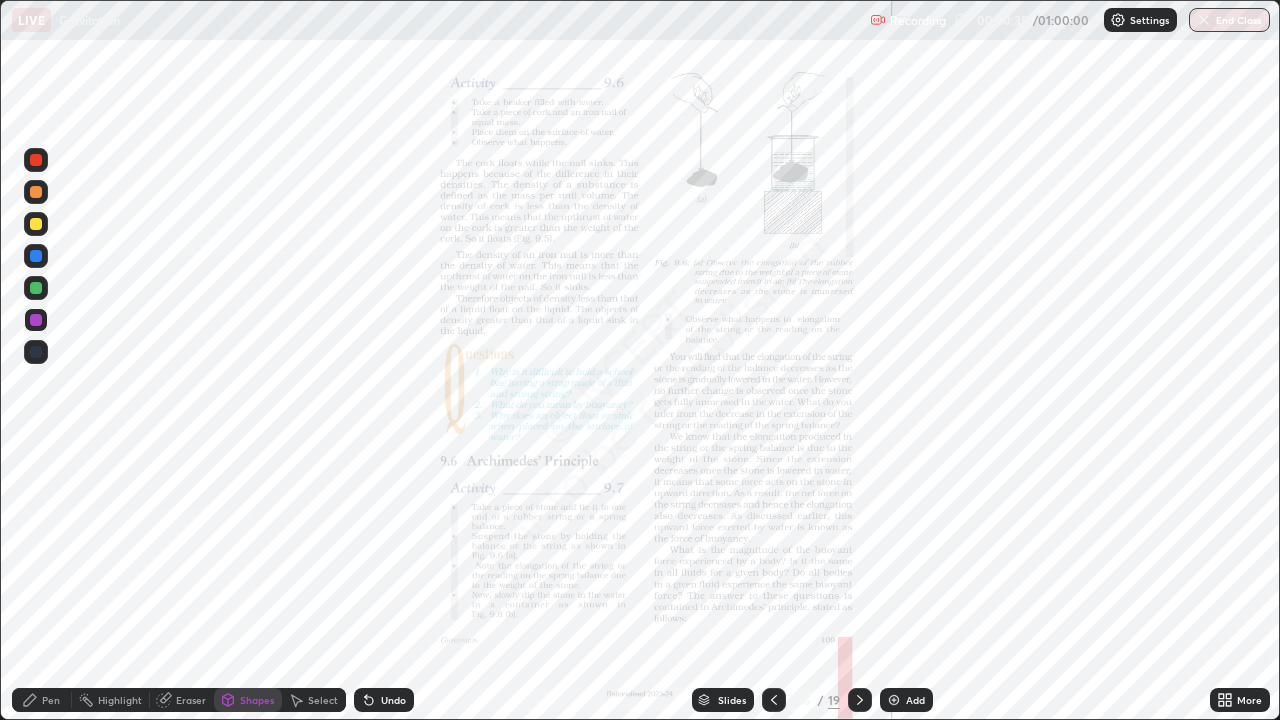 click at bounding box center [860, 700] 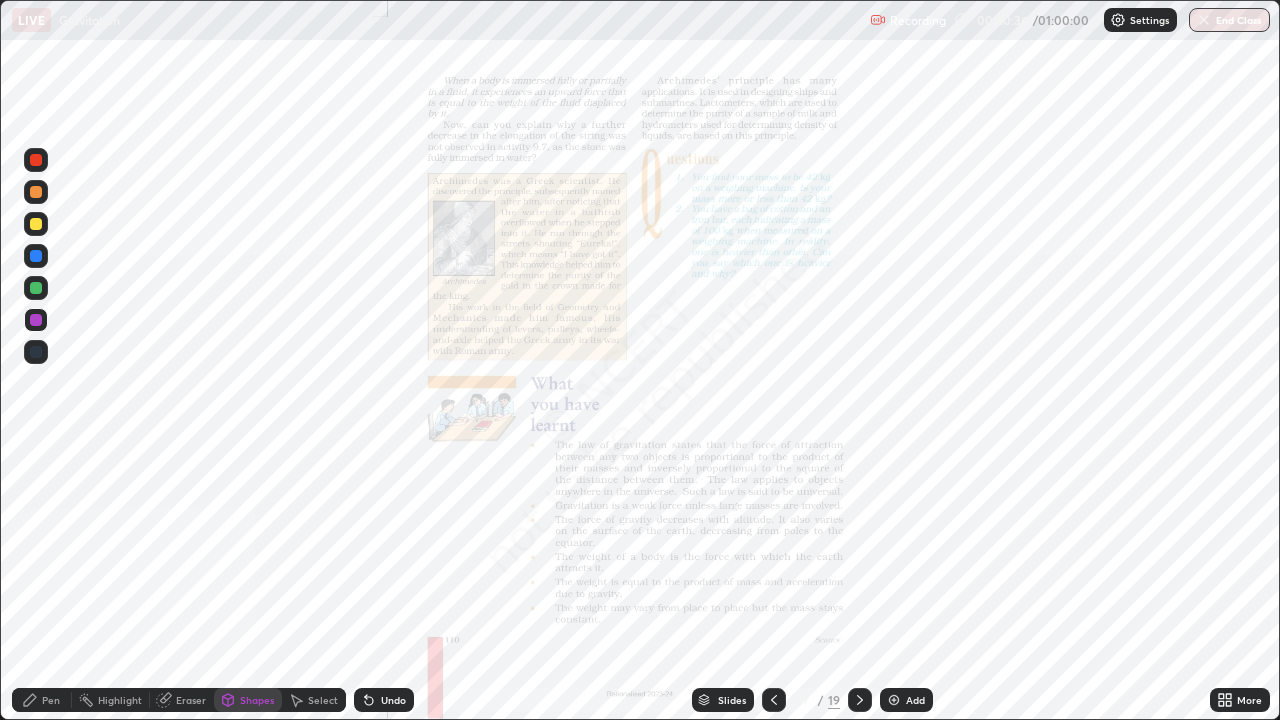 click 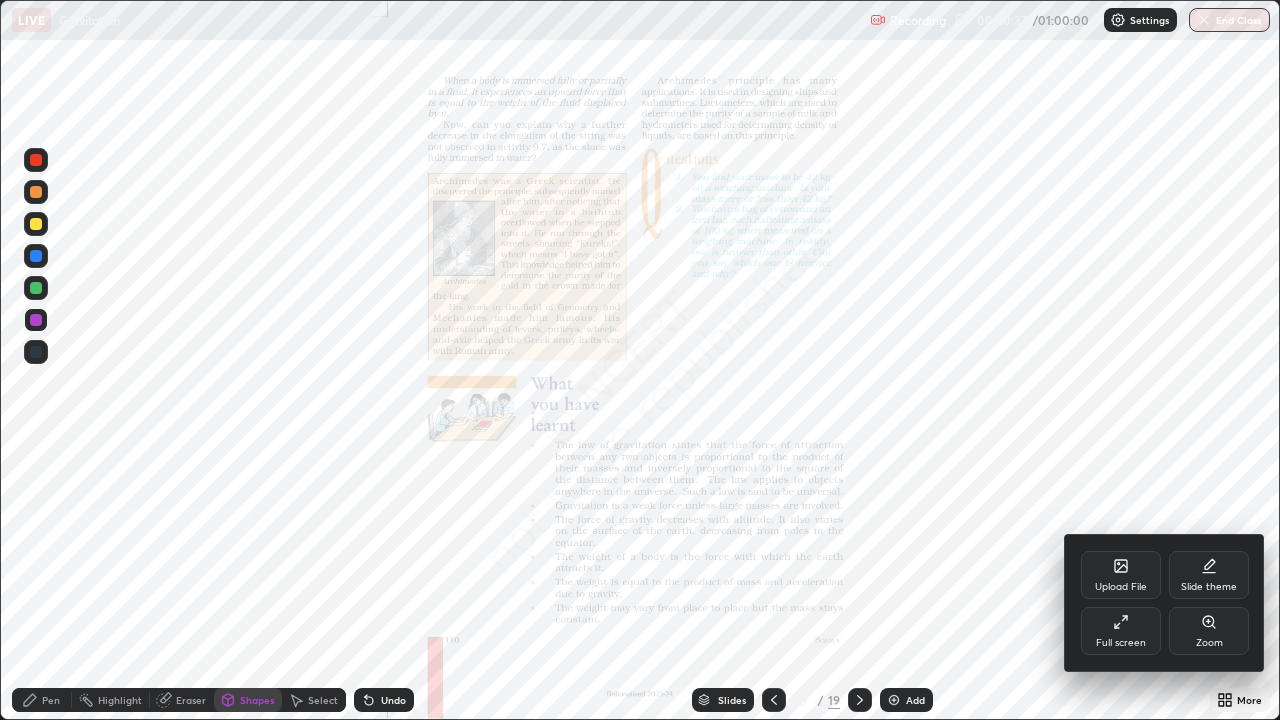 click 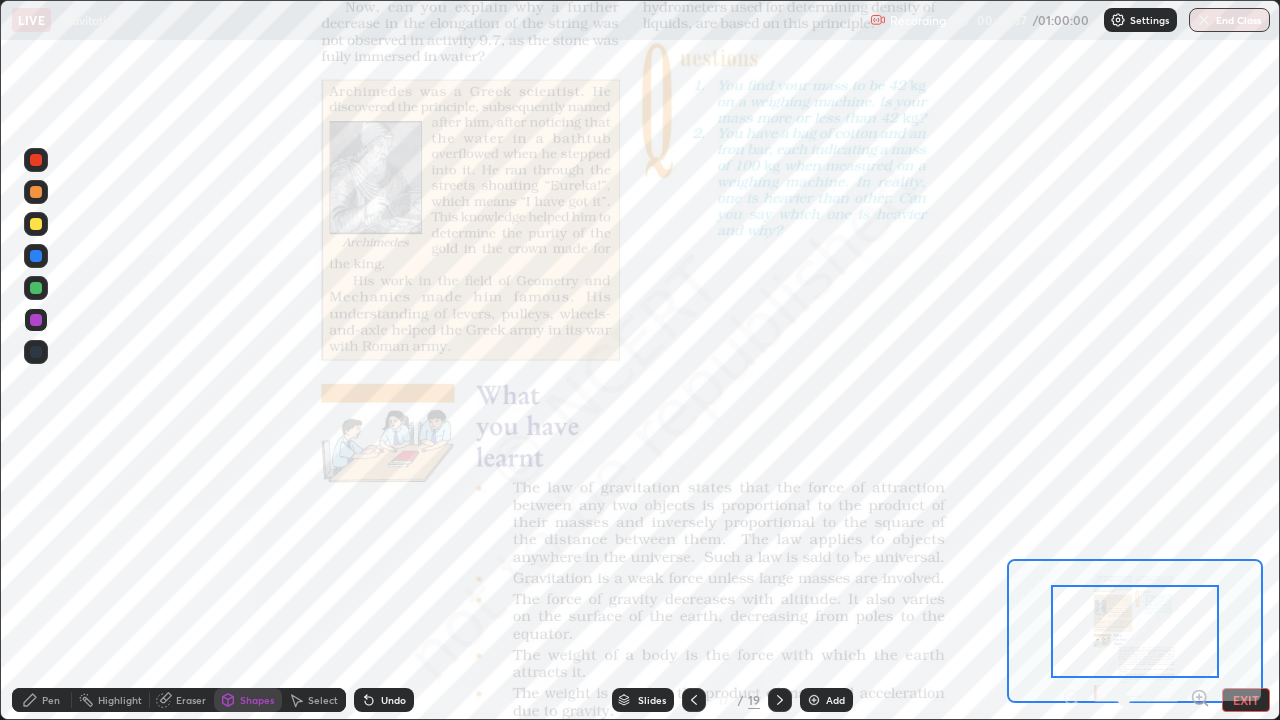 click 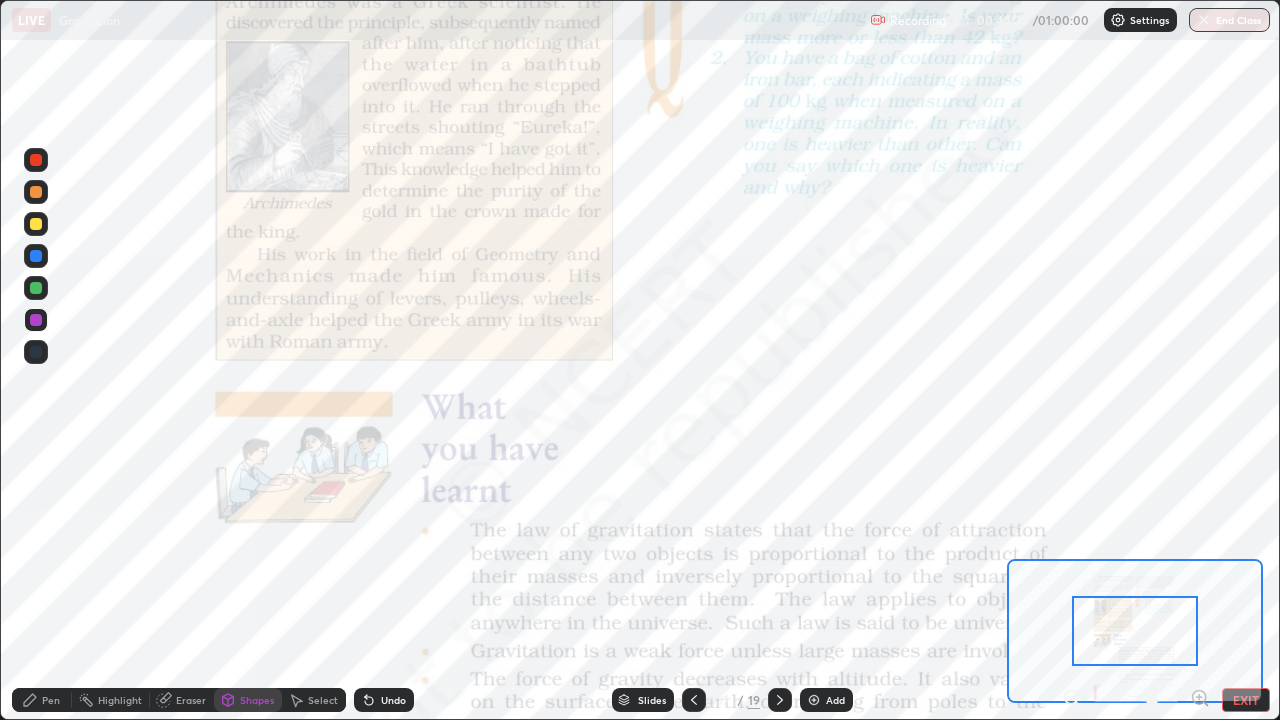 click 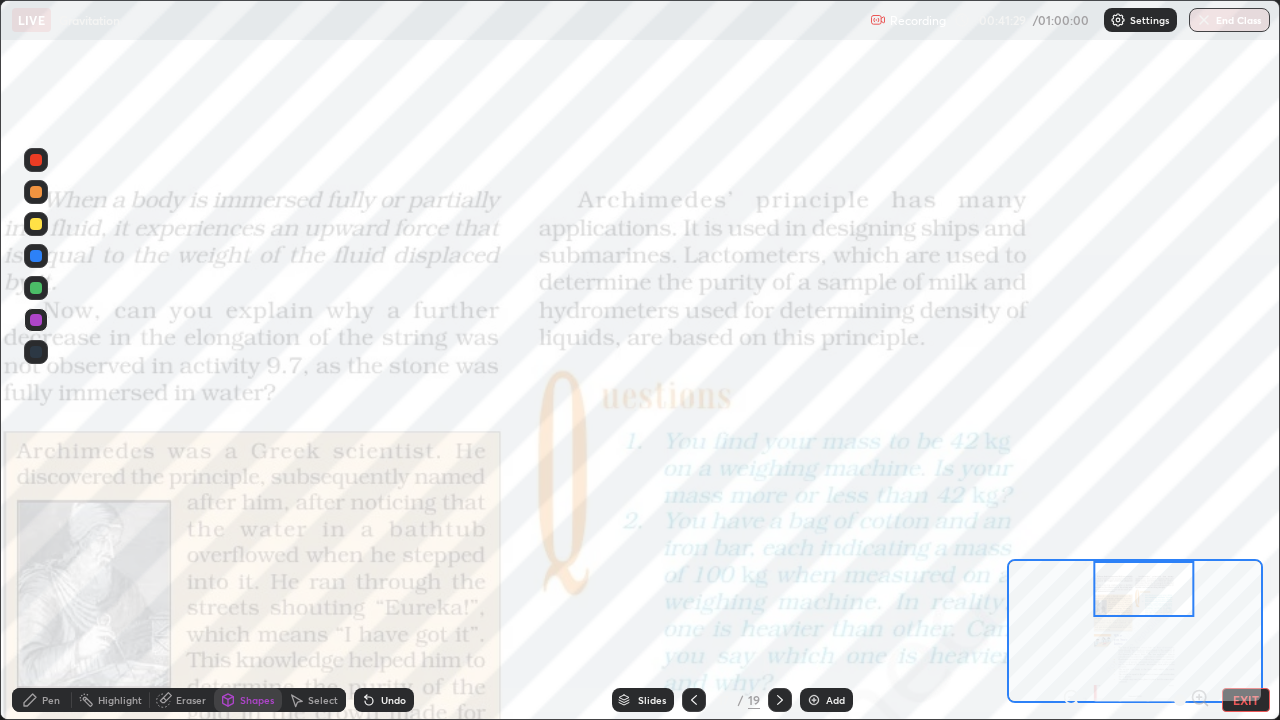 click 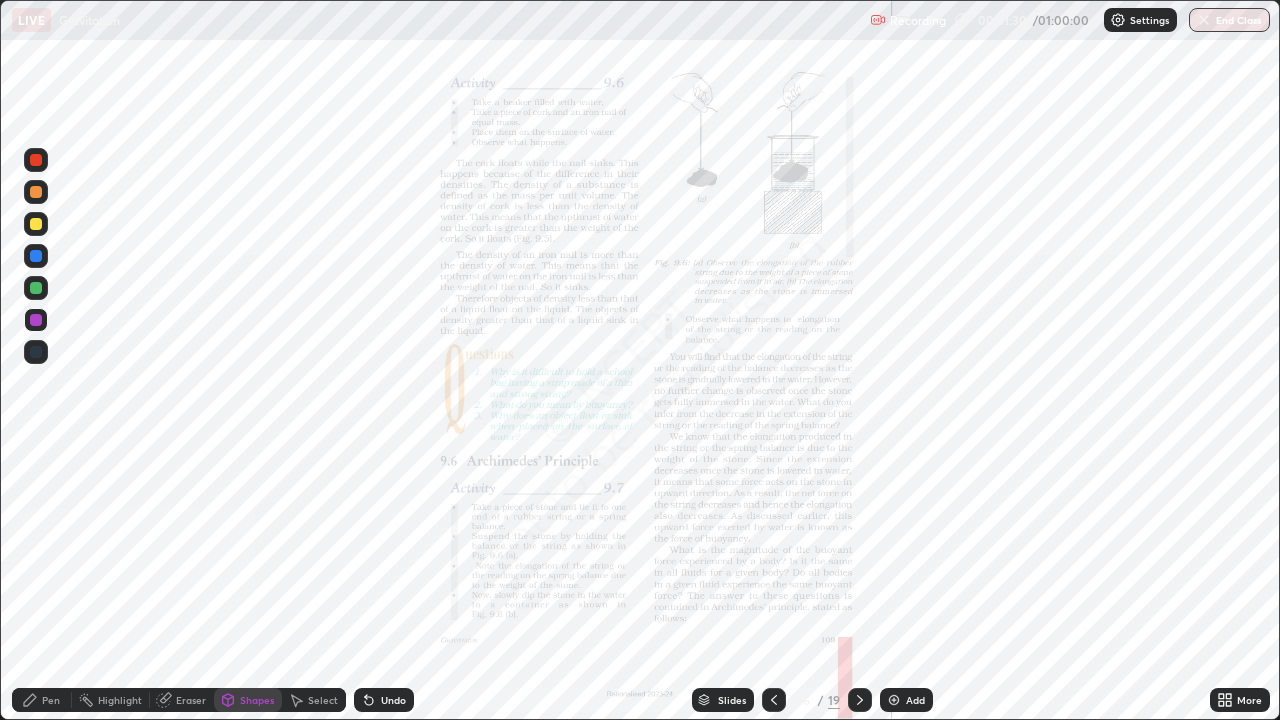 click 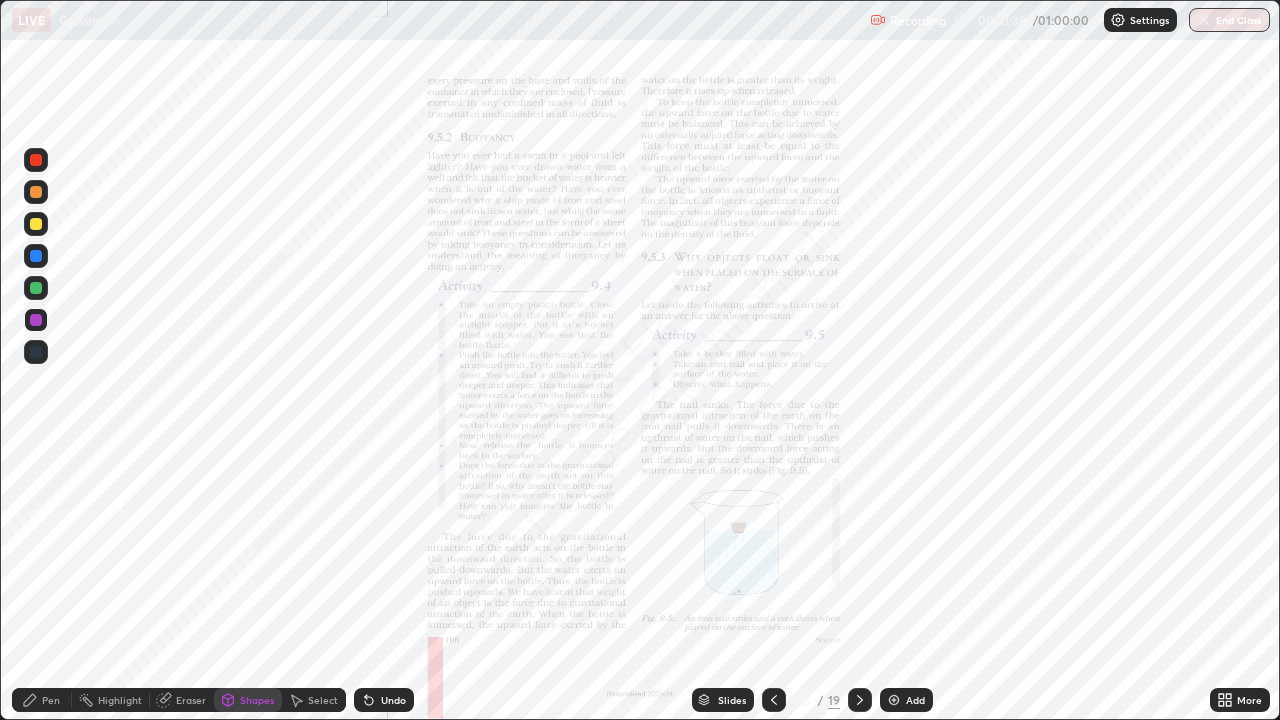 click on "Pen" at bounding box center [42, 700] 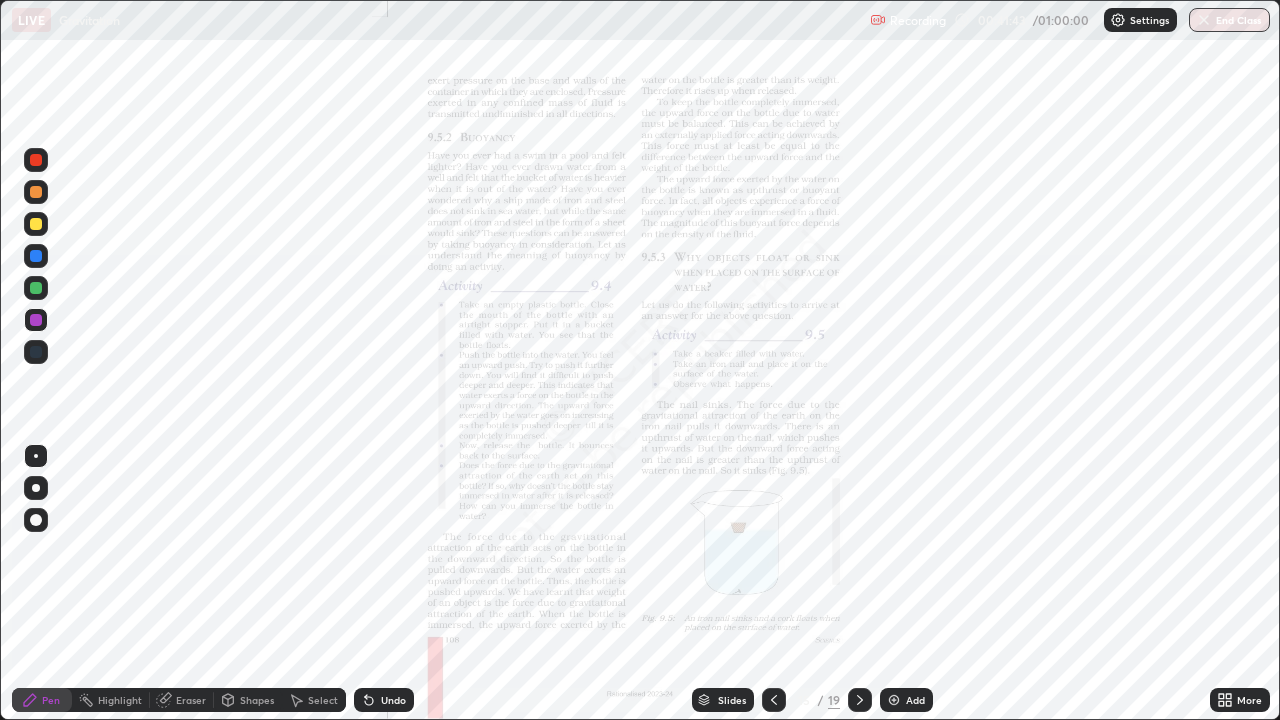click at bounding box center (894, 700) 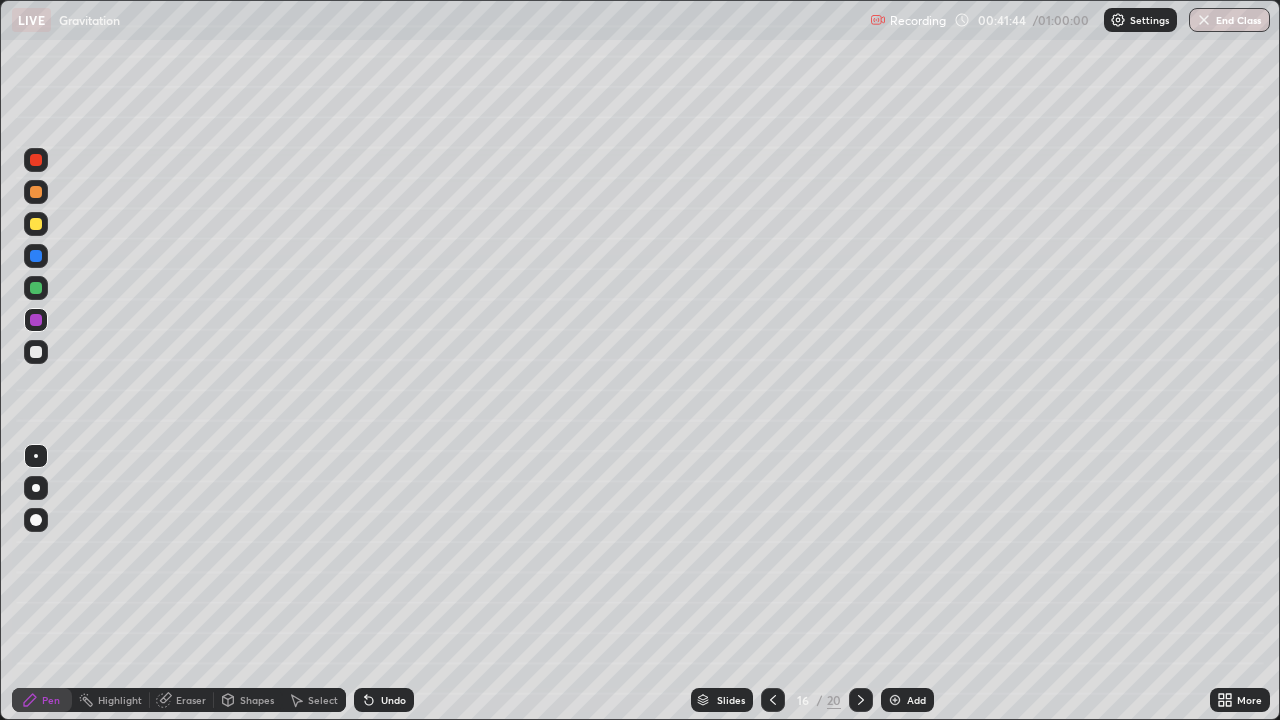 click at bounding box center [36, 224] 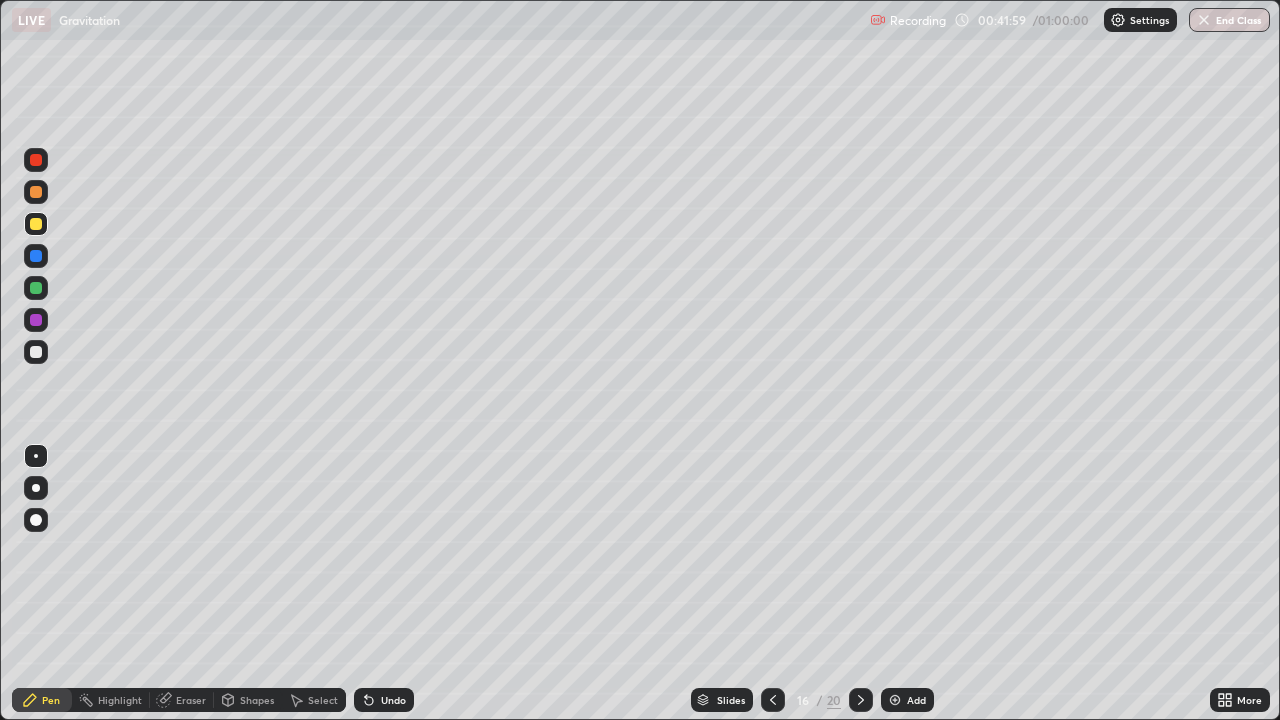 click on "Select" at bounding box center (323, 700) 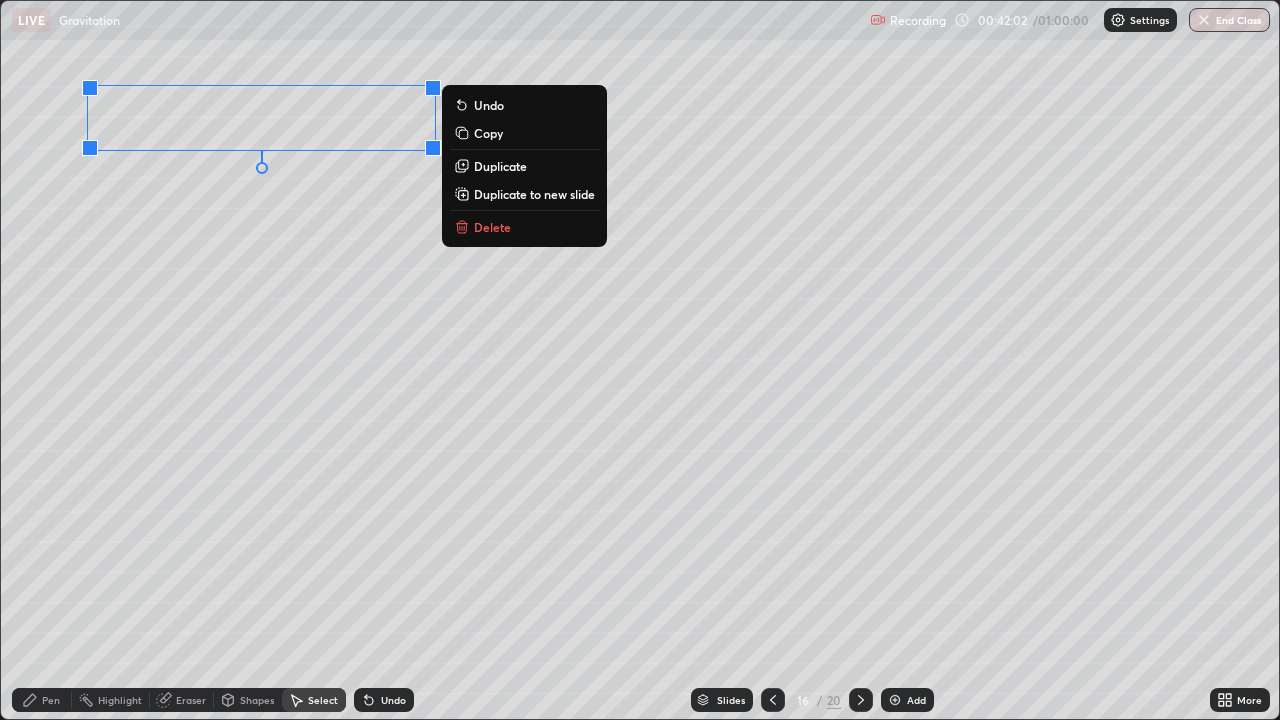 click on "0 ° Undo Copy Duplicate Duplicate to new slide Delete" at bounding box center [640, 360] 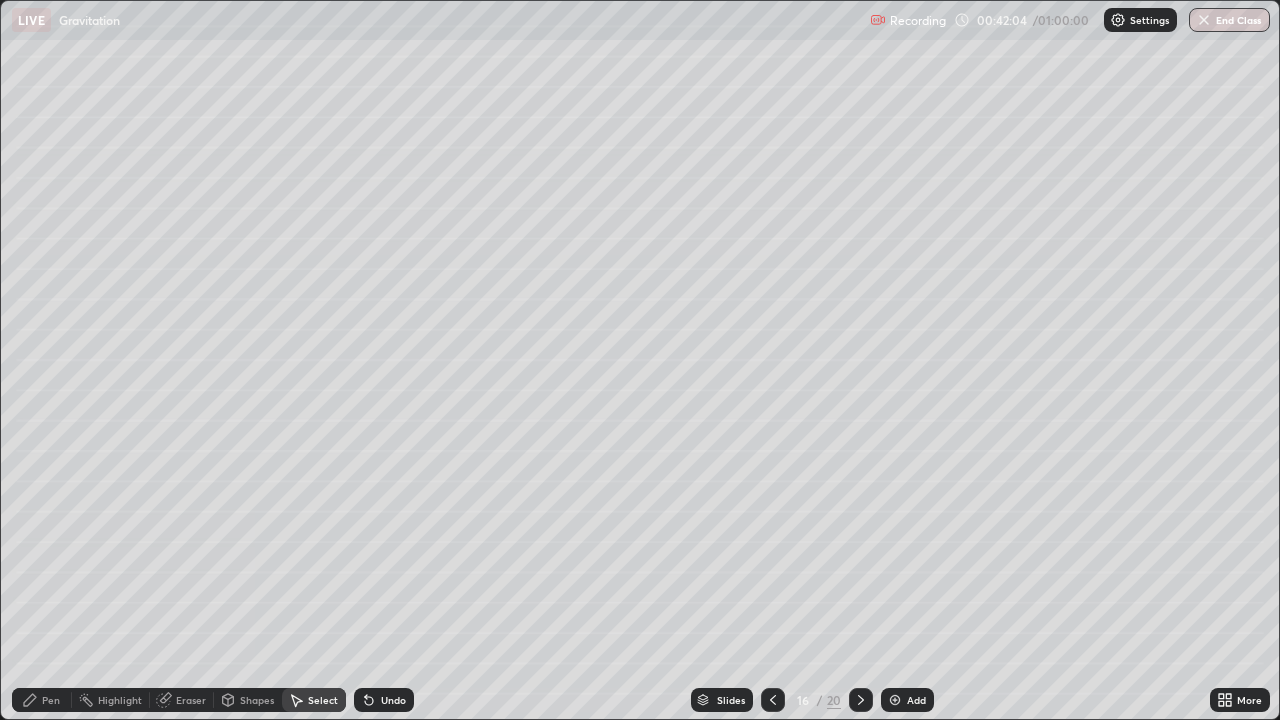 click on "Pen" at bounding box center (51, 700) 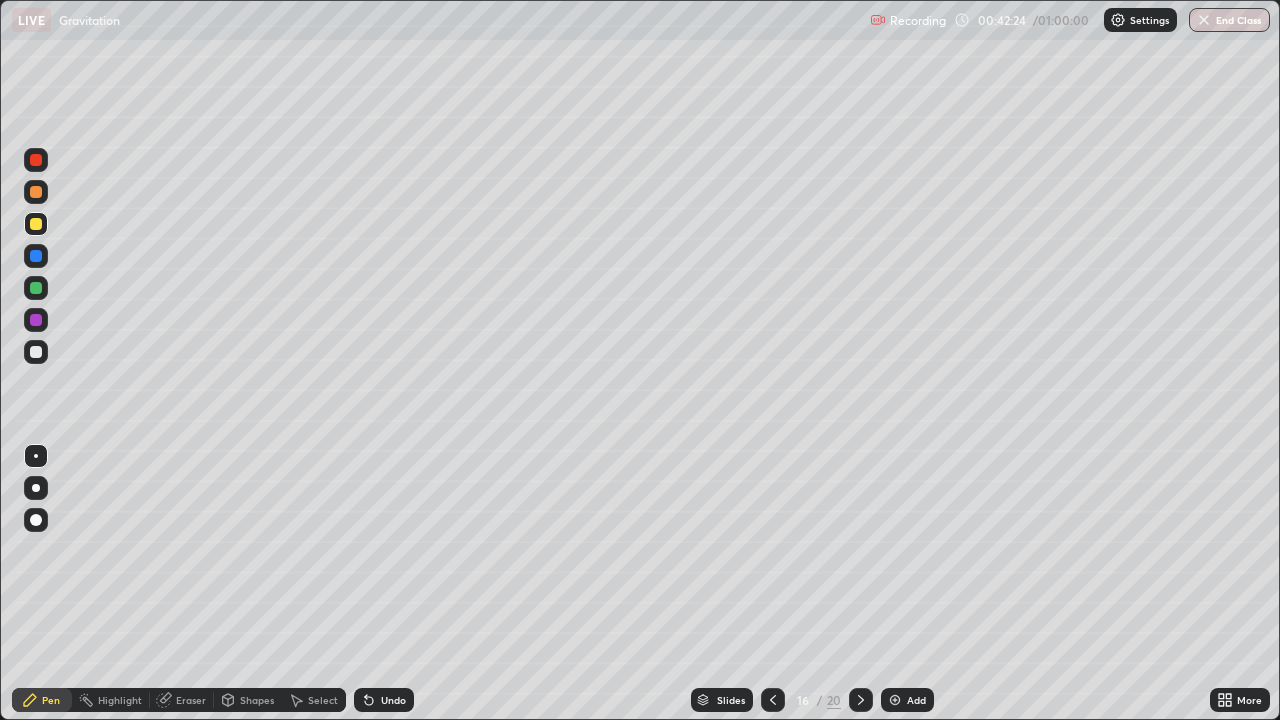 click on "Pen" at bounding box center (42, 700) 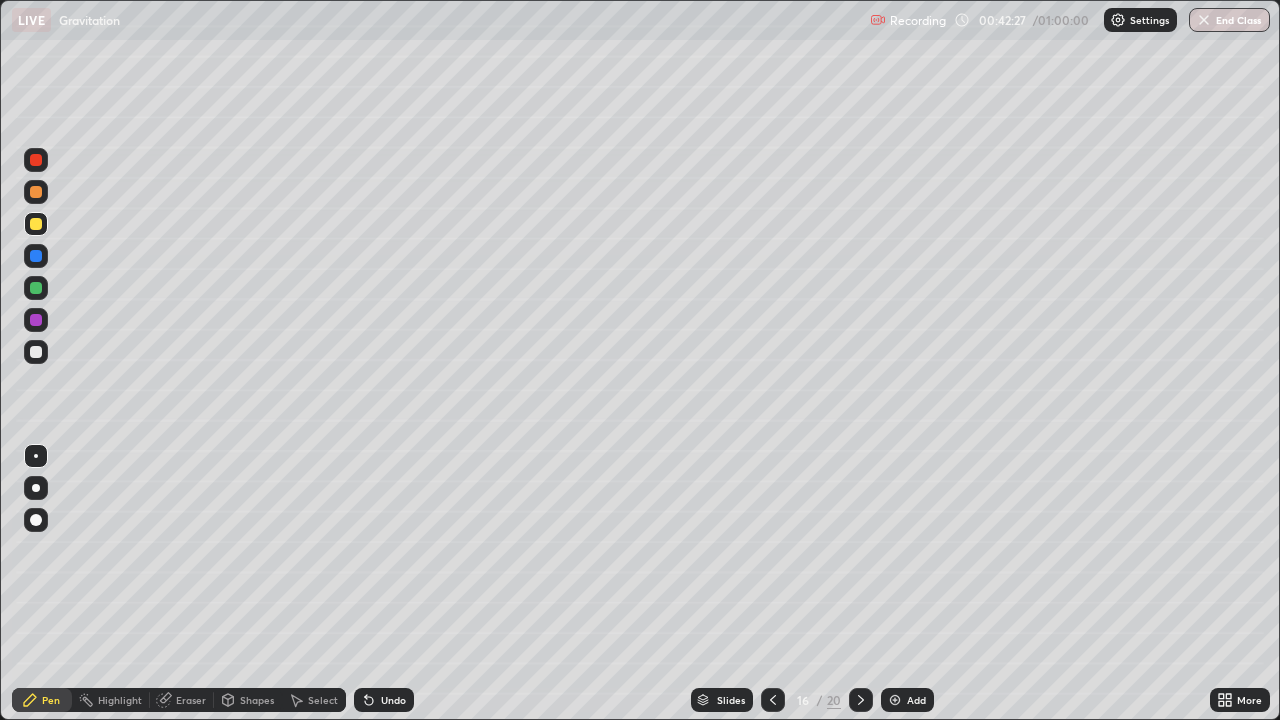 click at bounding box center [36, 256] 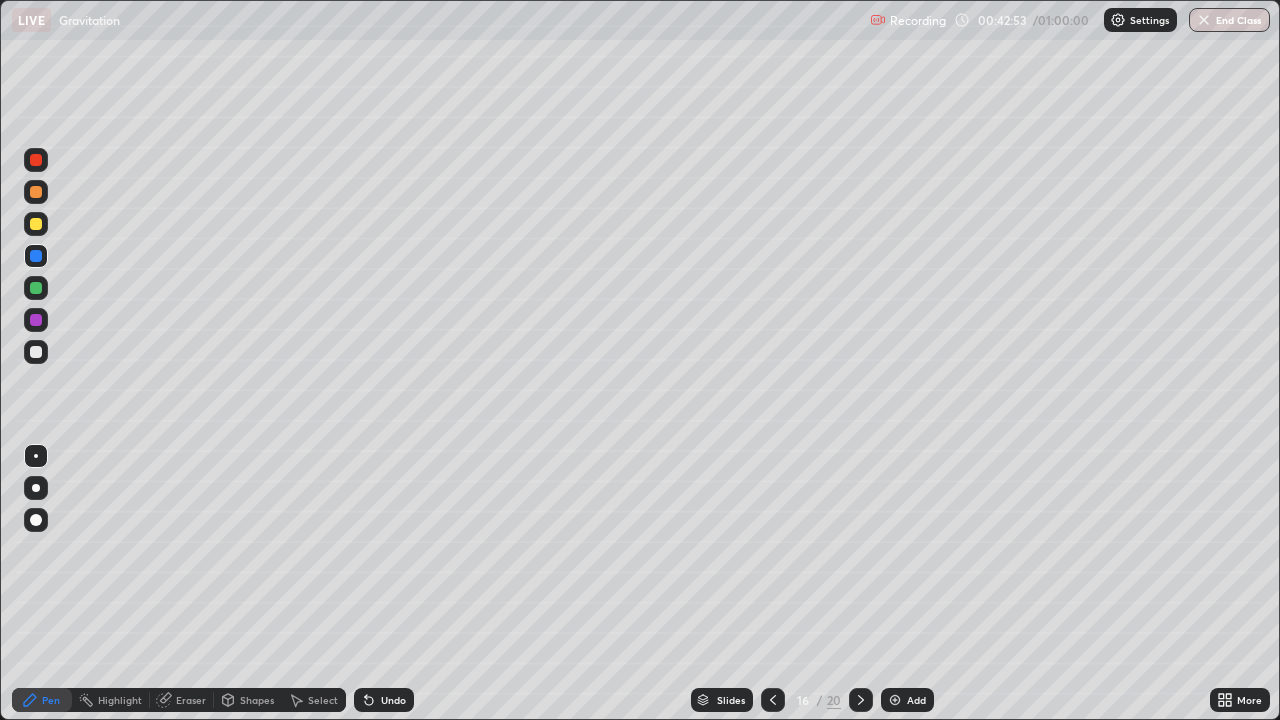 click on "Select" at bounding box center (314, 700) 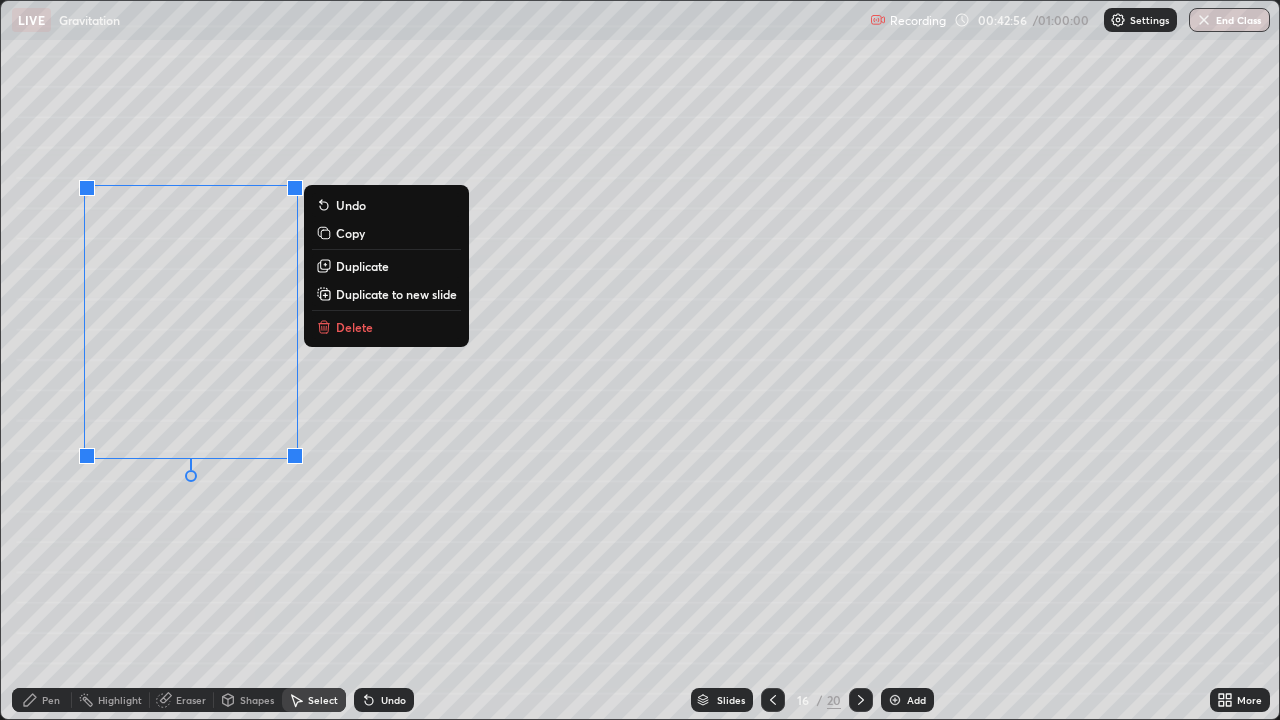 click on "0 ° Undo Copy Duplicate Duplicate to new slide Delete" at bounding box center (640, 360) 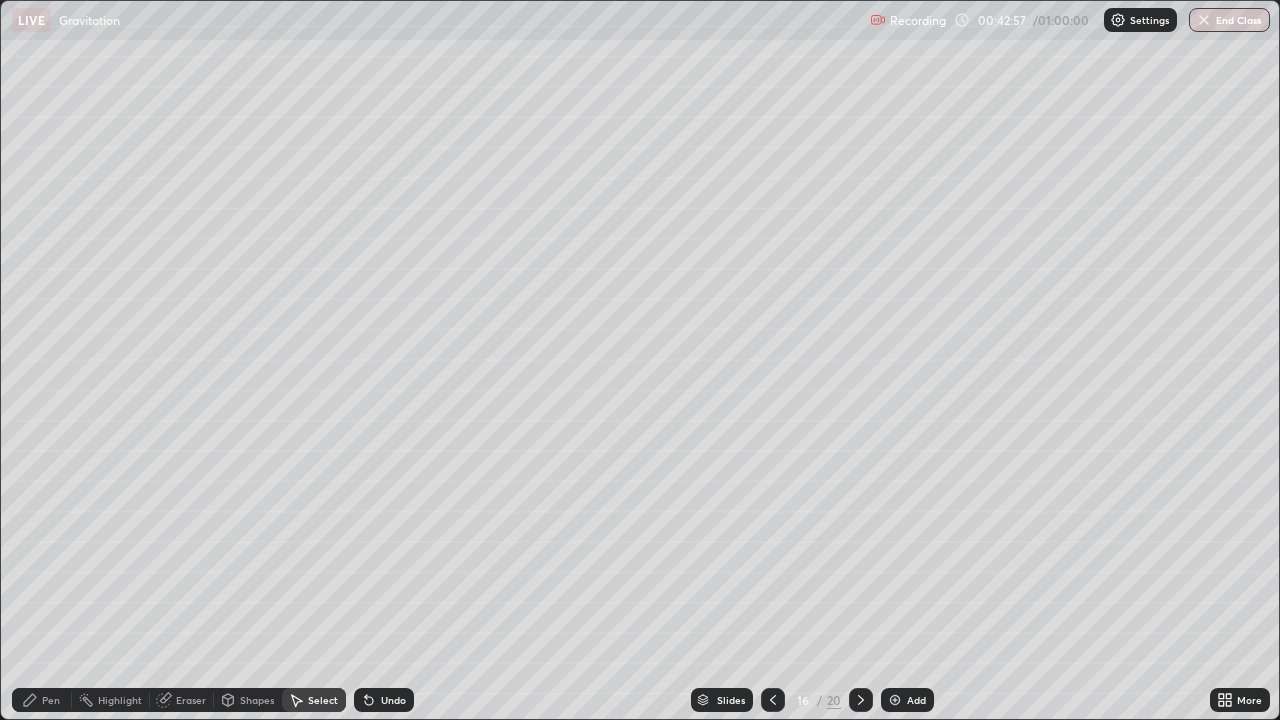 click on "Pen" at bounding box center [51, 700] 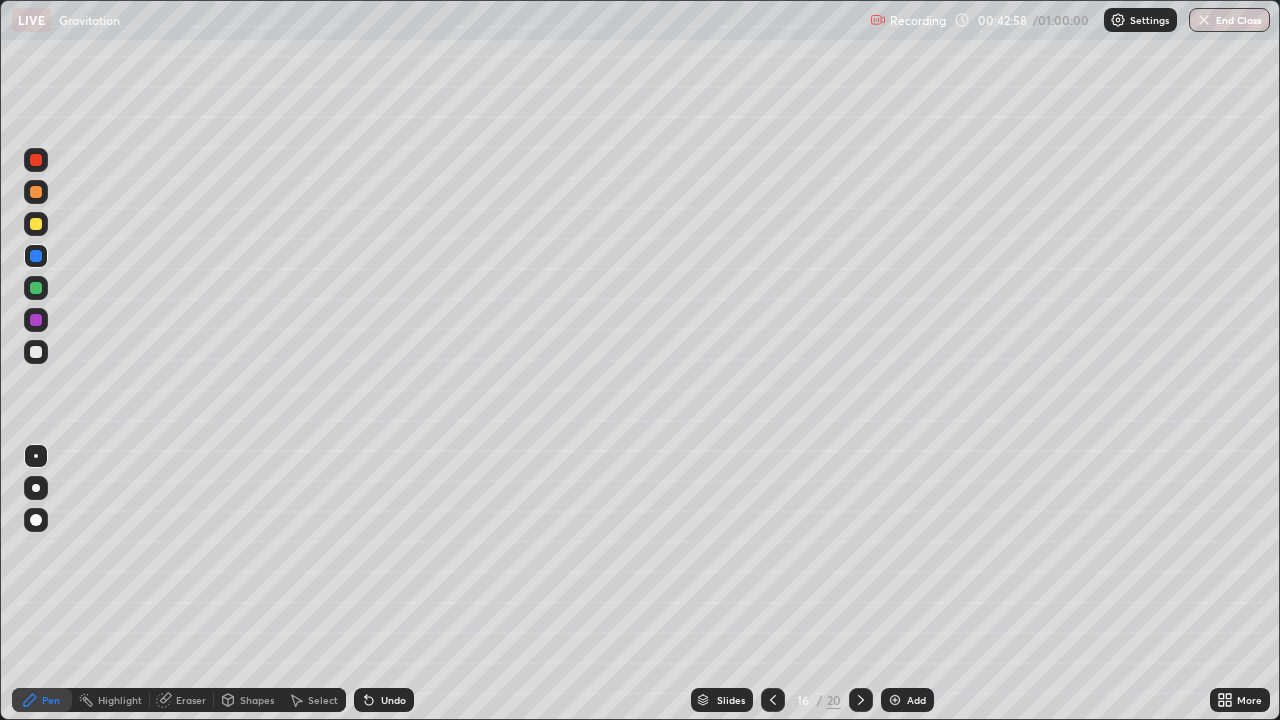click at bounding box center (36, 192) 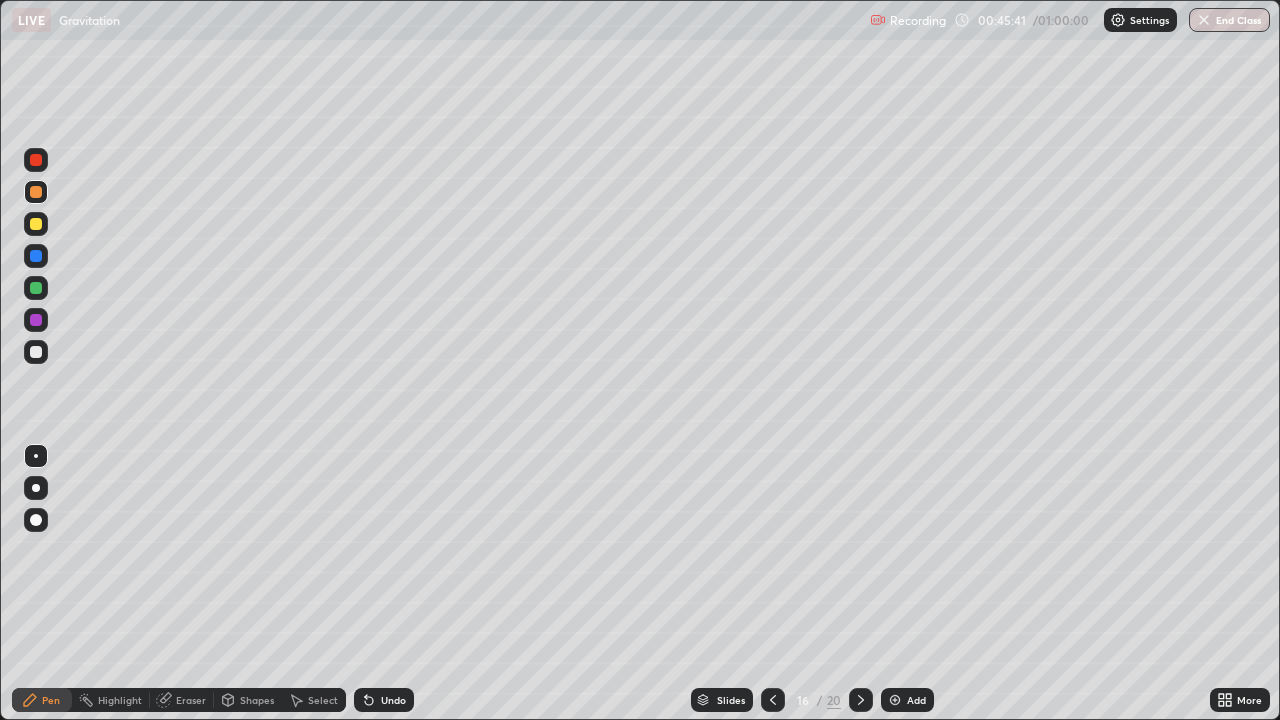 click 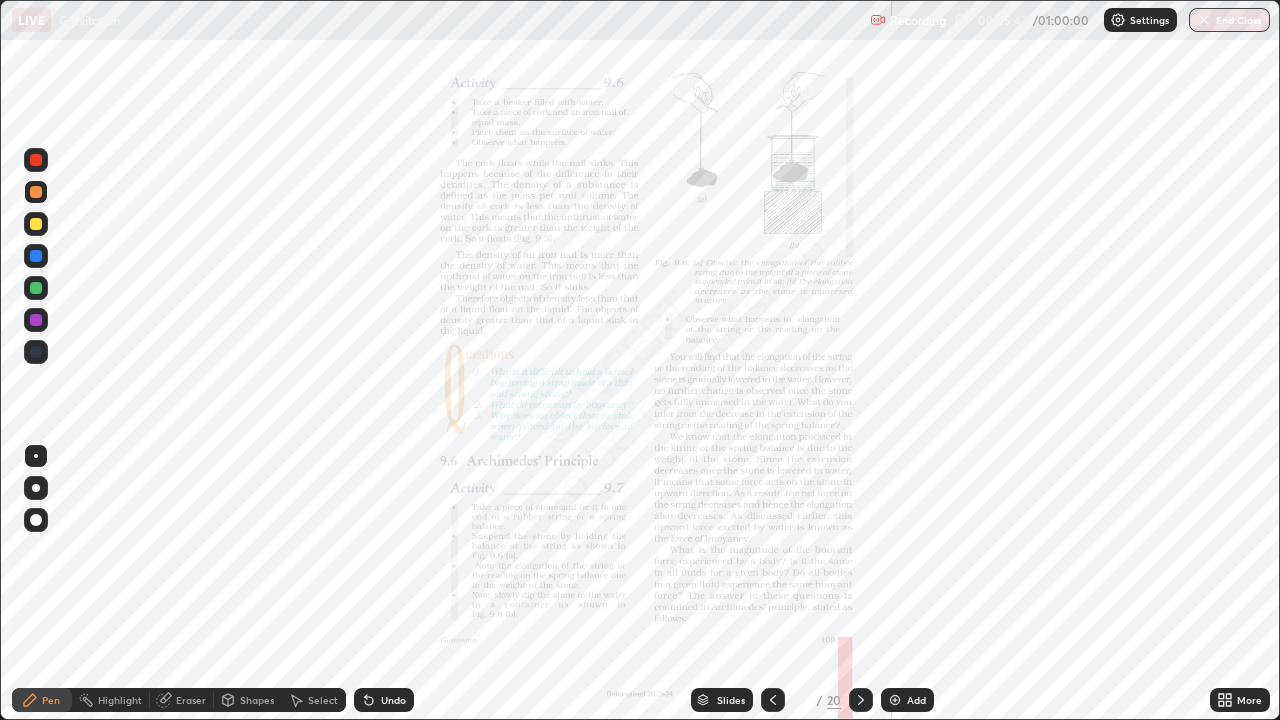 click 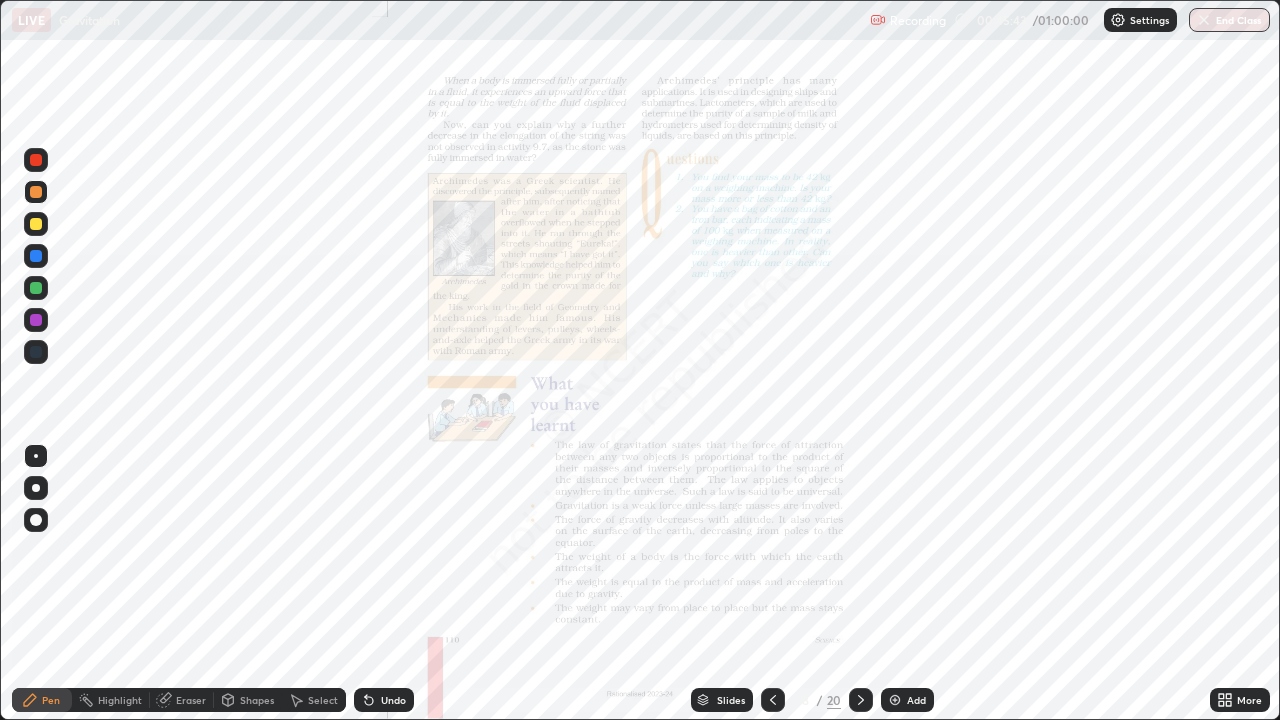 click 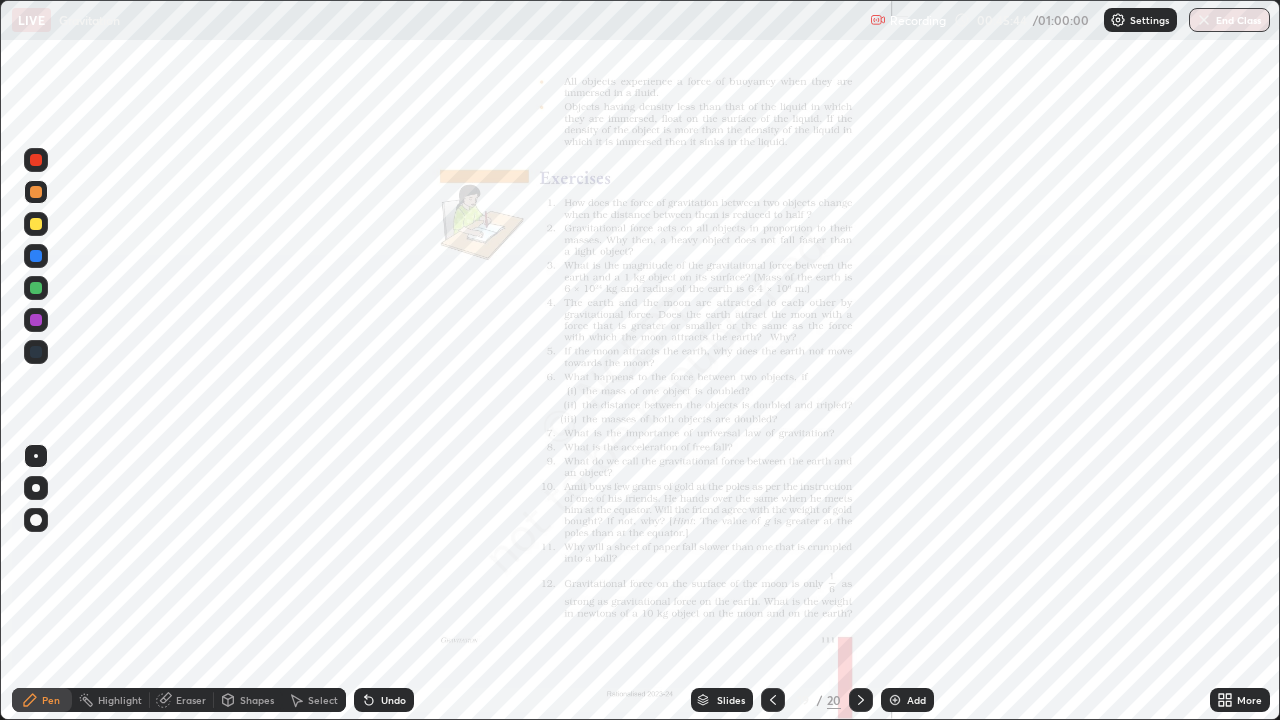 click at bounding box center [861, 700] 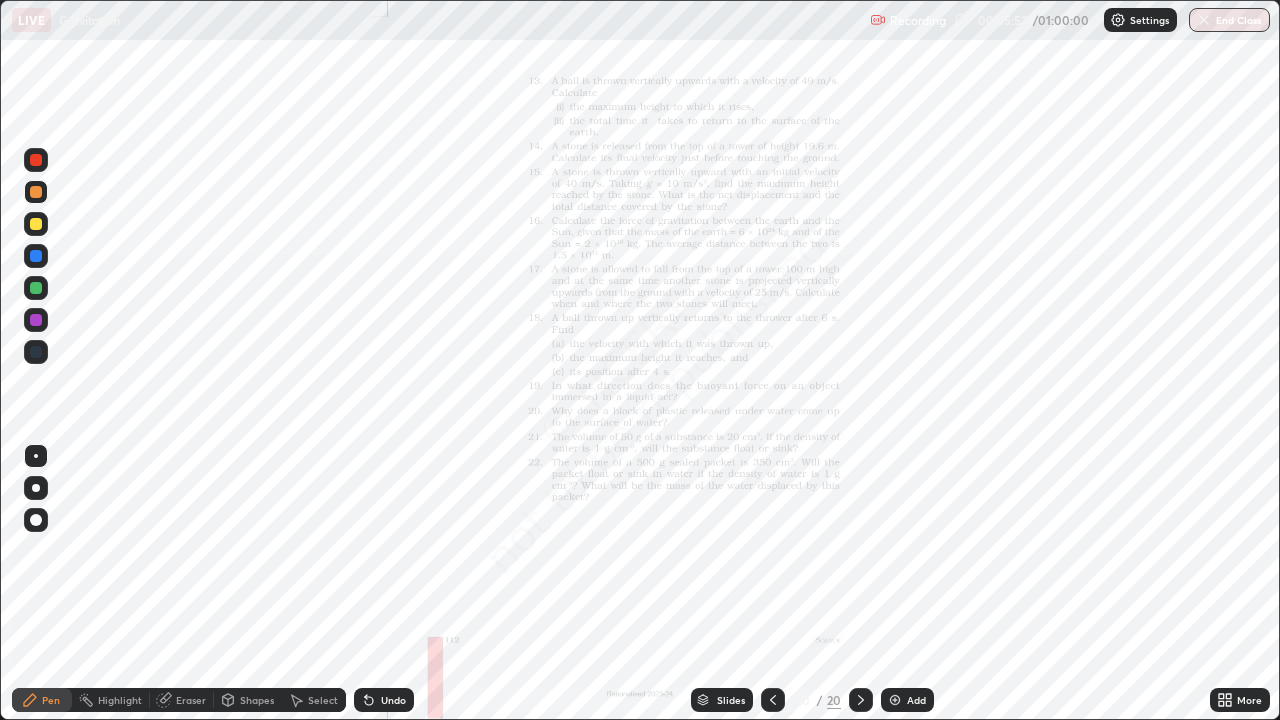 click 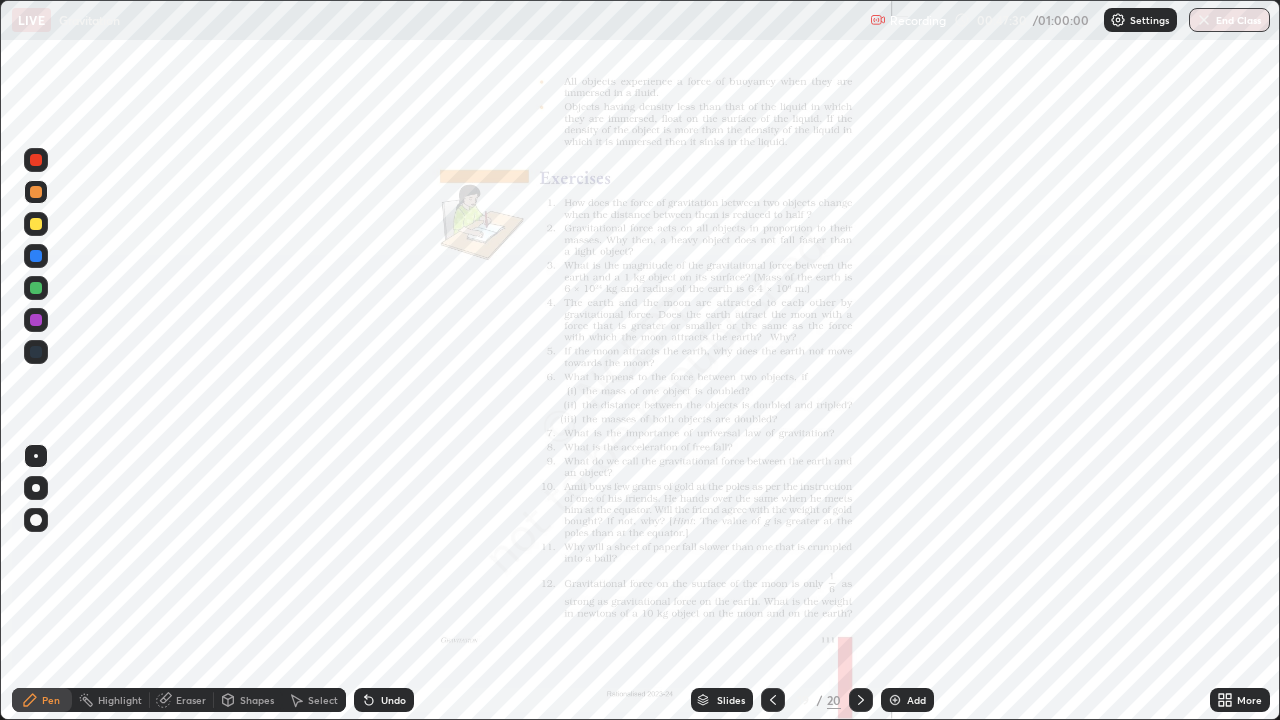 click 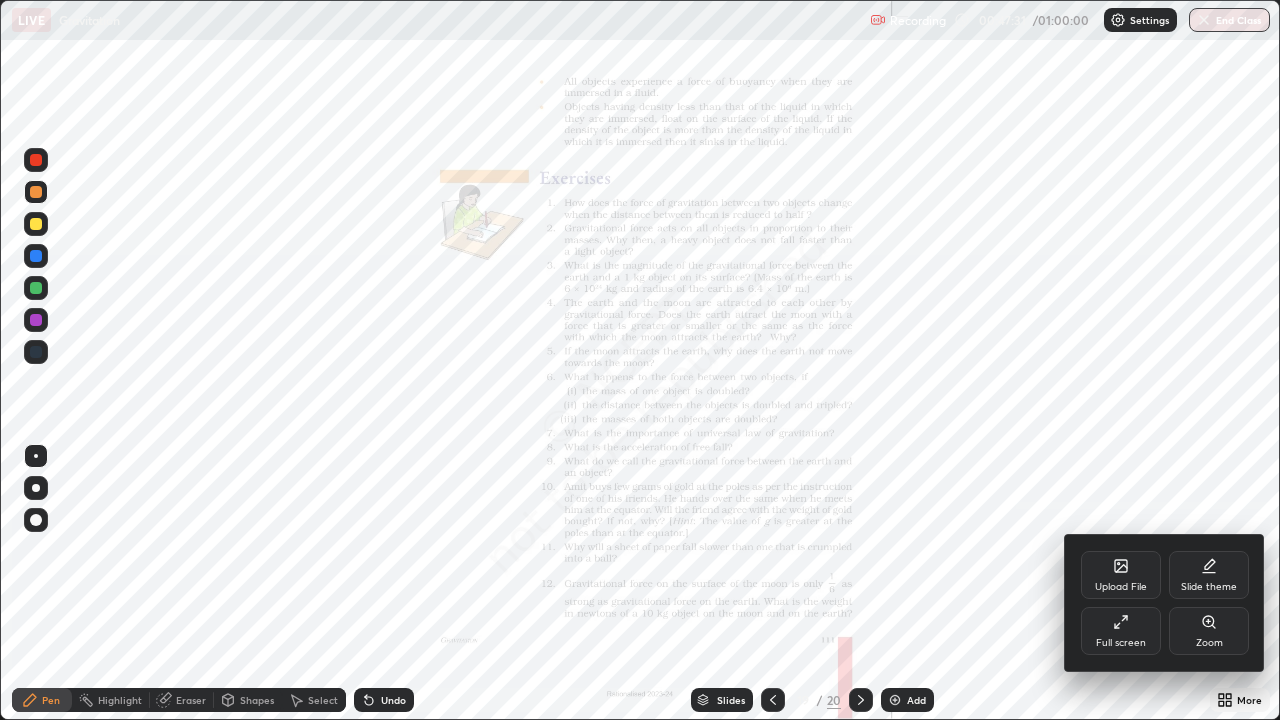 click 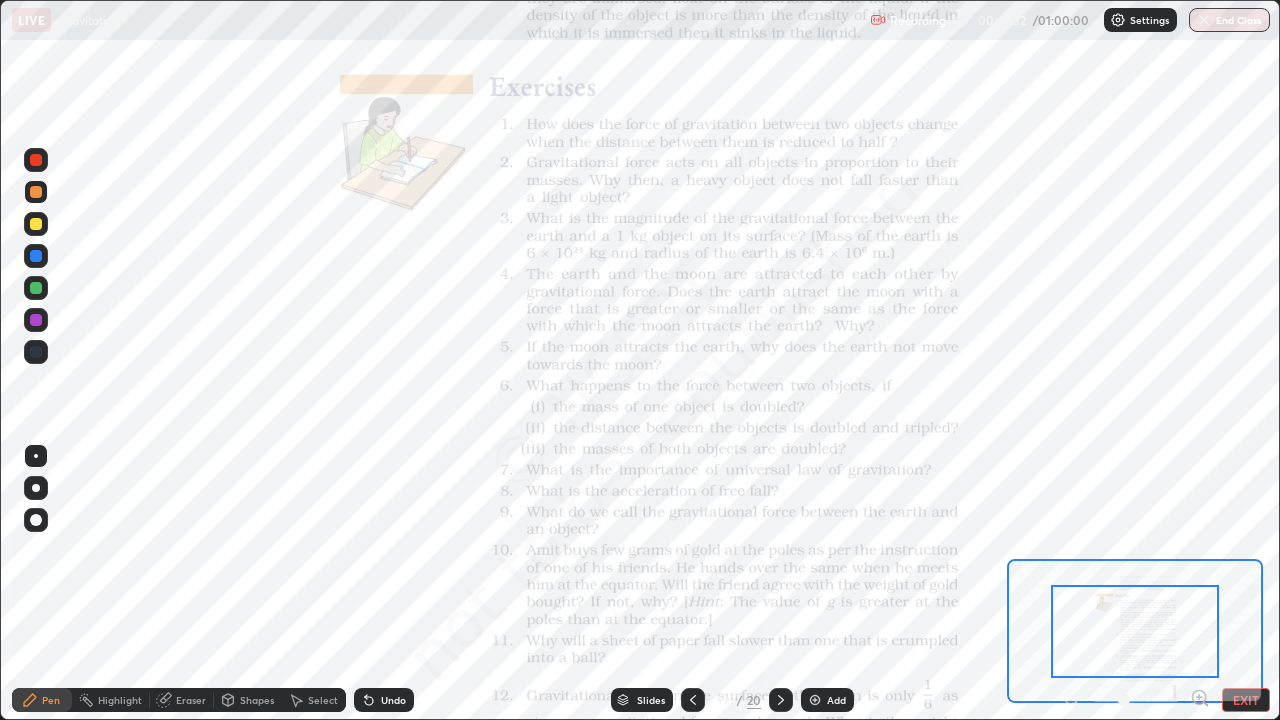 click 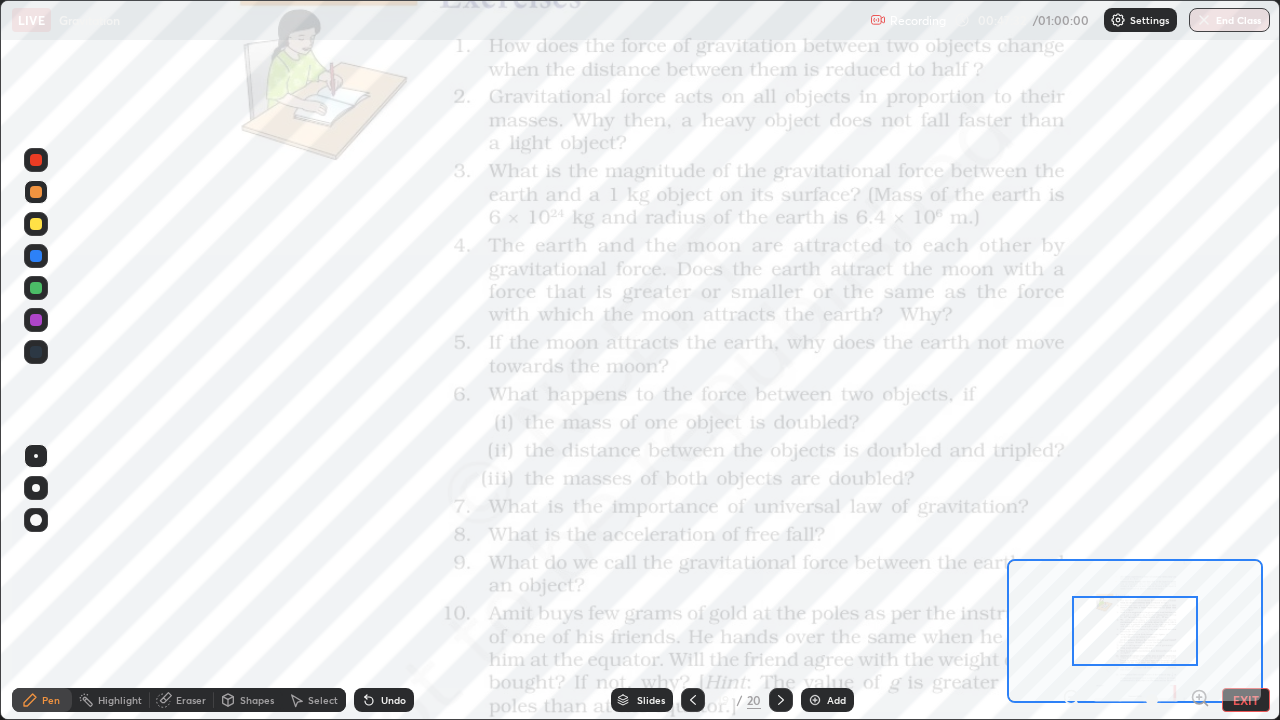click 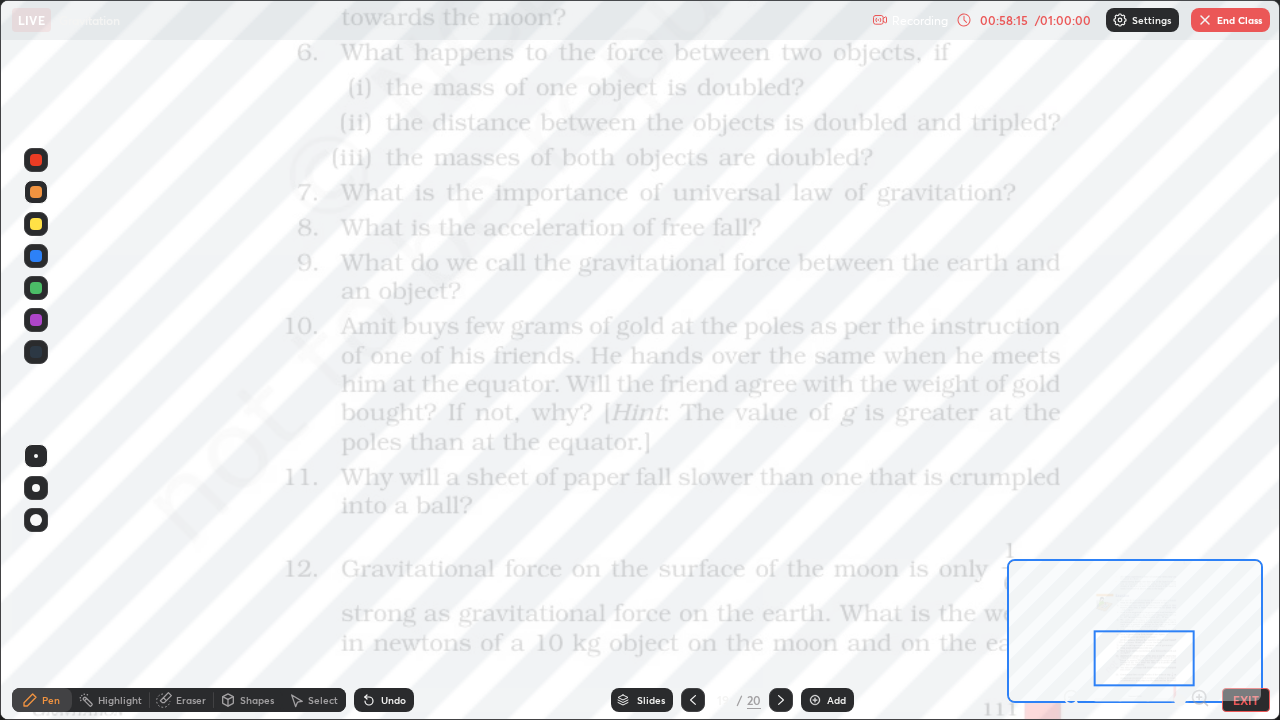 click on "End Class" at bounding box center [1230, 20] 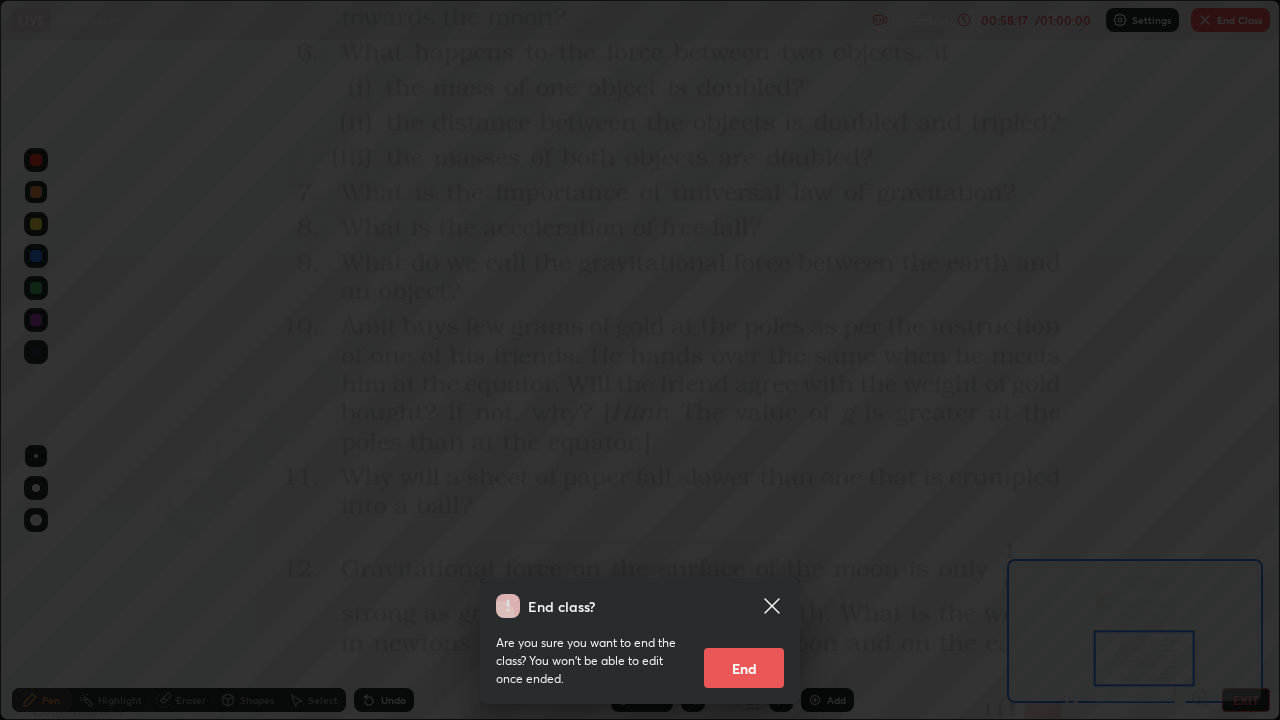 click on "End" at bounding box center [744, 668] 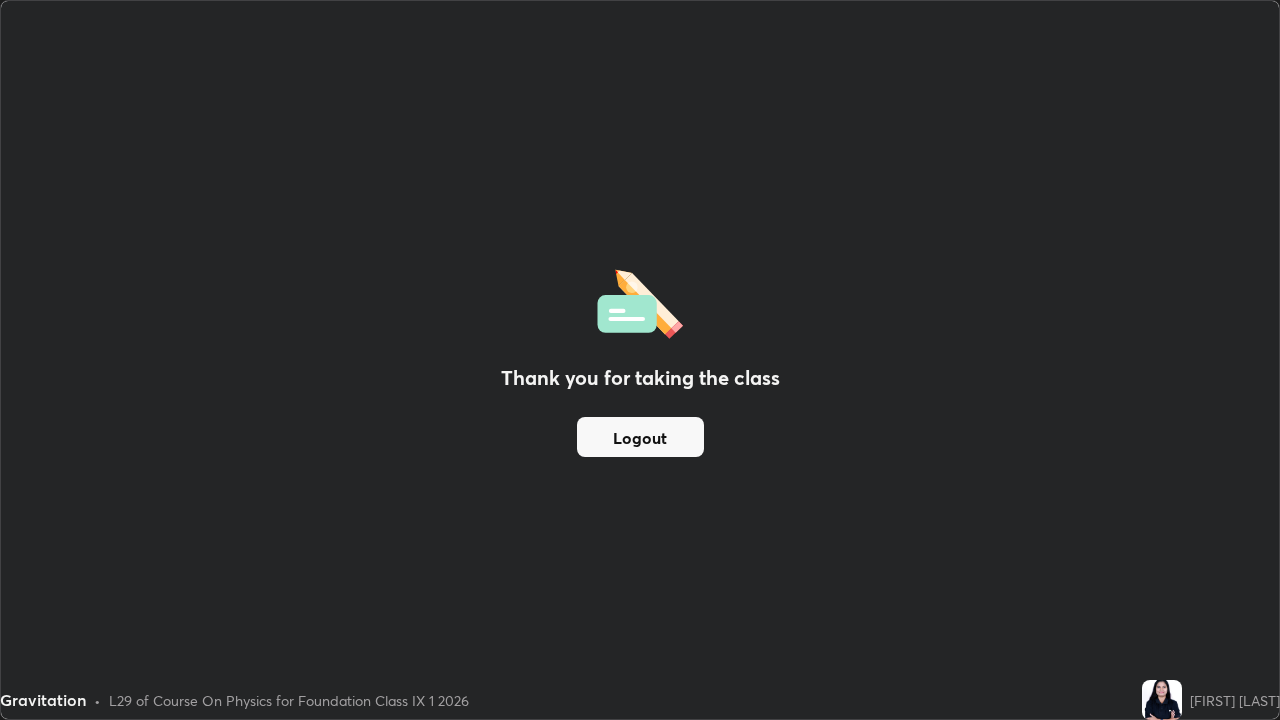 click on "Logout" at bounding box center (640, 437) 